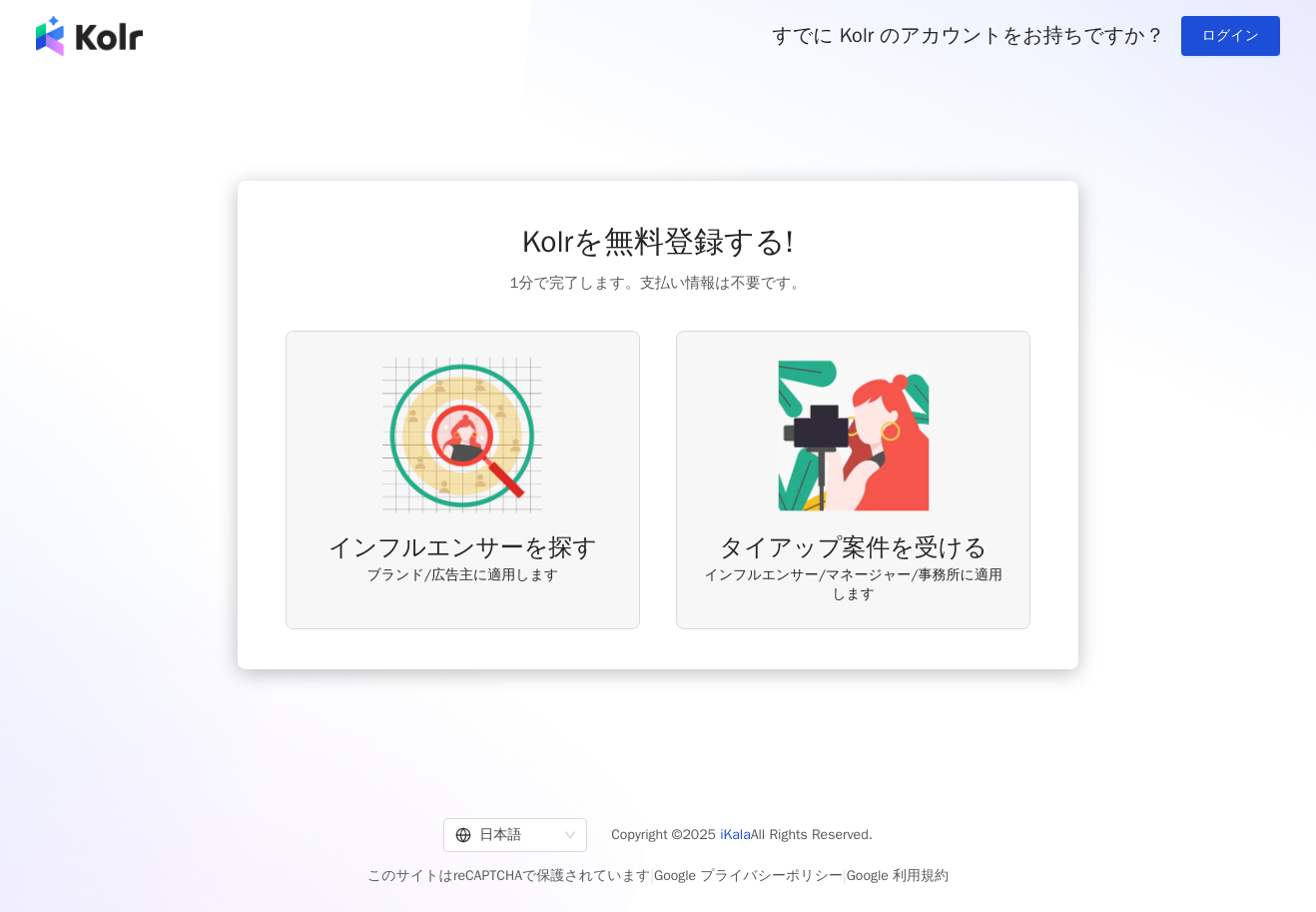 scroll, scrollTop: 0, scrollLeft: 0, axis: both 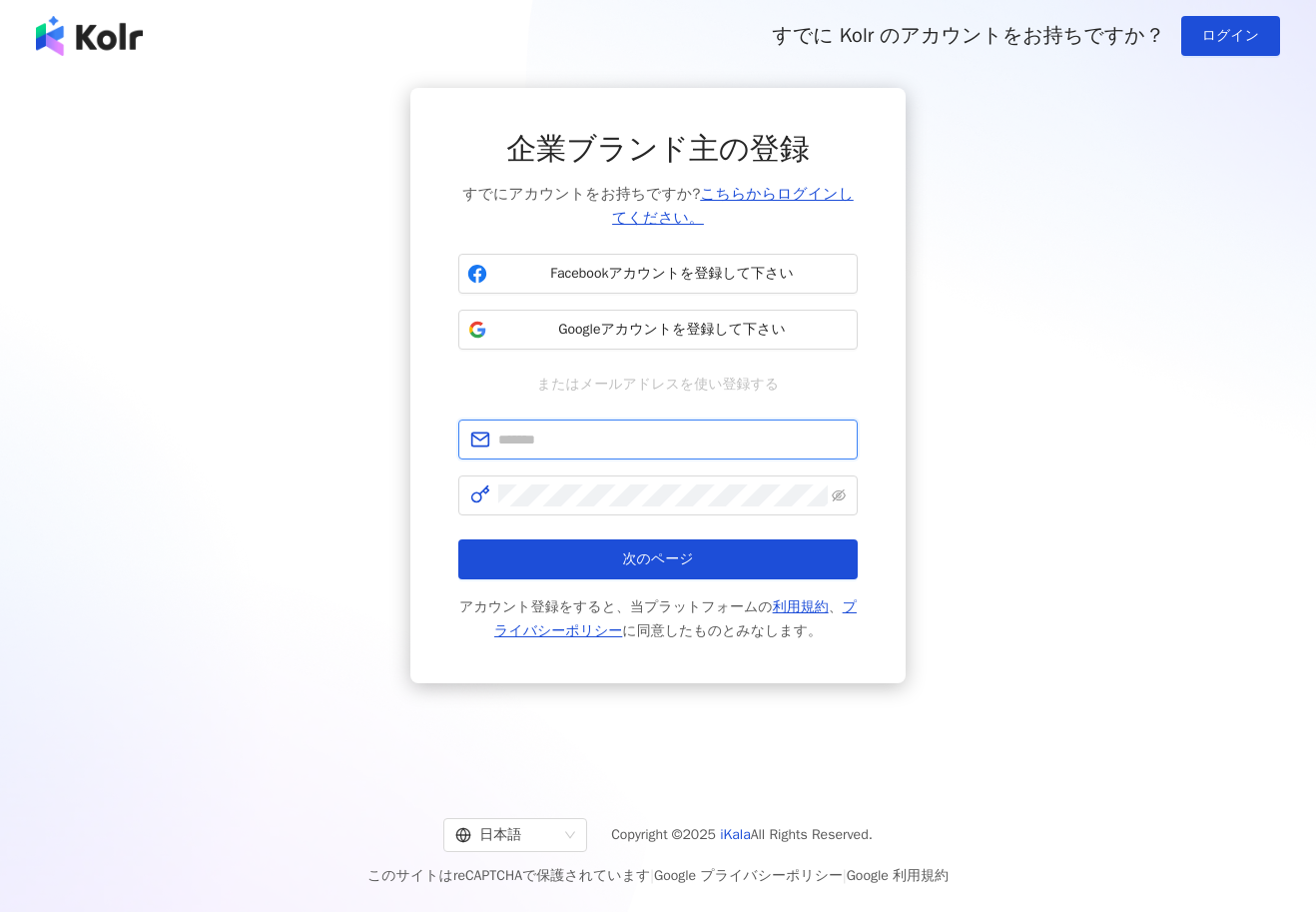 click at bounding box center [672, 440] 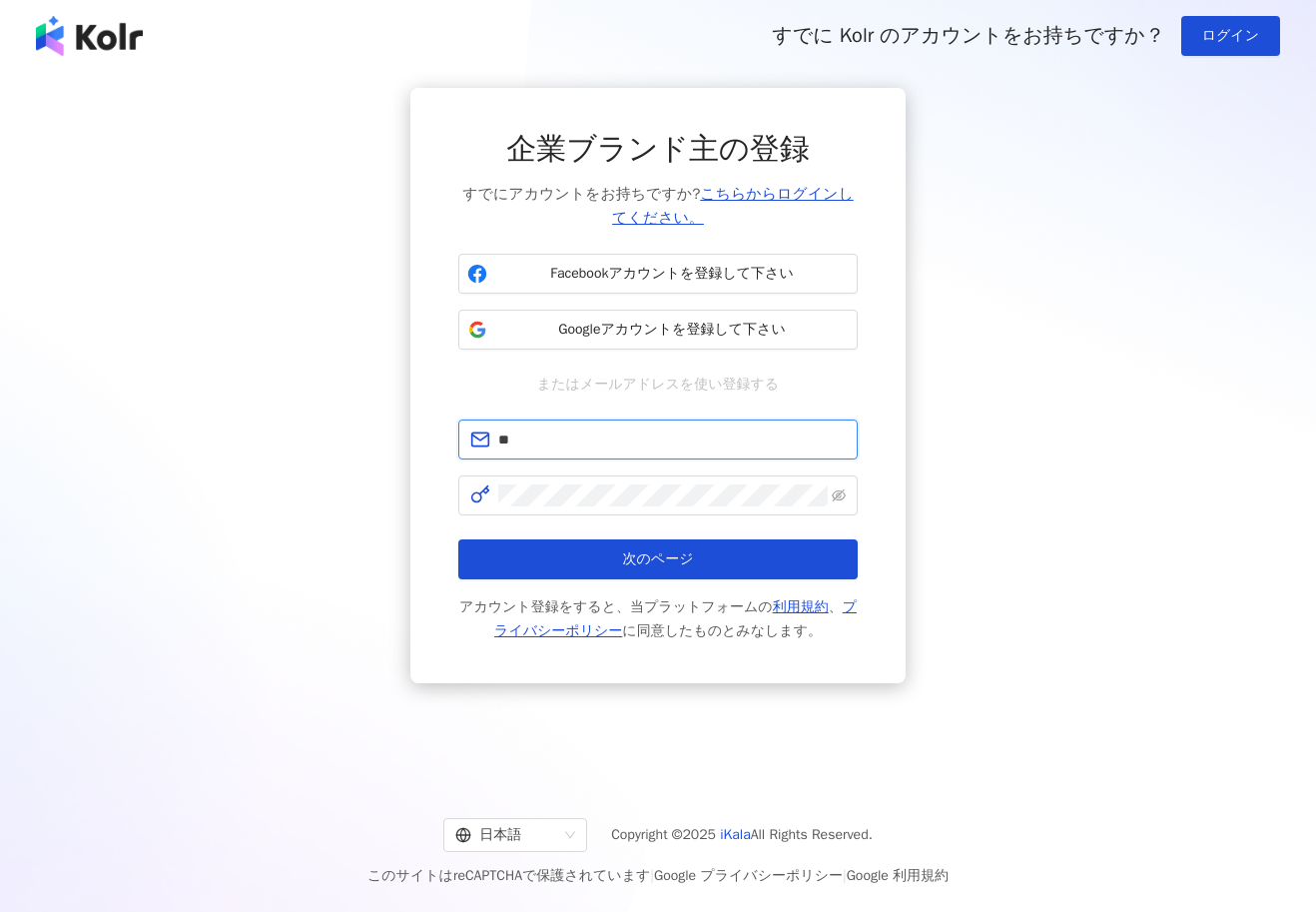 type on "*" 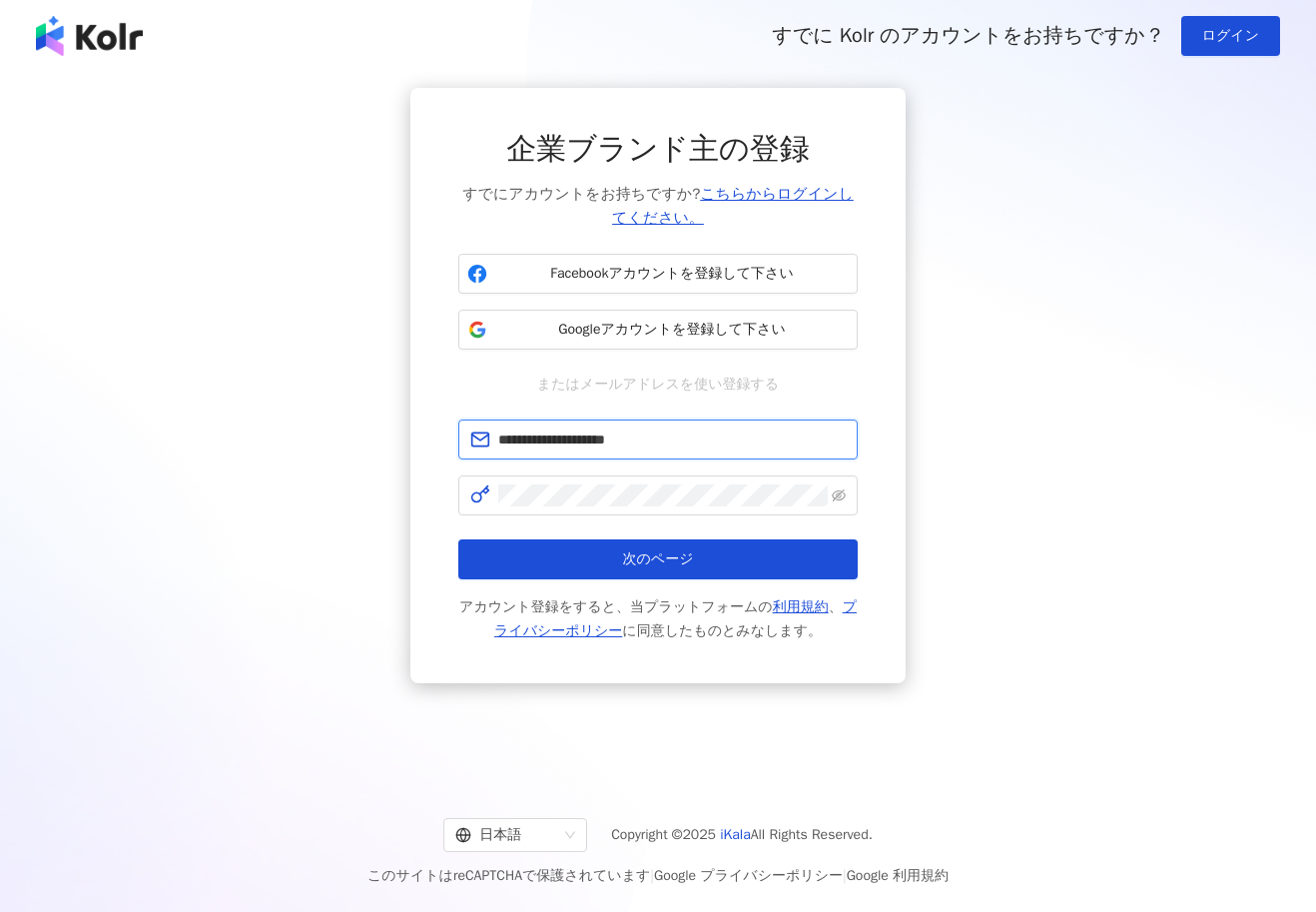 type on "**********" 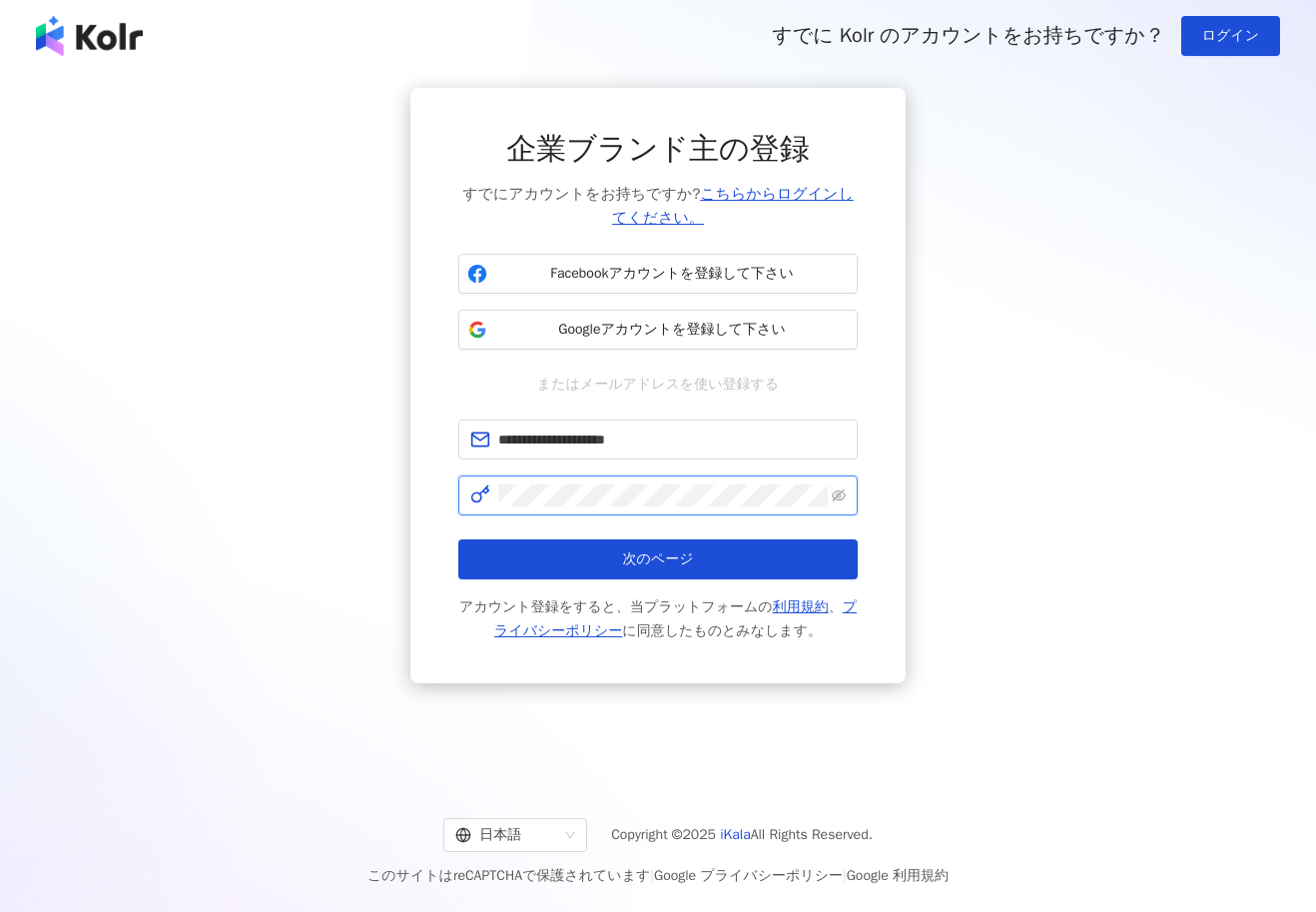 click at bounding box center (658, 495) 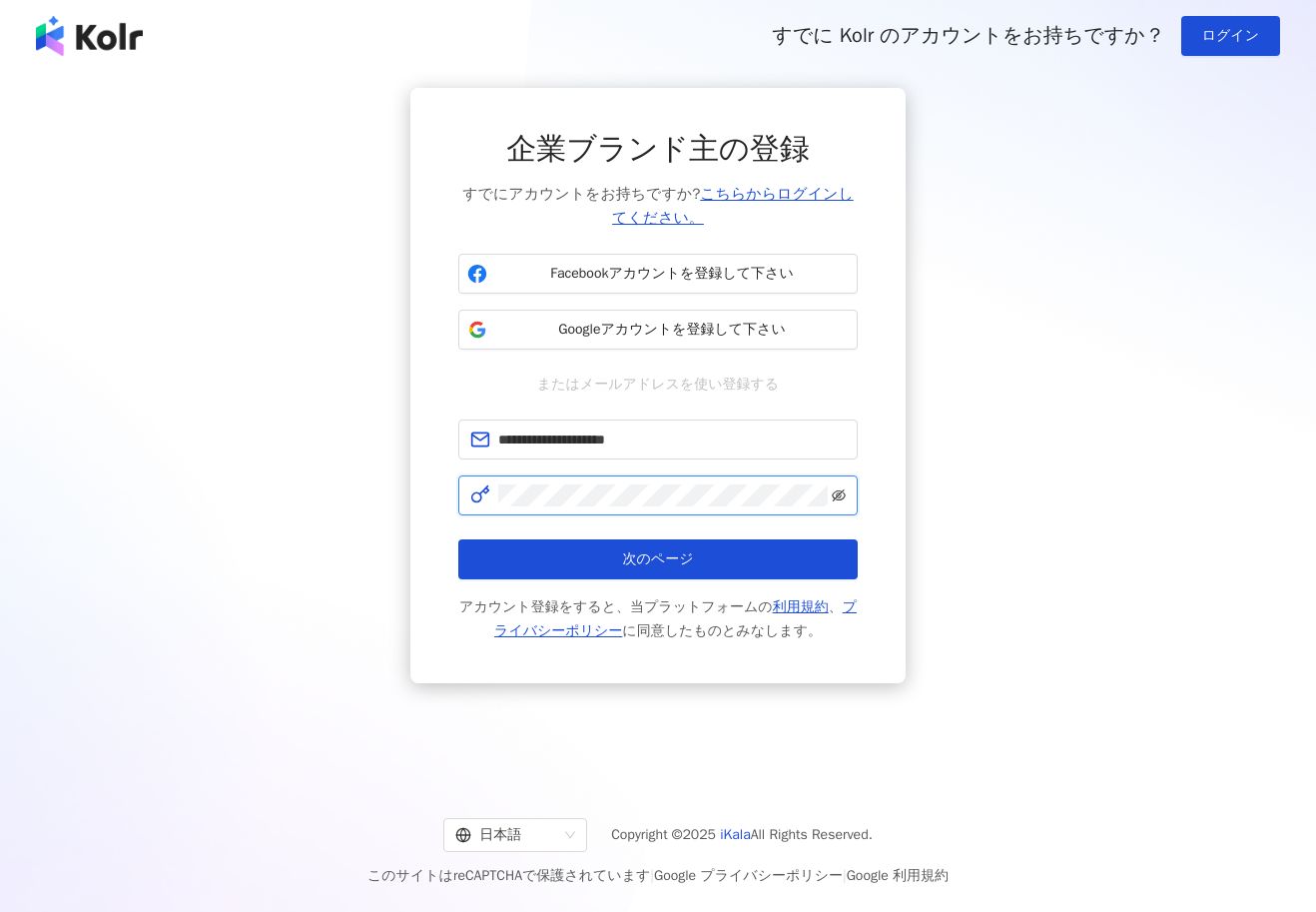 click 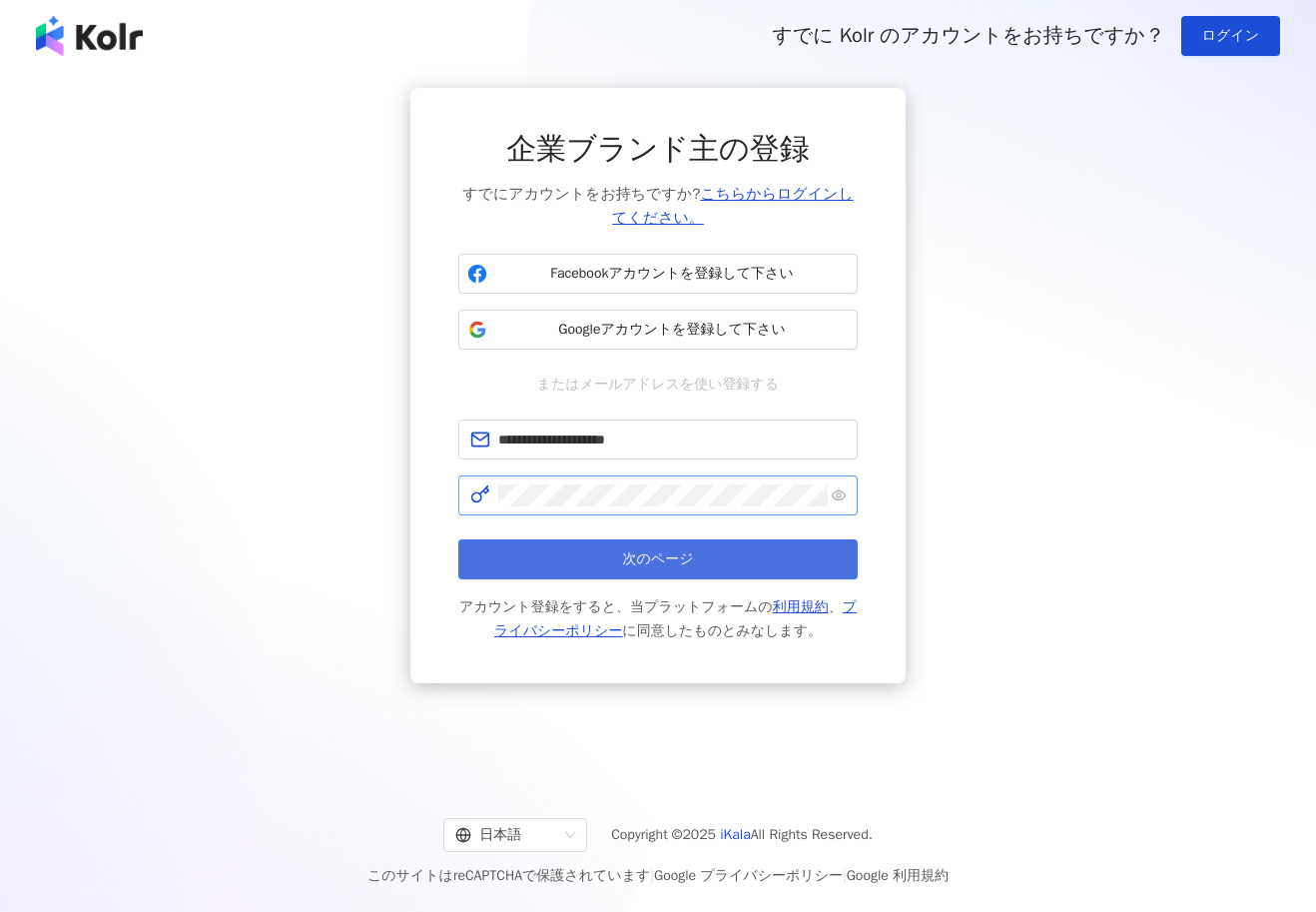 click on "次のページ" at bounding box center (658, 559) 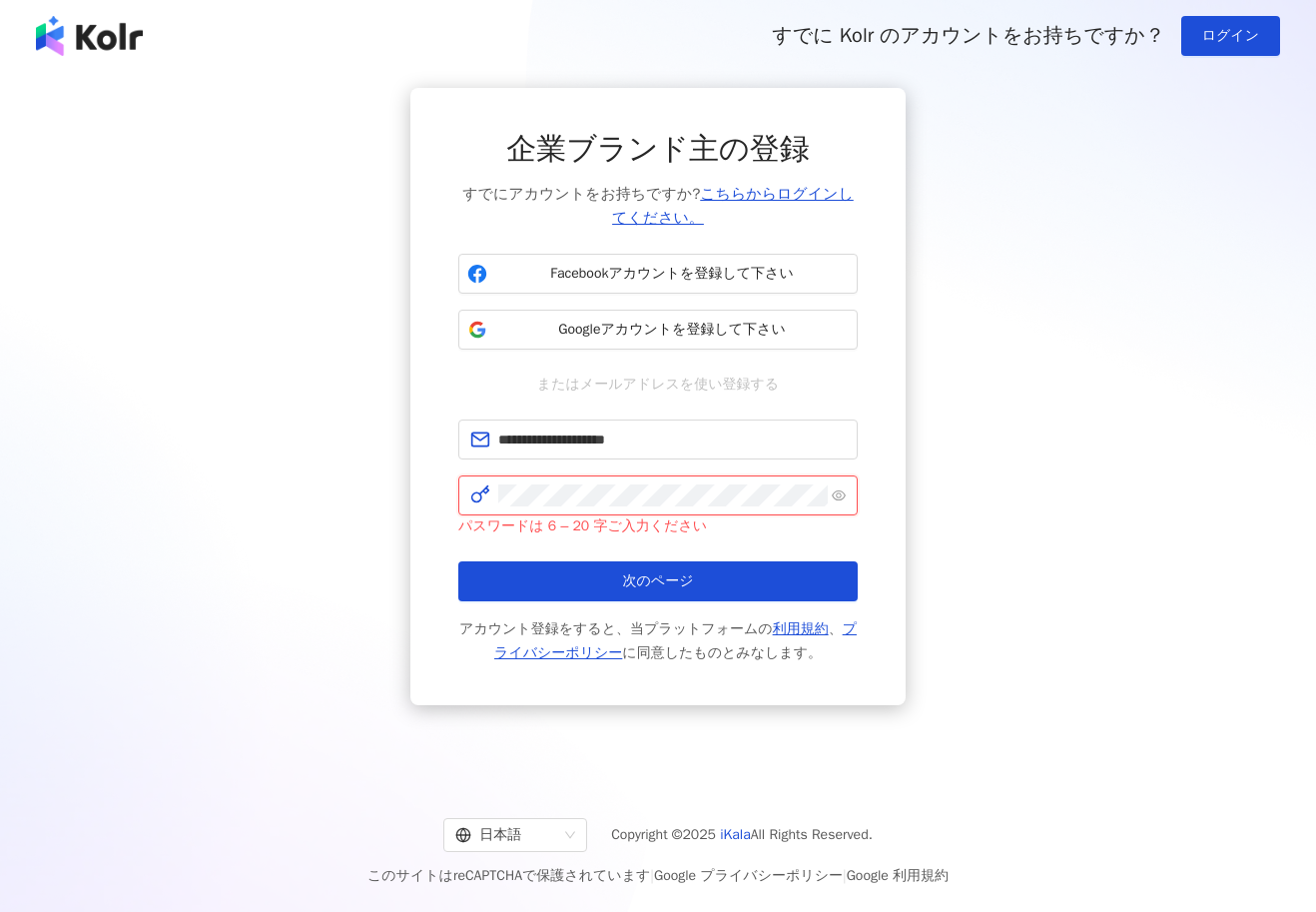 click on "**********" at bounding box center [658, 397] 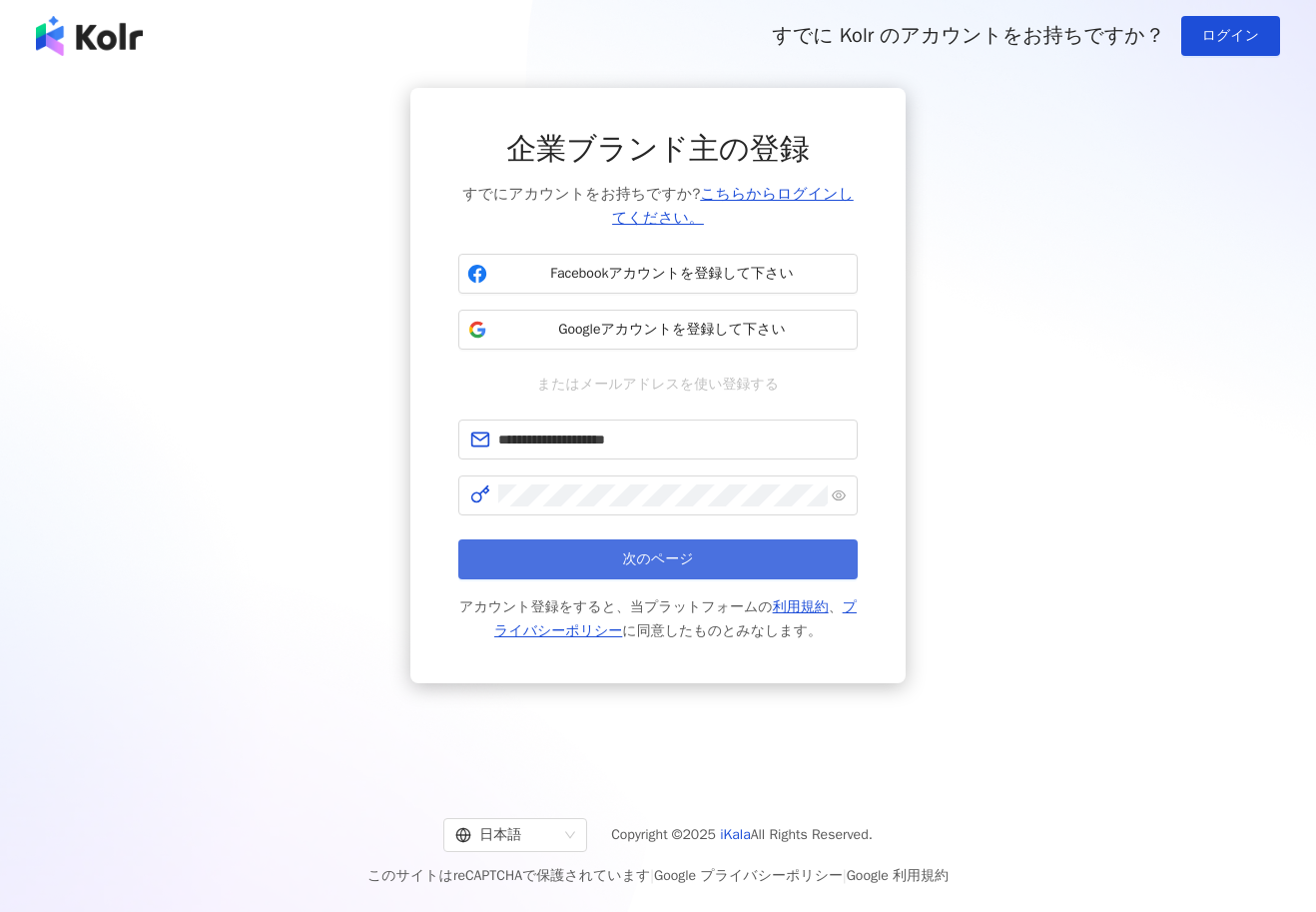 click on "次のページ" at bounding box center [658, 559] 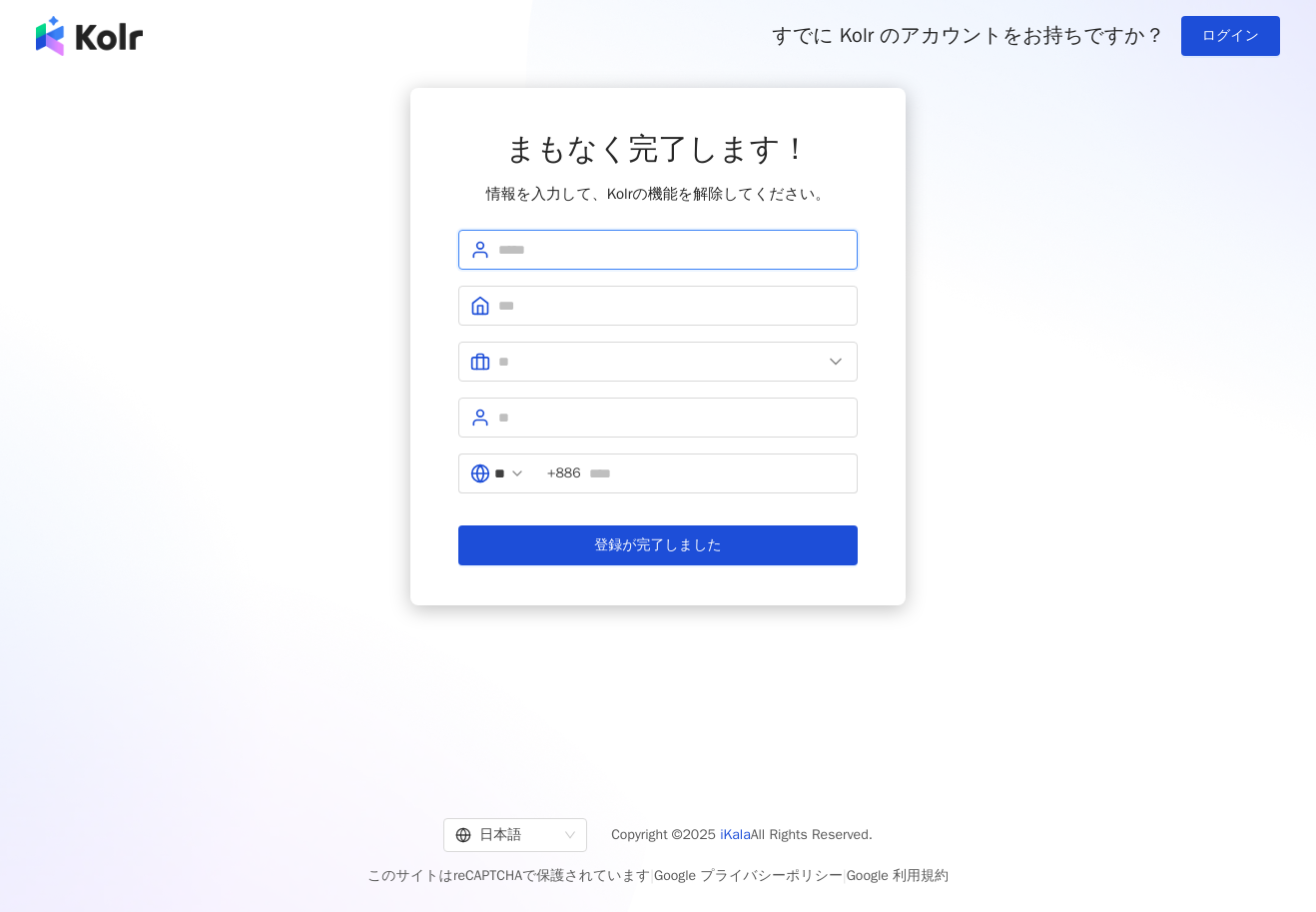 click at bounding box center (672, 250) 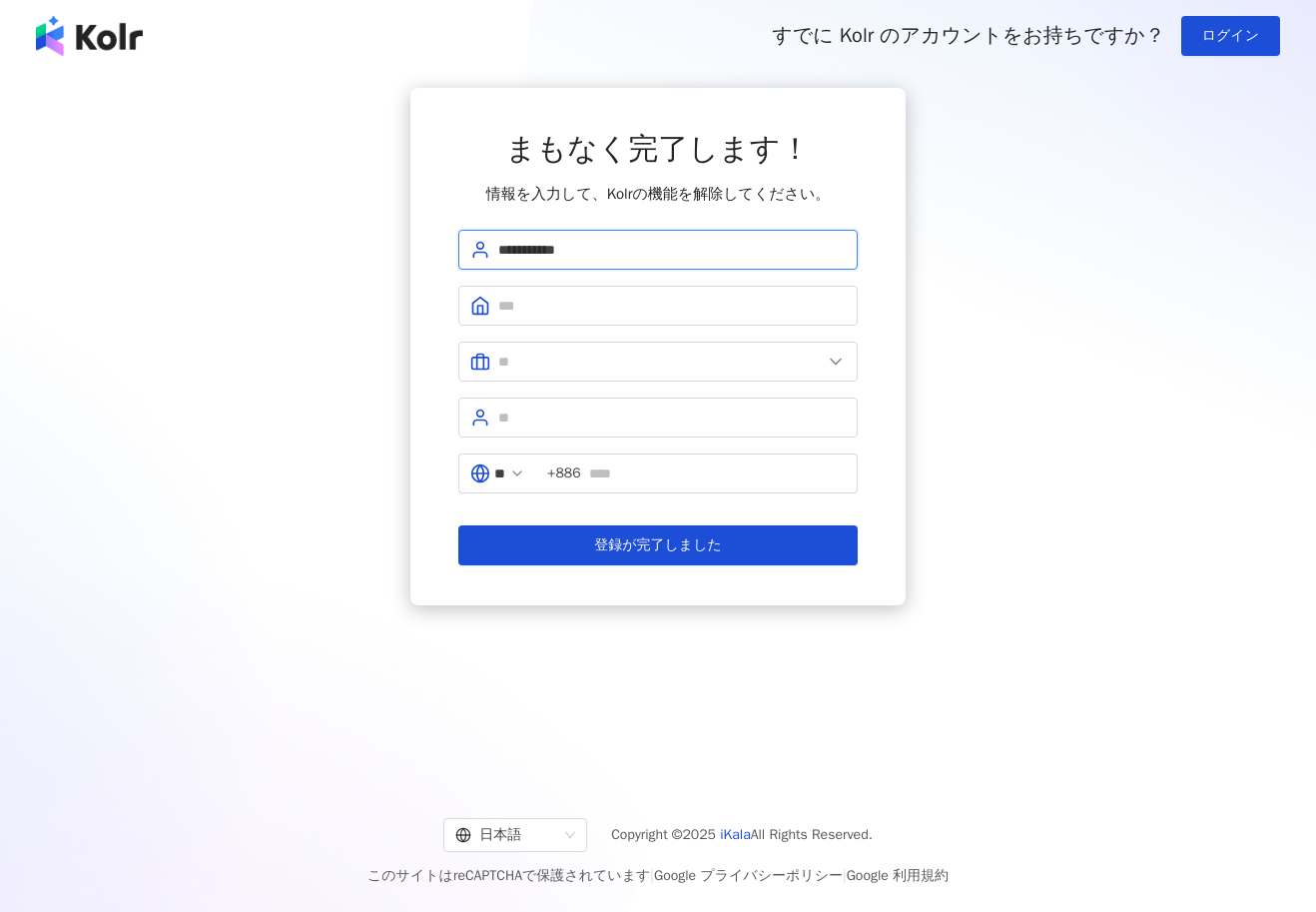 type on "**********" 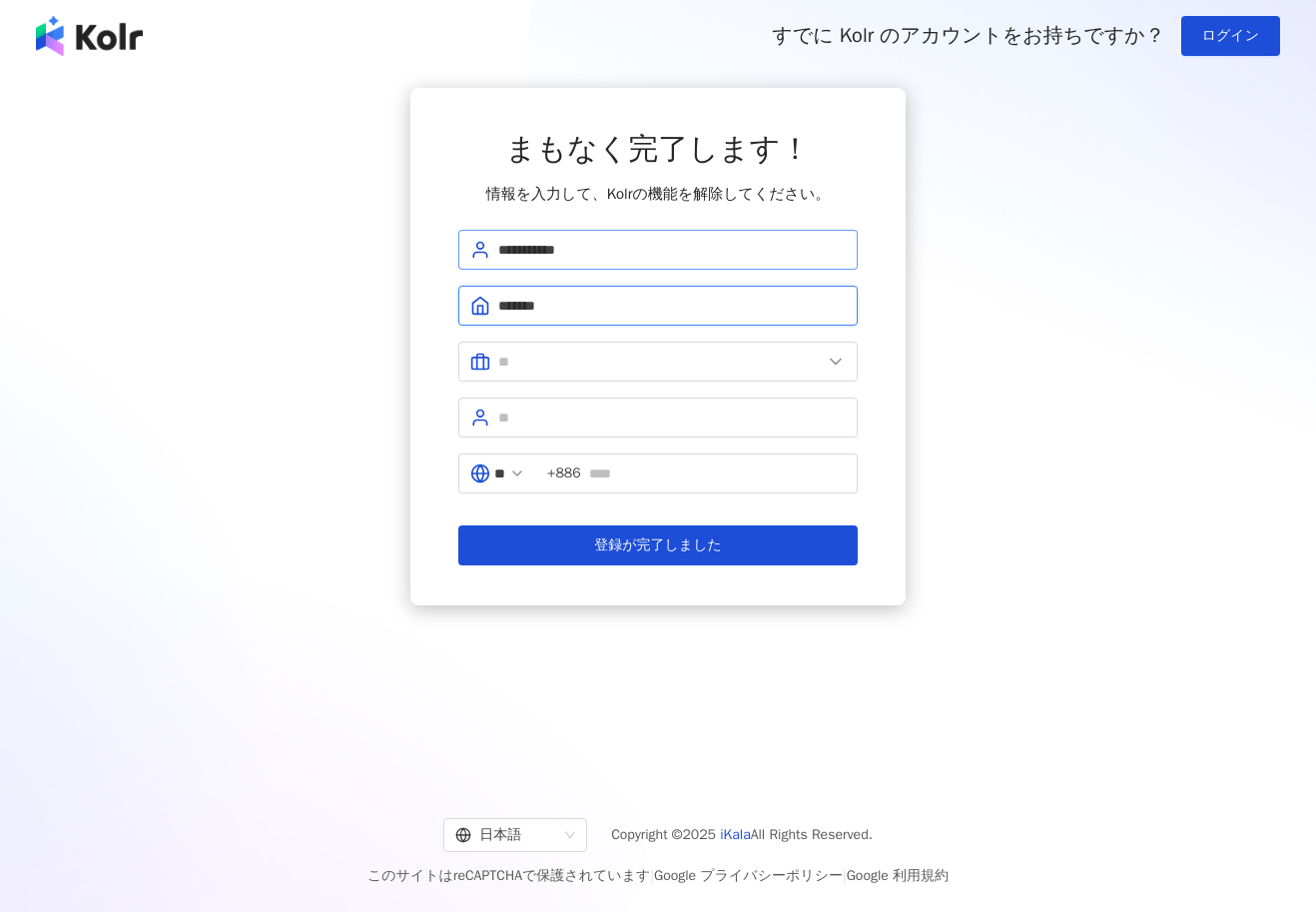 type on "*******" 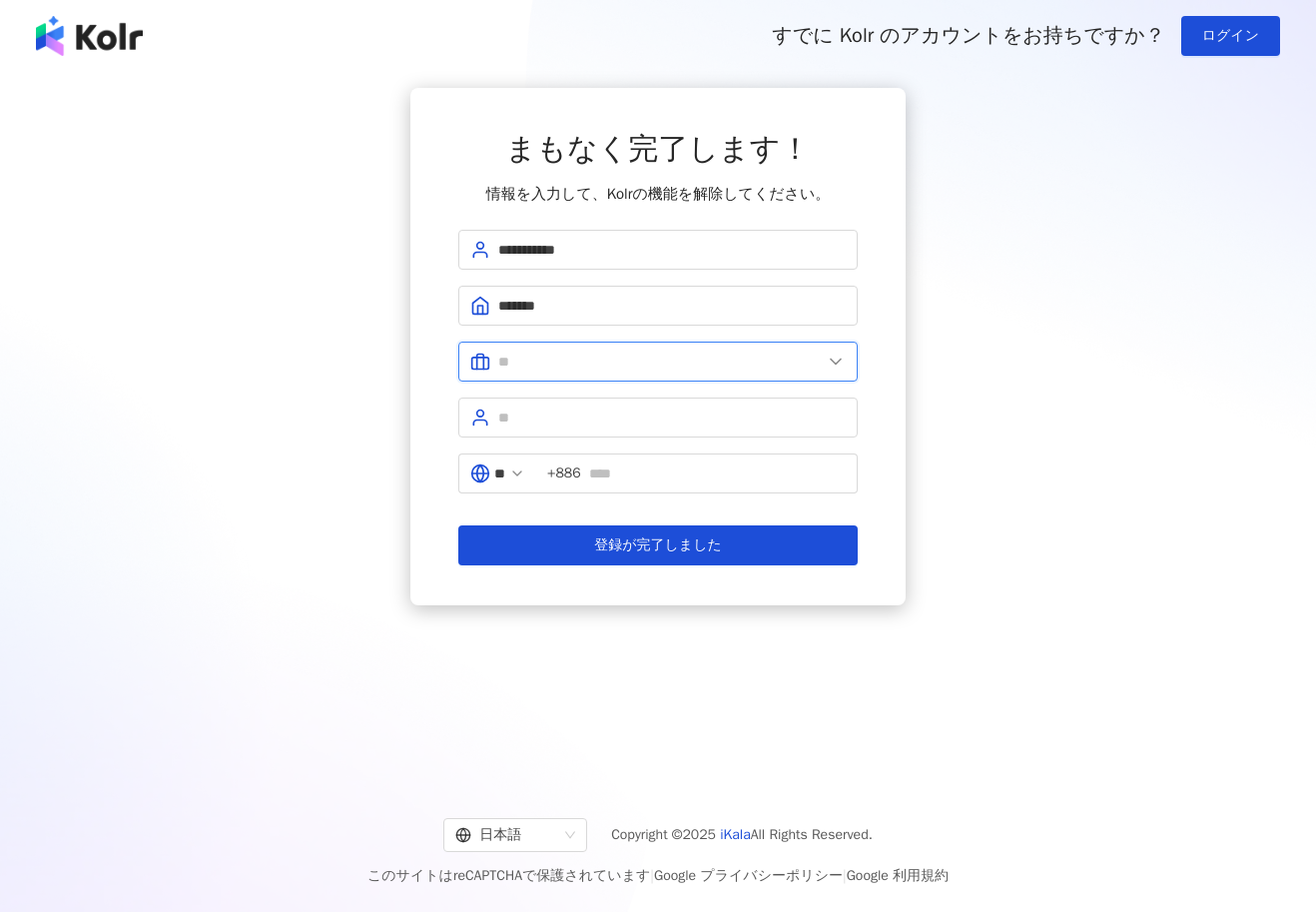 click at bounding box center (660, 362) 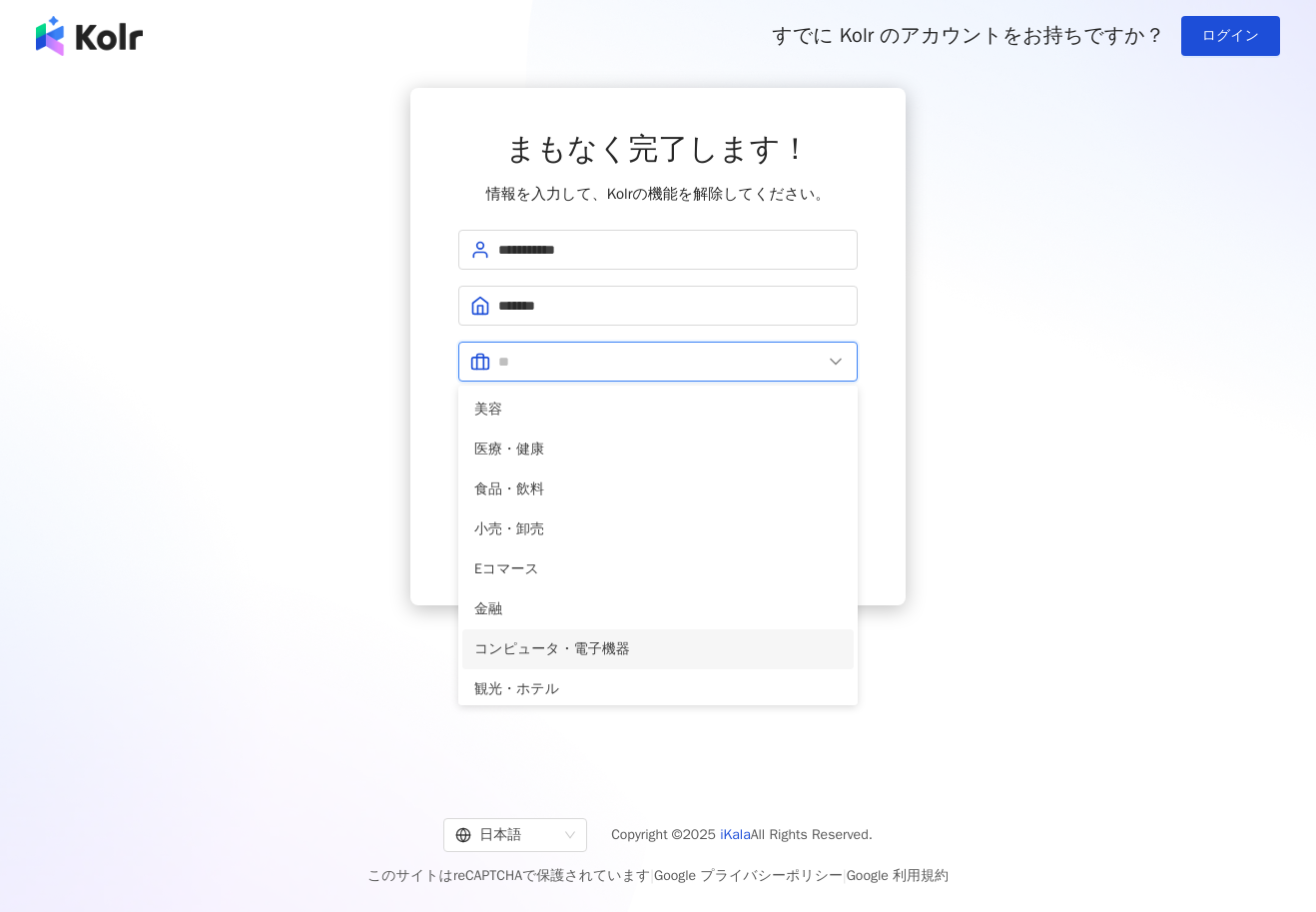 scroll, scrollTop: 408, scrollLeft: 0, axis: vertical 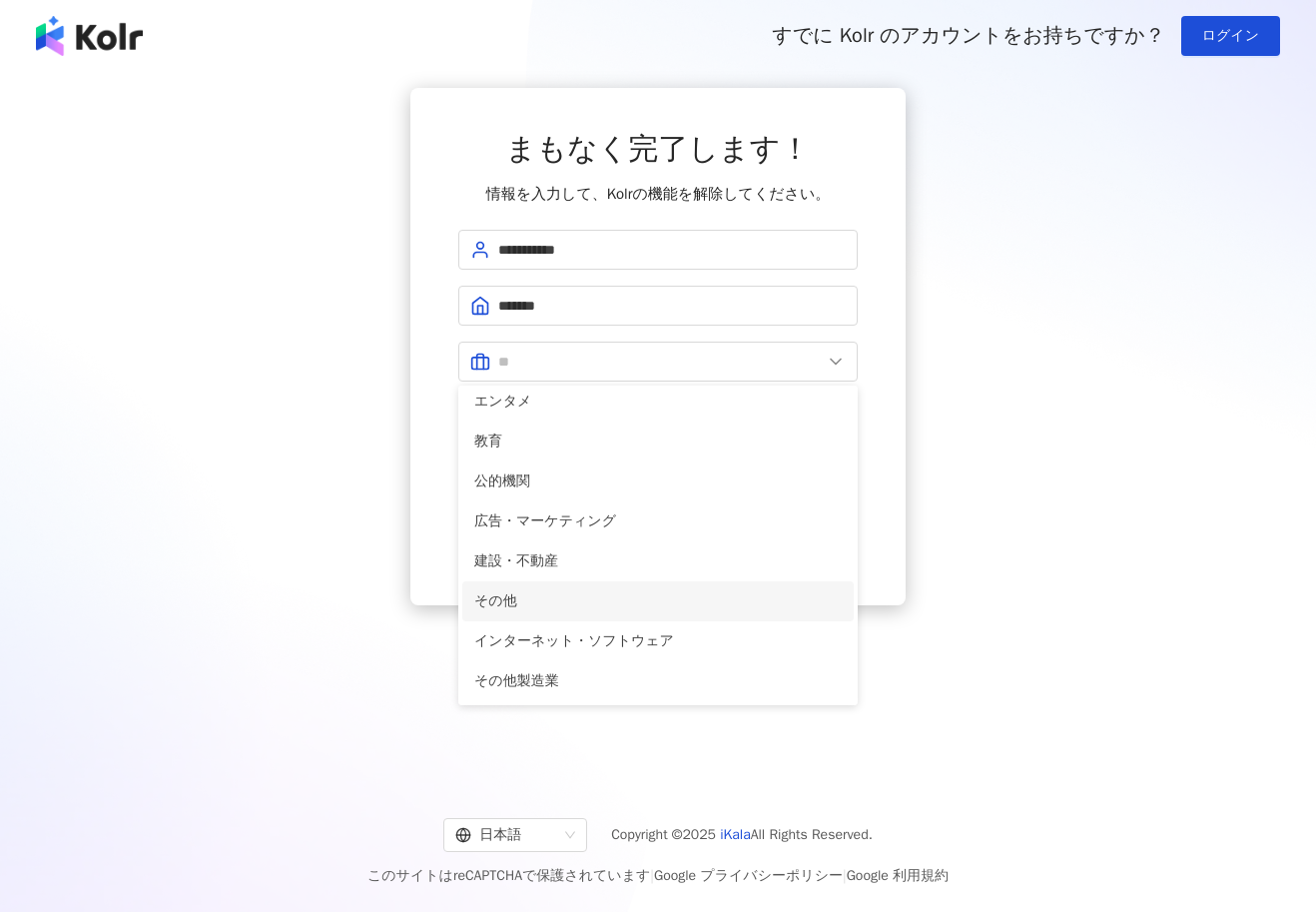 click on "その他" at bounding box center [658, 601] 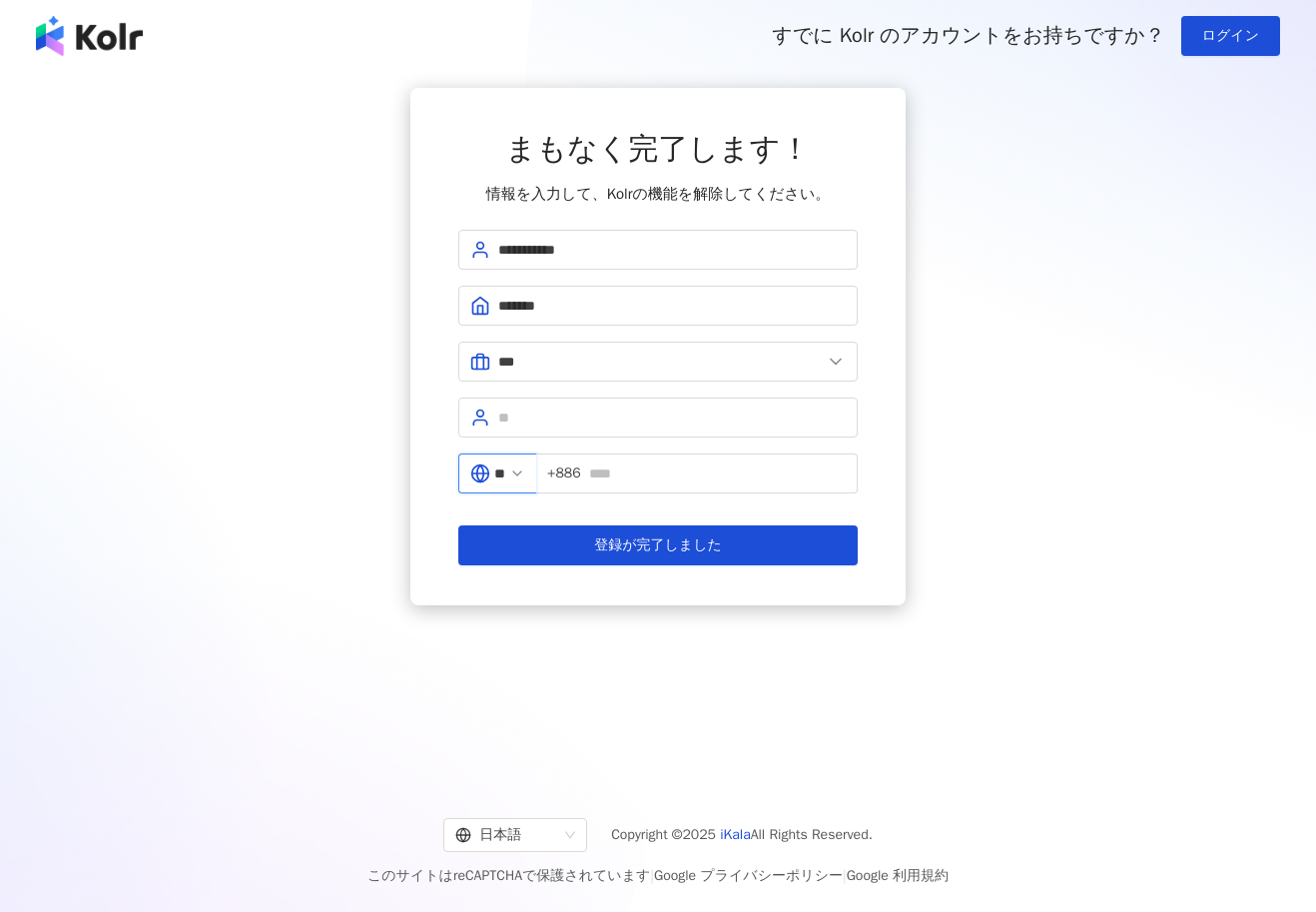 click on "**" at bounding box center (499, 473) 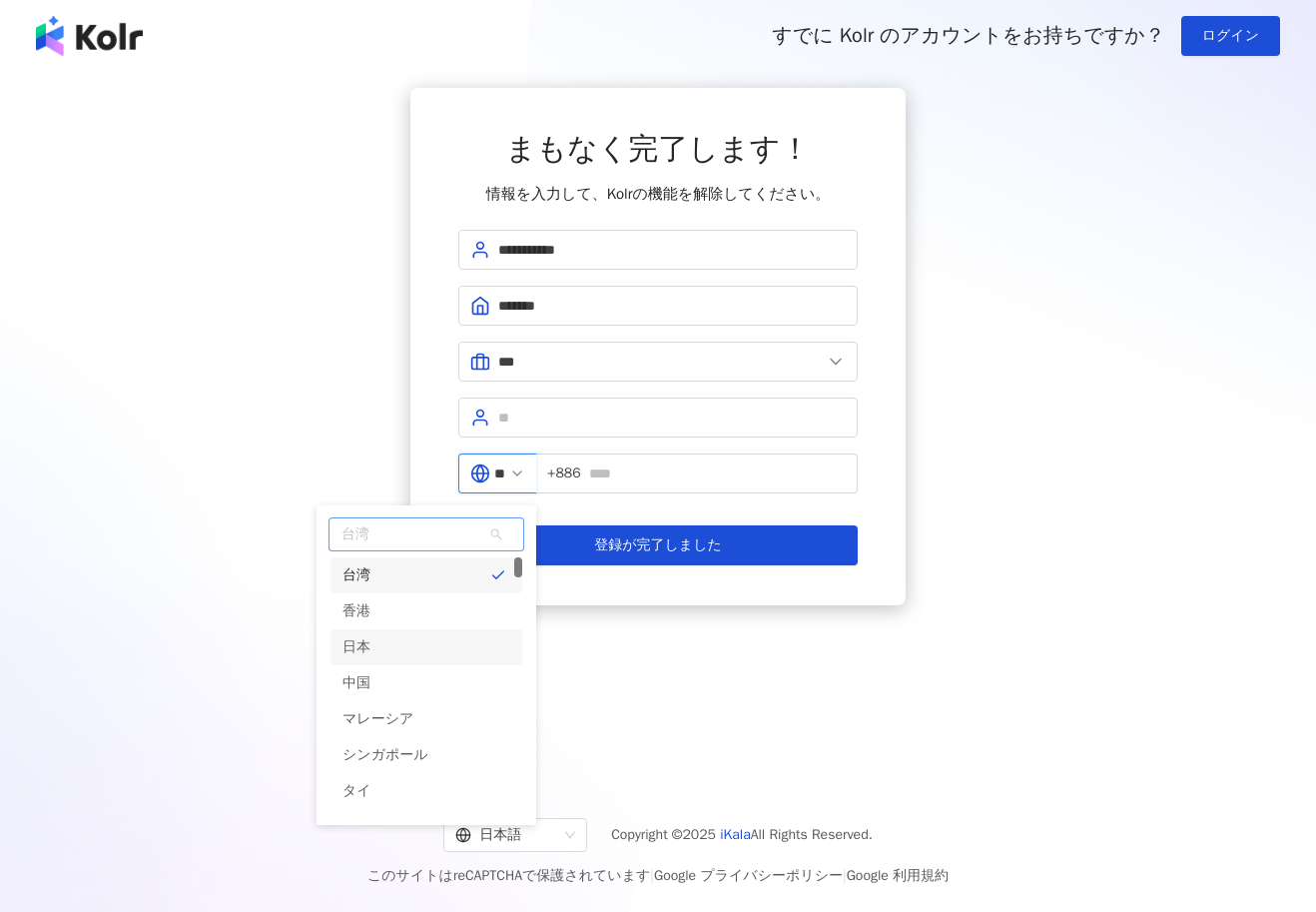 click on "日本" at bounding box center [426, 647] 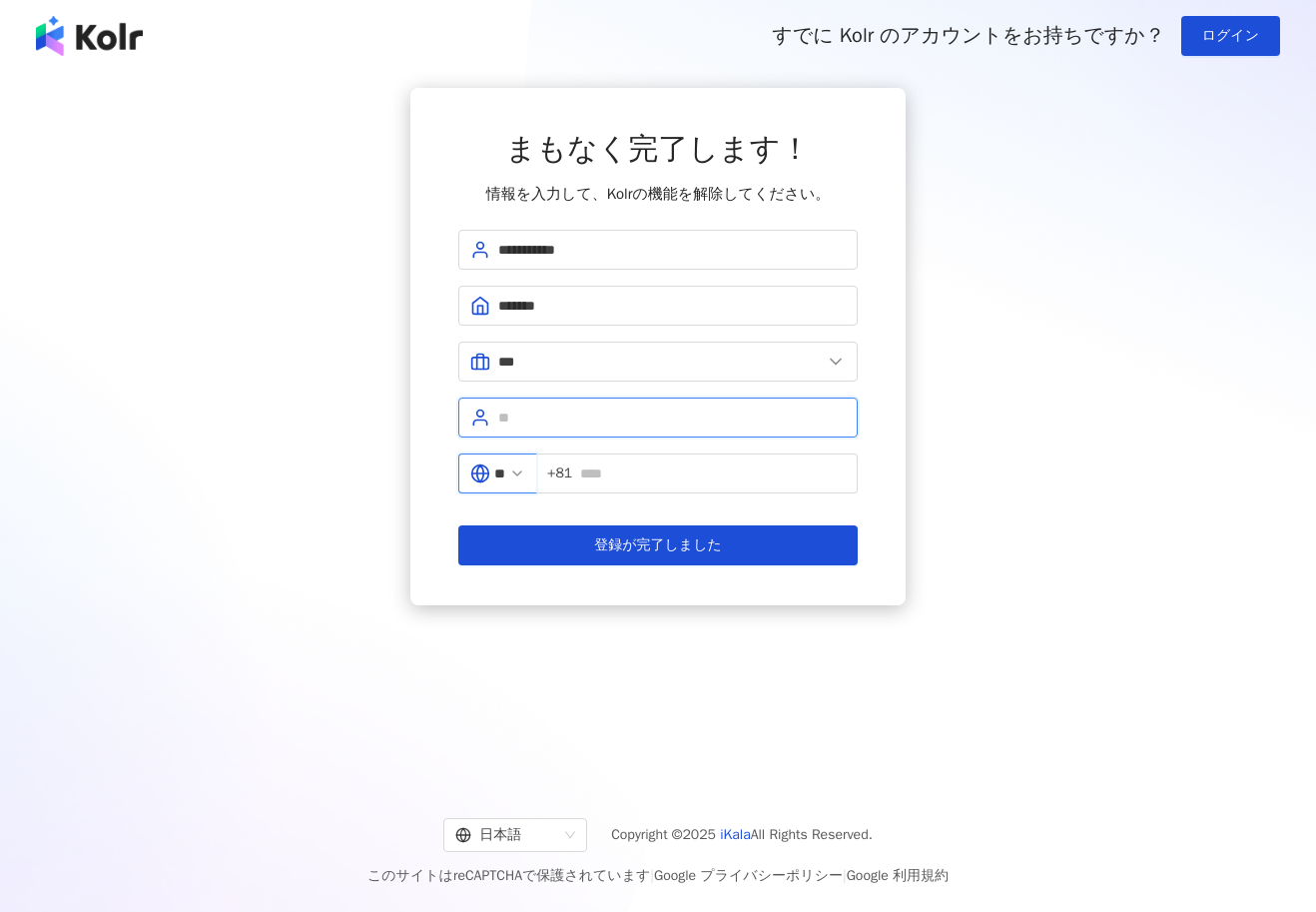 click at bounding box center [672, 418] 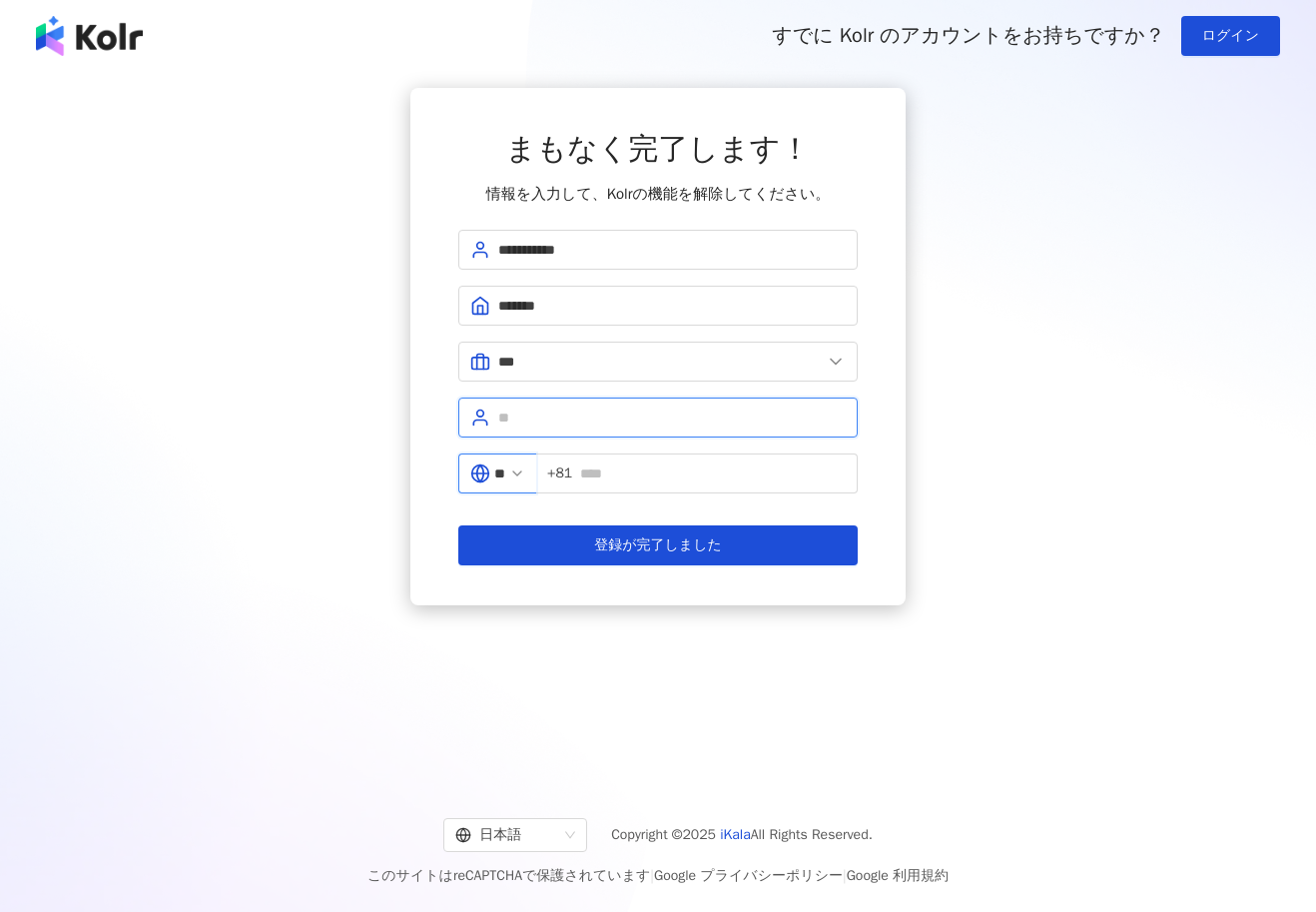 click at bounding box center [672, 418] 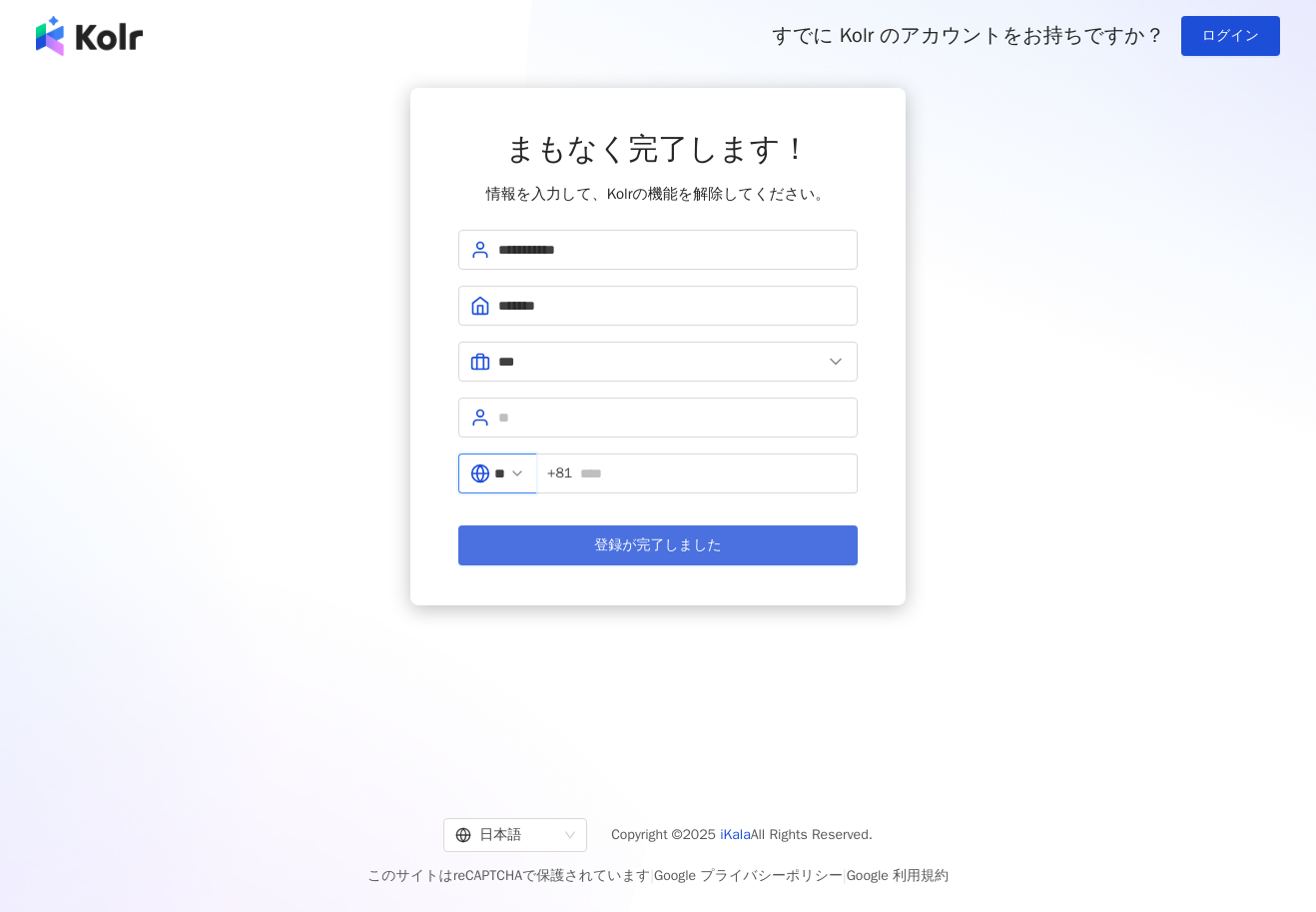 click on "登録が完了しました" at bounding box center [658, 545] 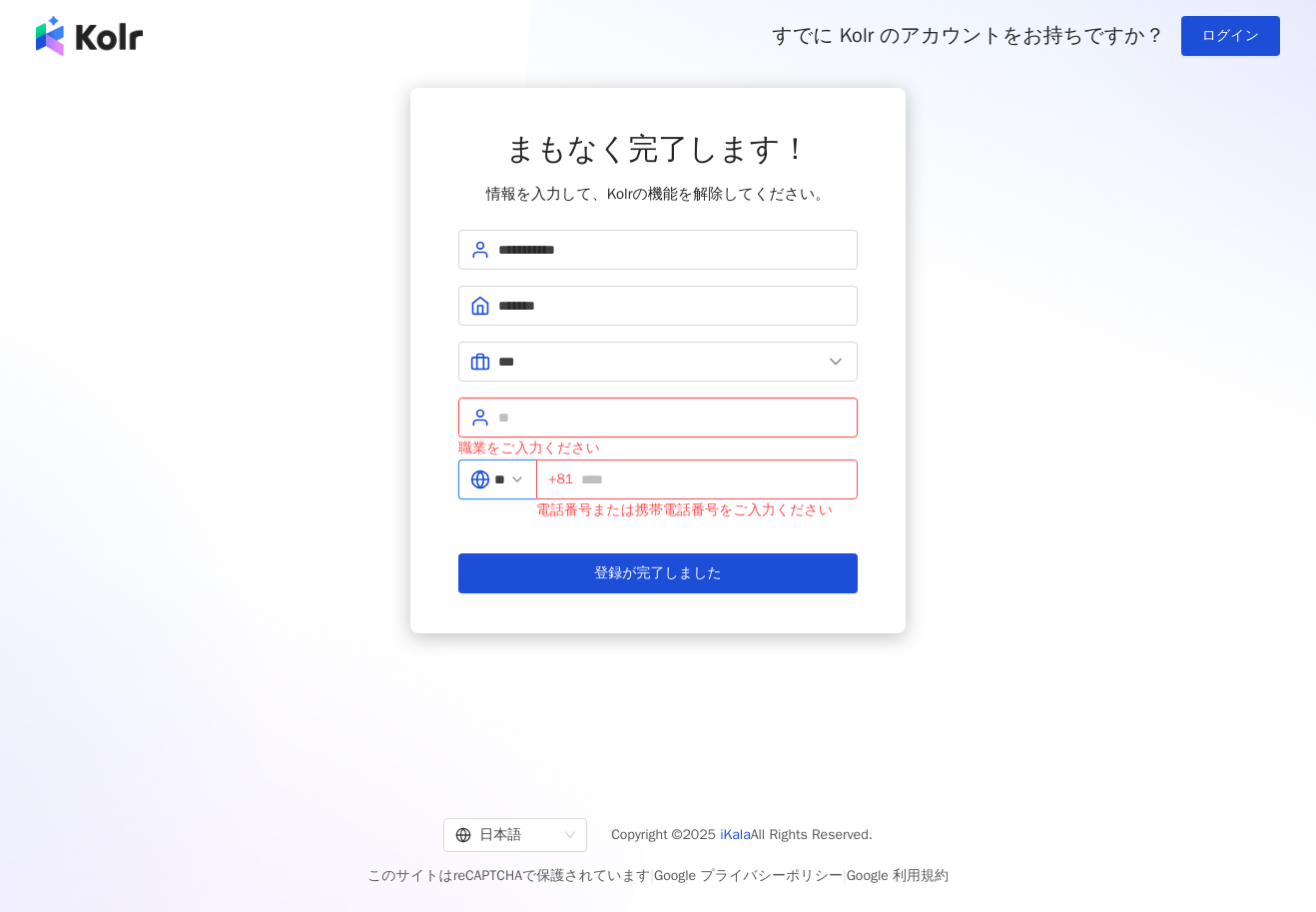 click at bounding box center (672, 418) 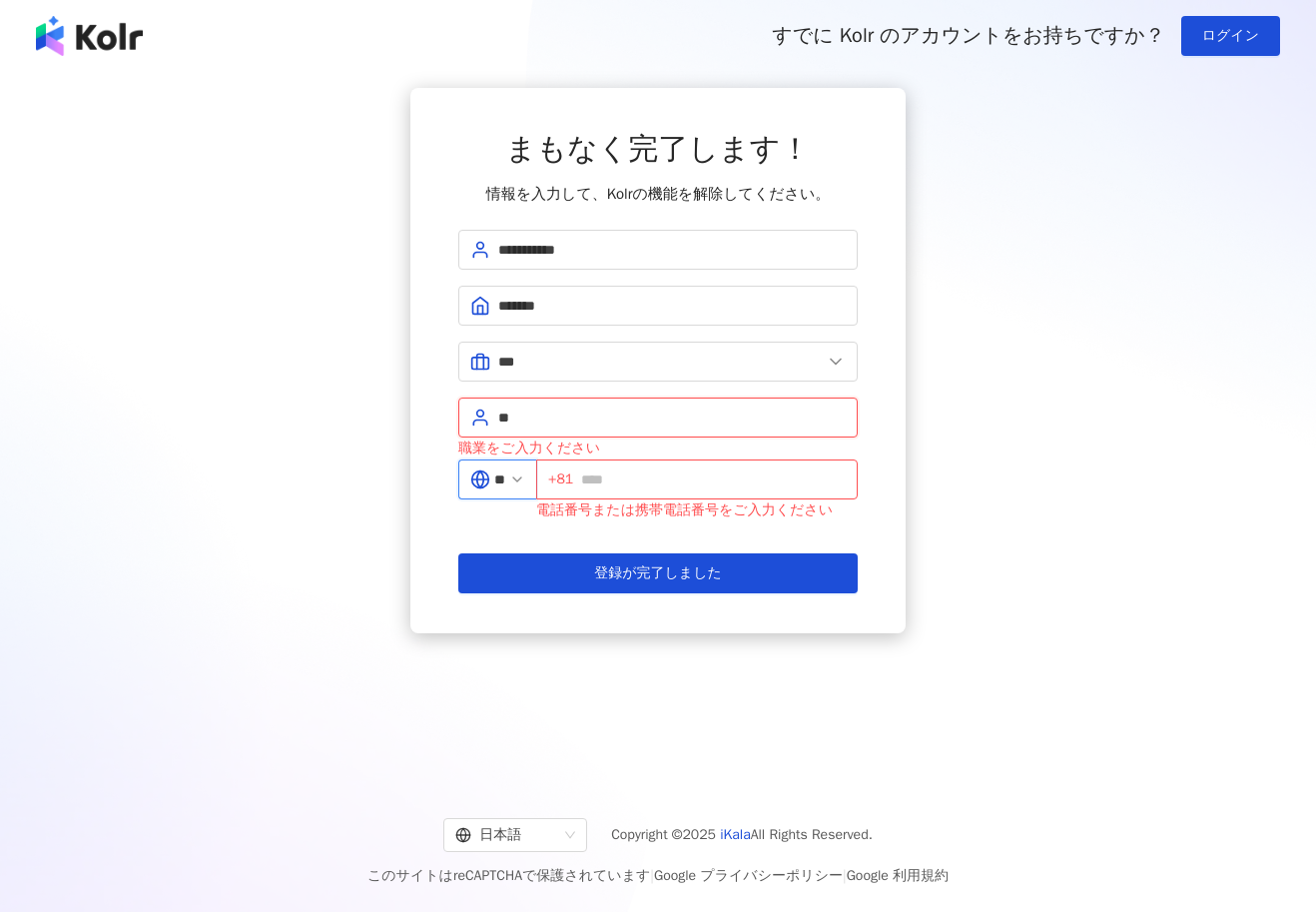 type on "*" 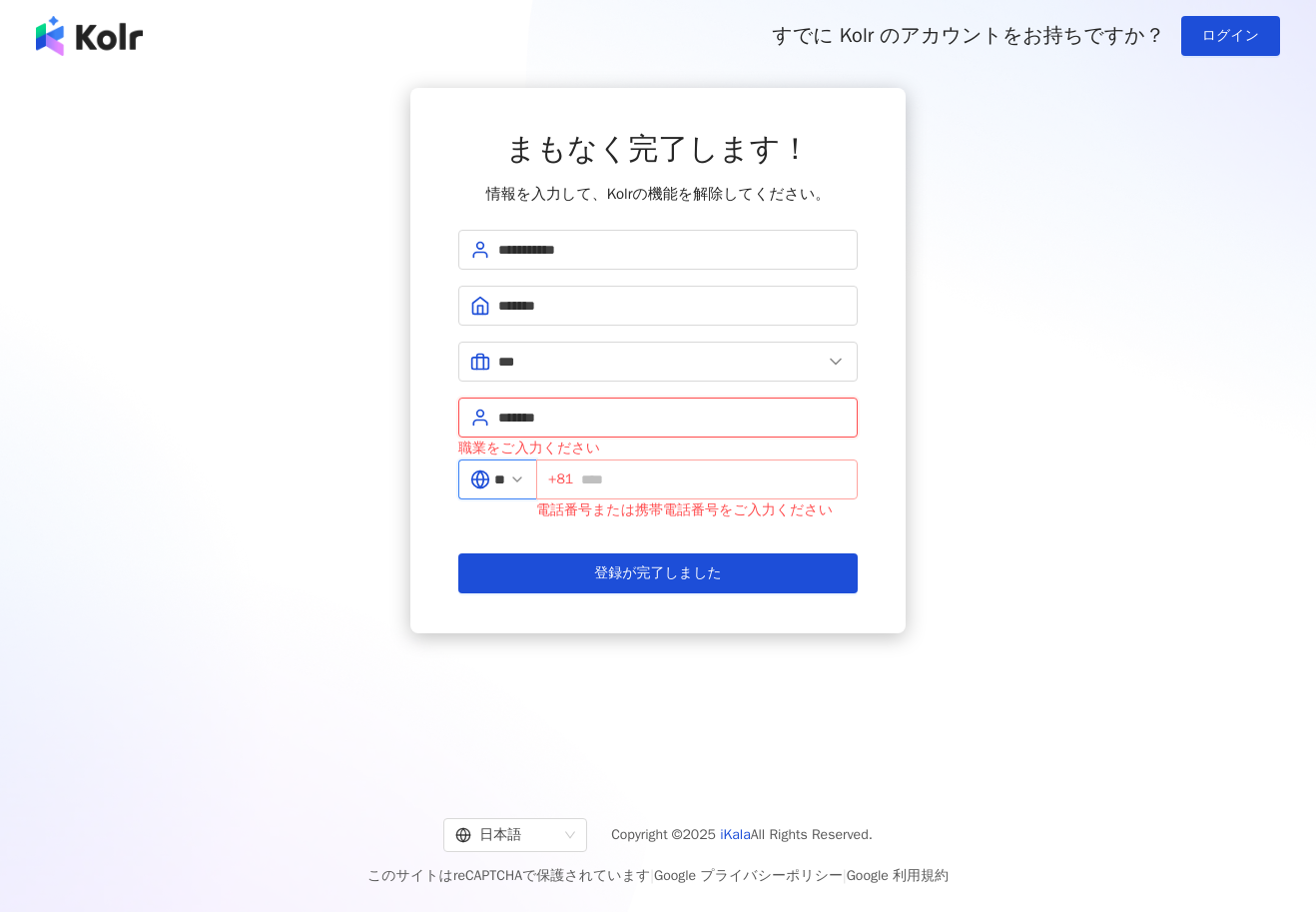 type on "*******" 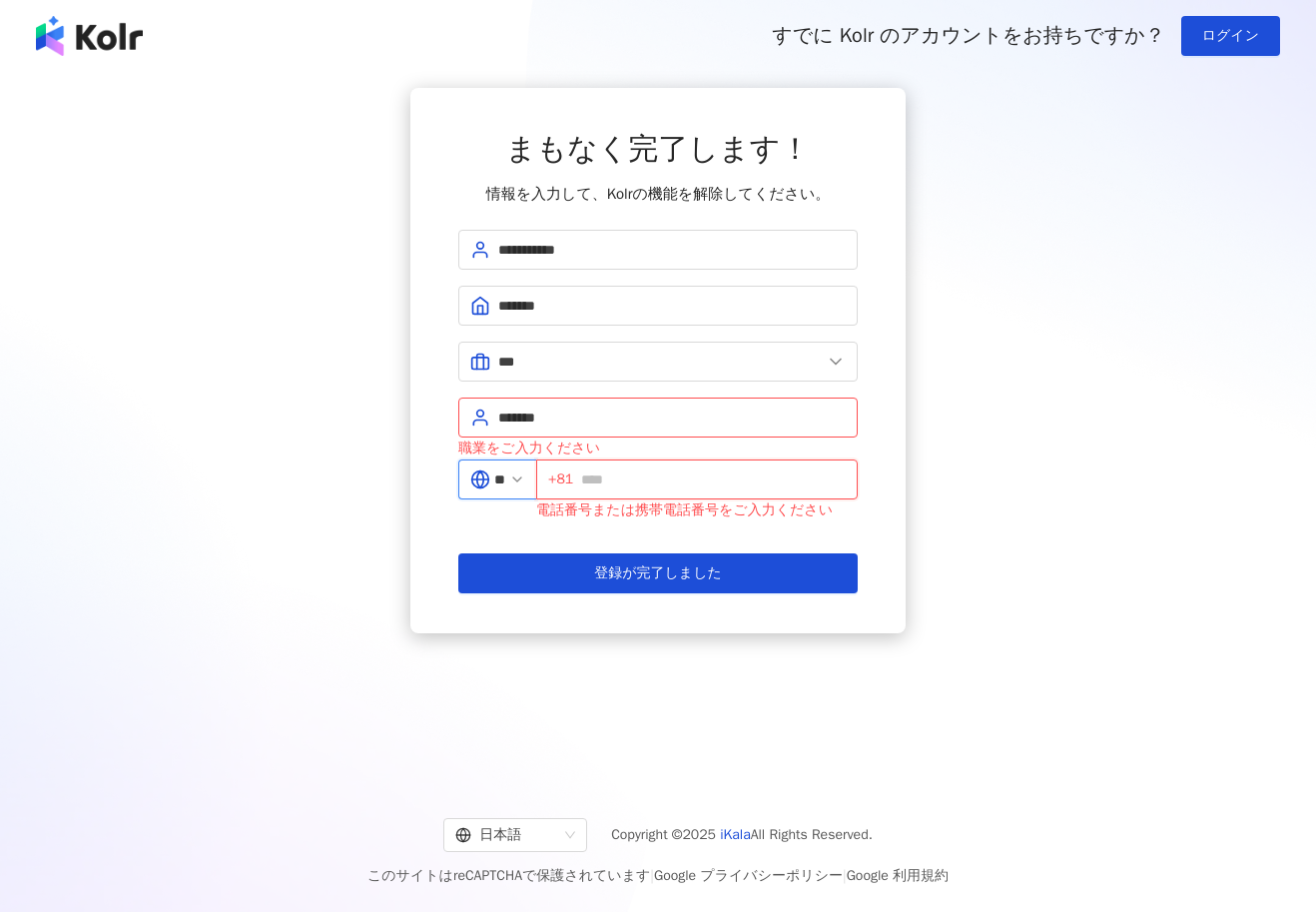 click at bounding box center [713, 479] 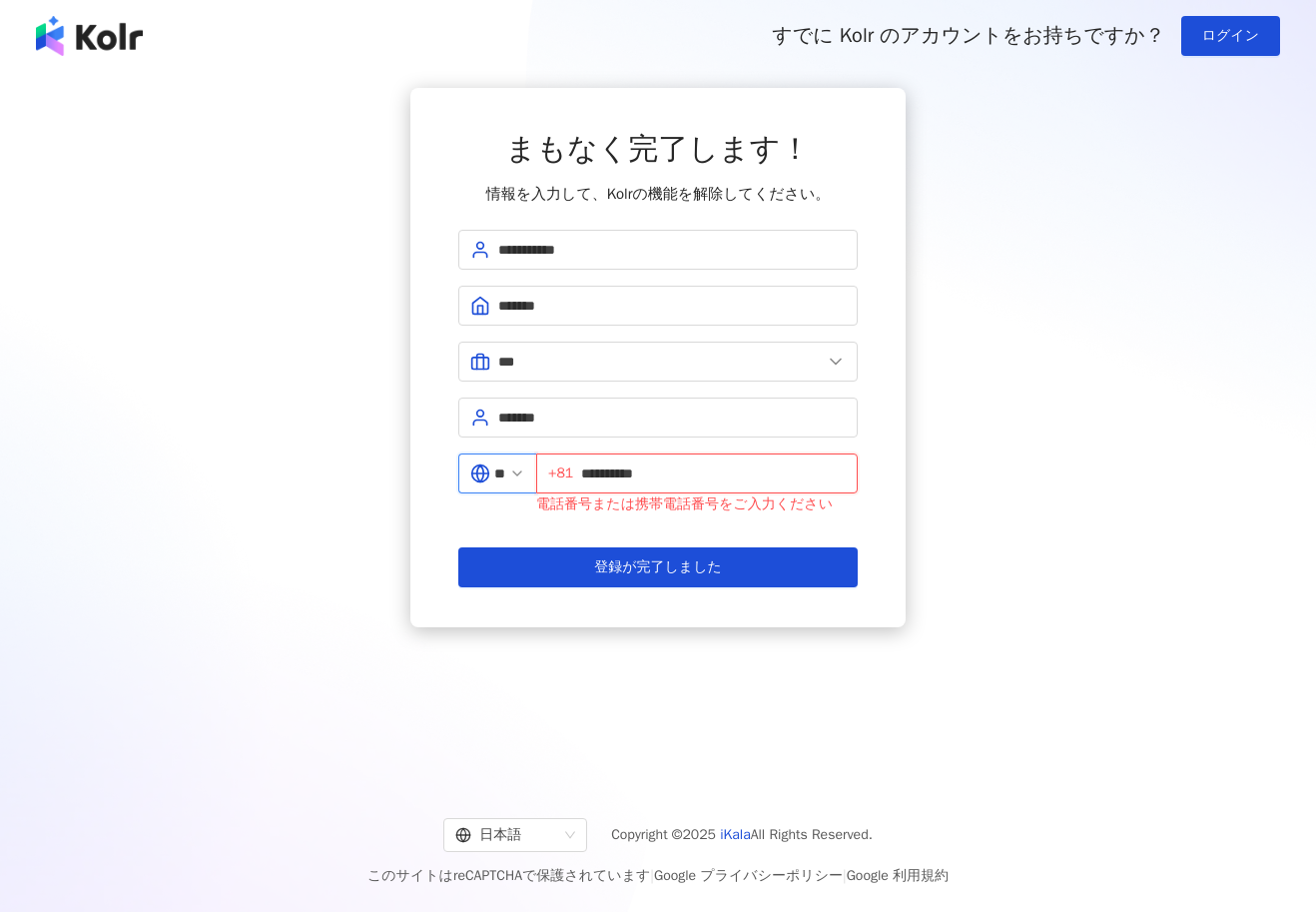 click on "**********" at bounding box center [713, 473] 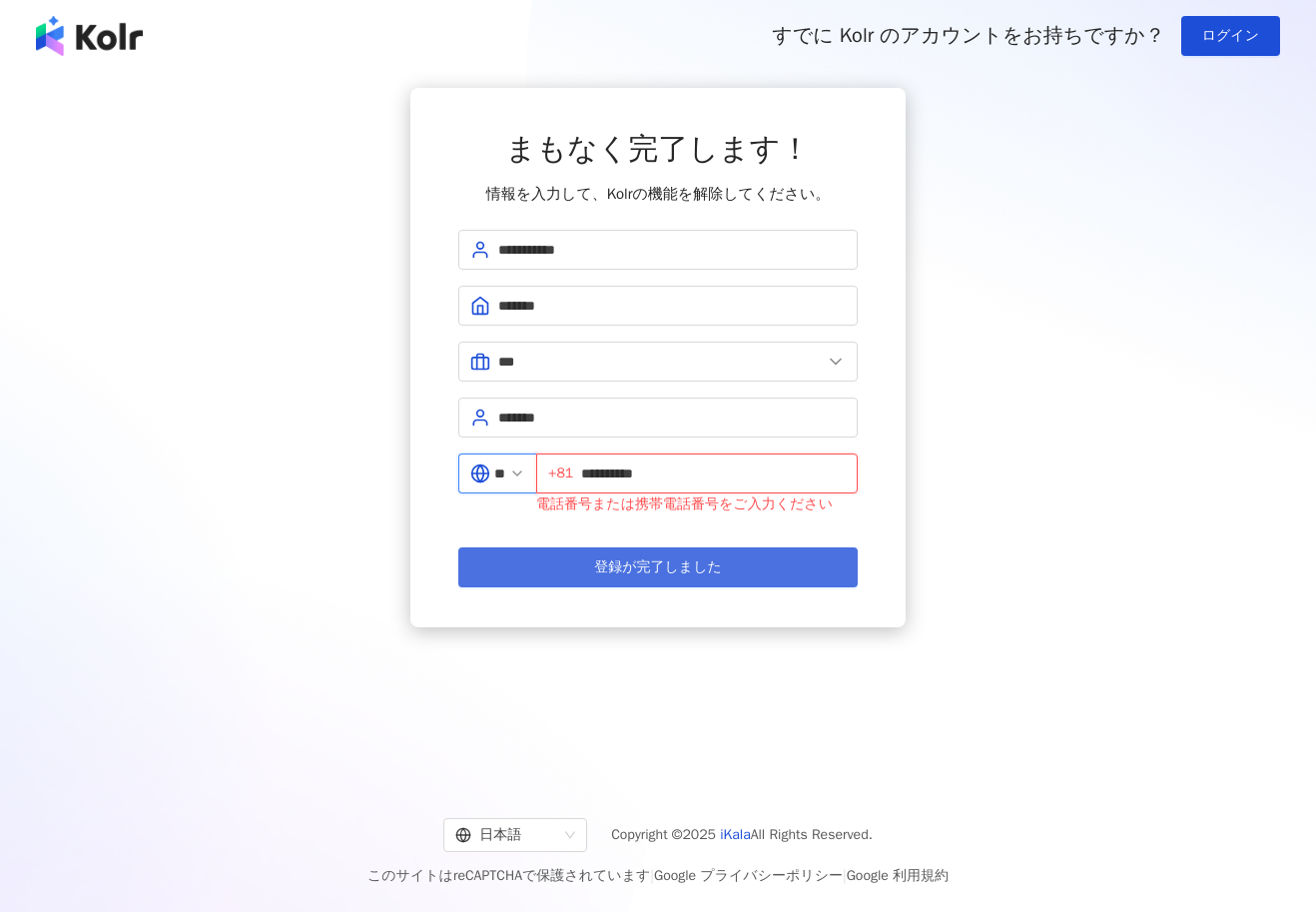 type on "**********" 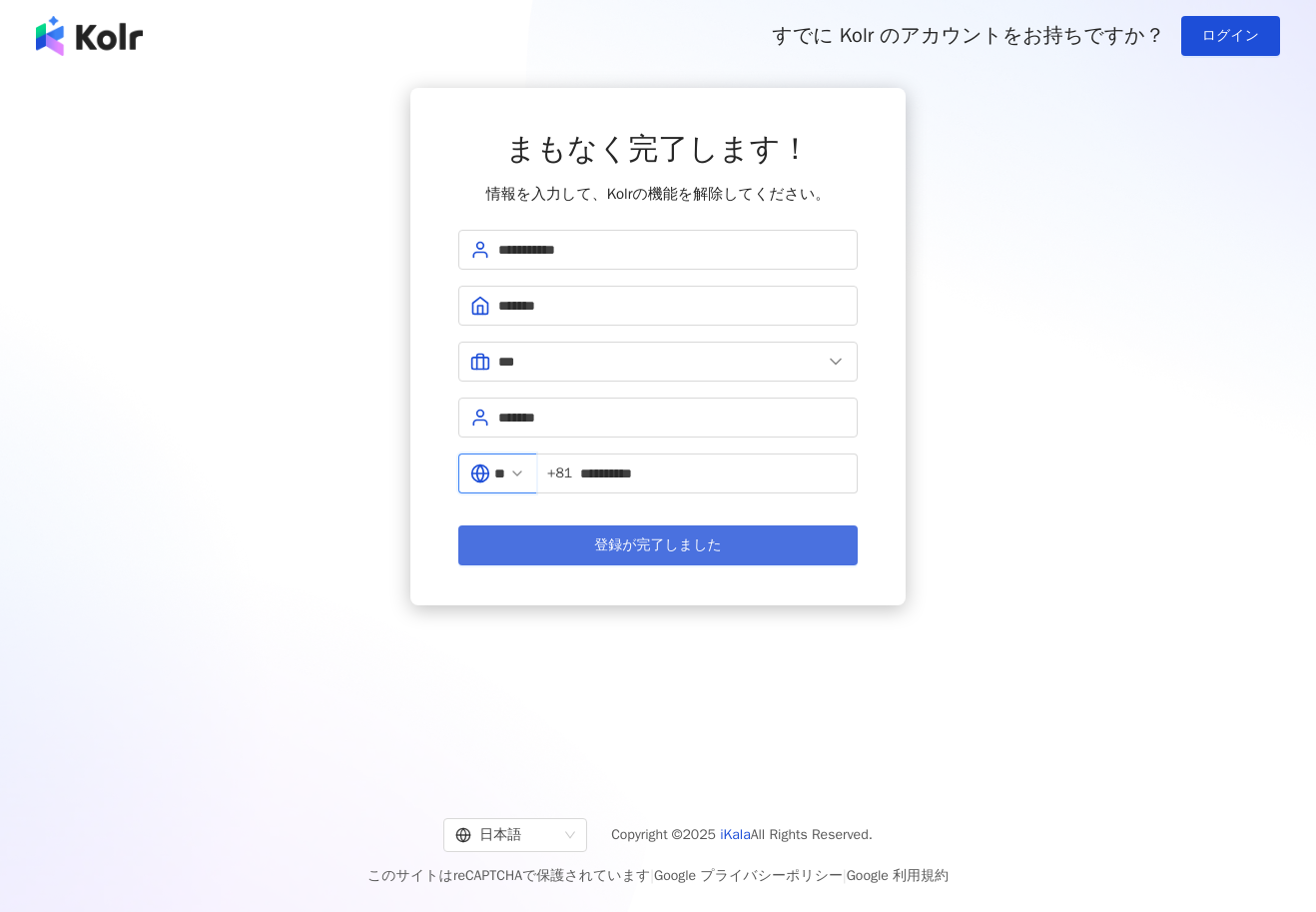 click on "登録が完了しました" at bounding box center [658, 545] 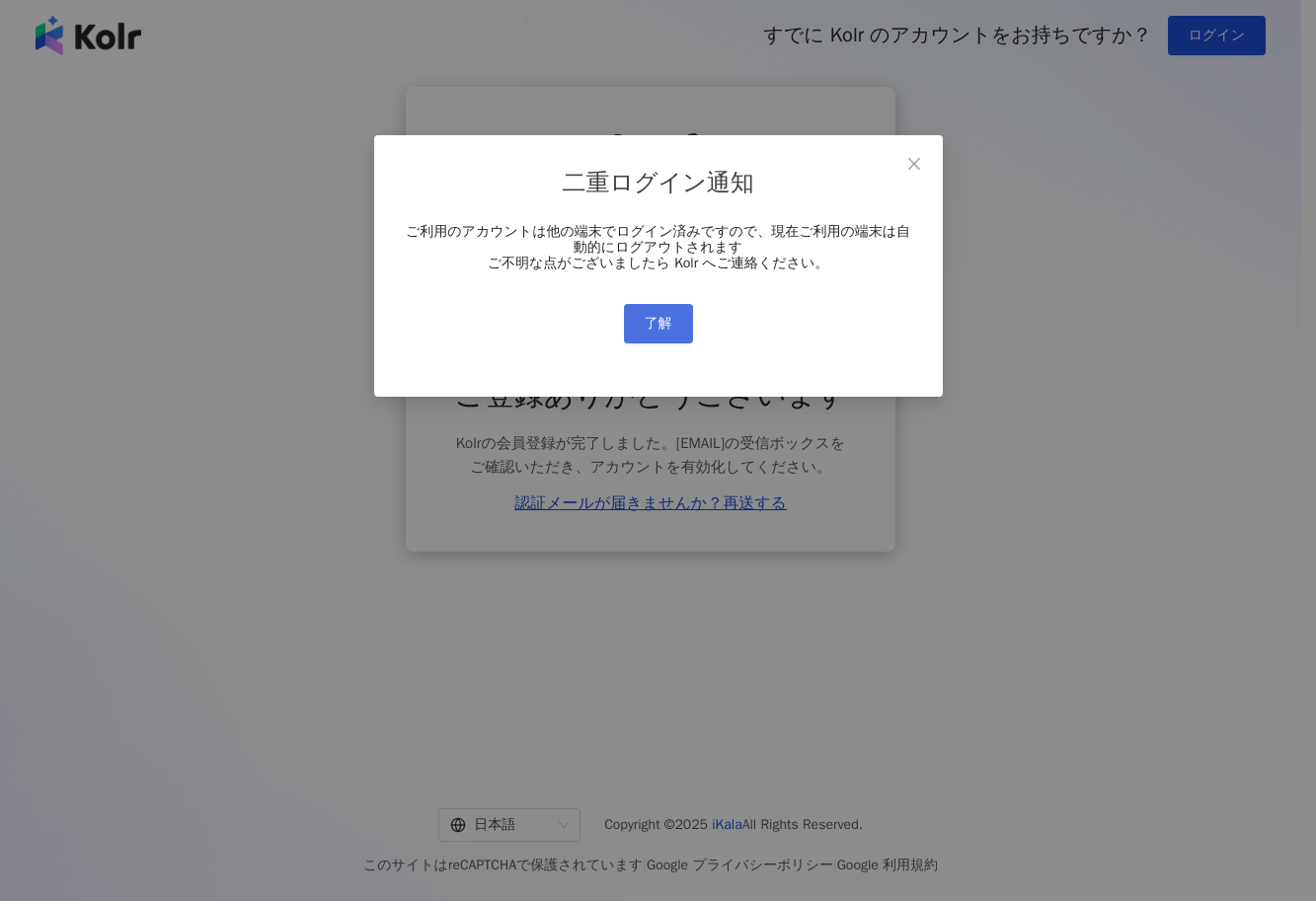 click on "了解" at bounding box center [658, 324] 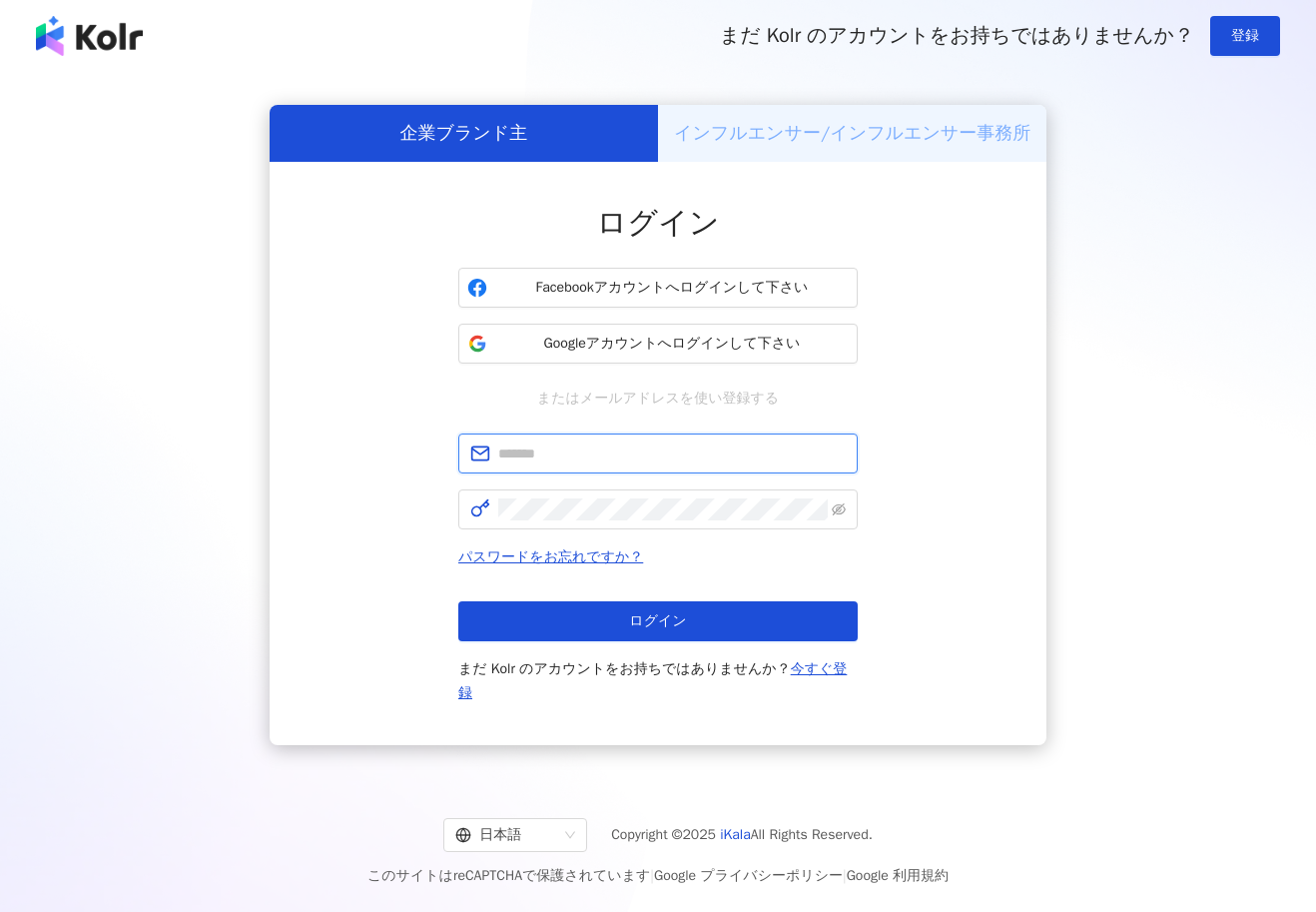 type on "**********" 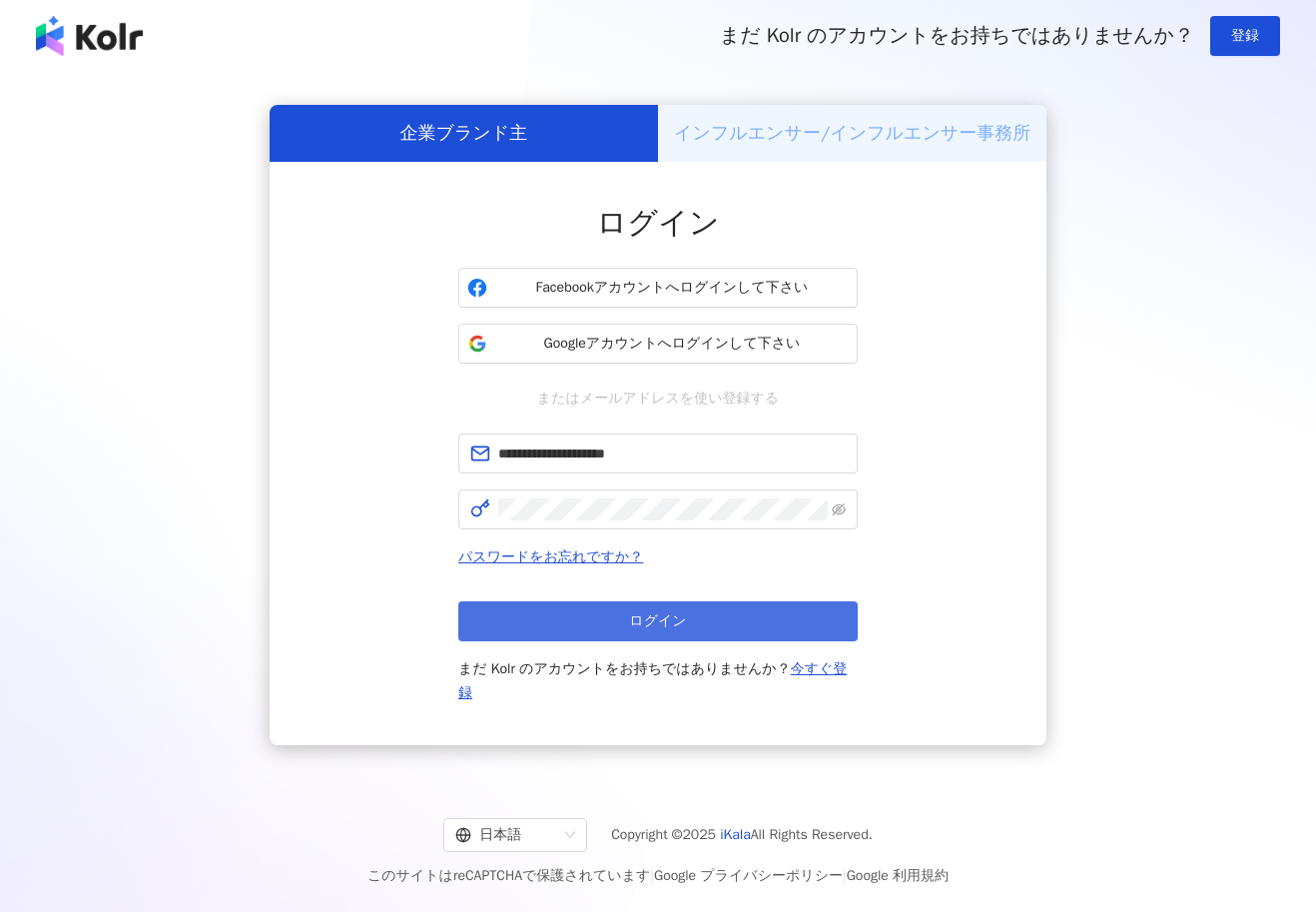 click on "ログイン" at bounding box center (658, 621) 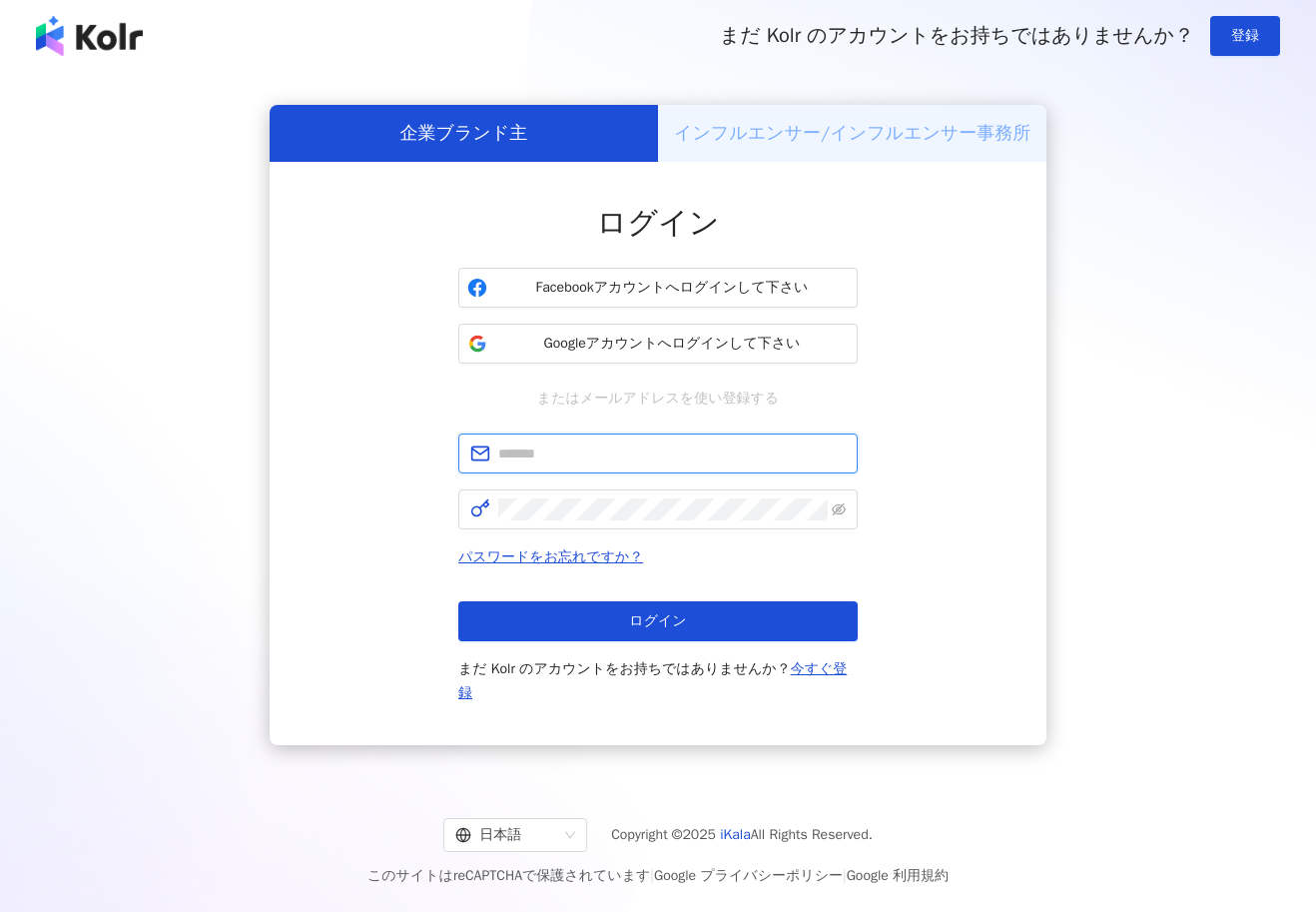 type on "**********" 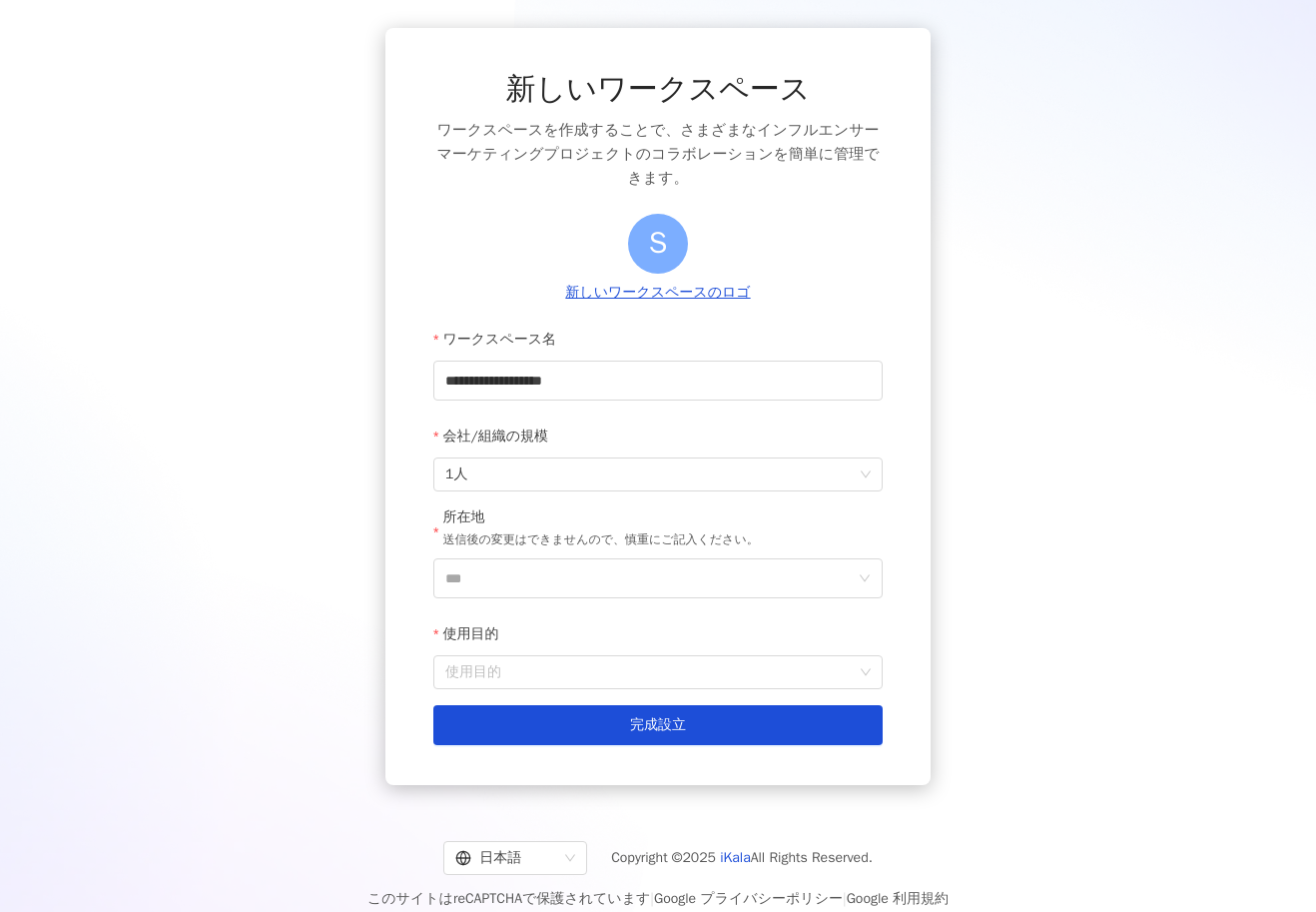 scroll, scrollTop: 92, scrollLeft: 0, axis: vertical 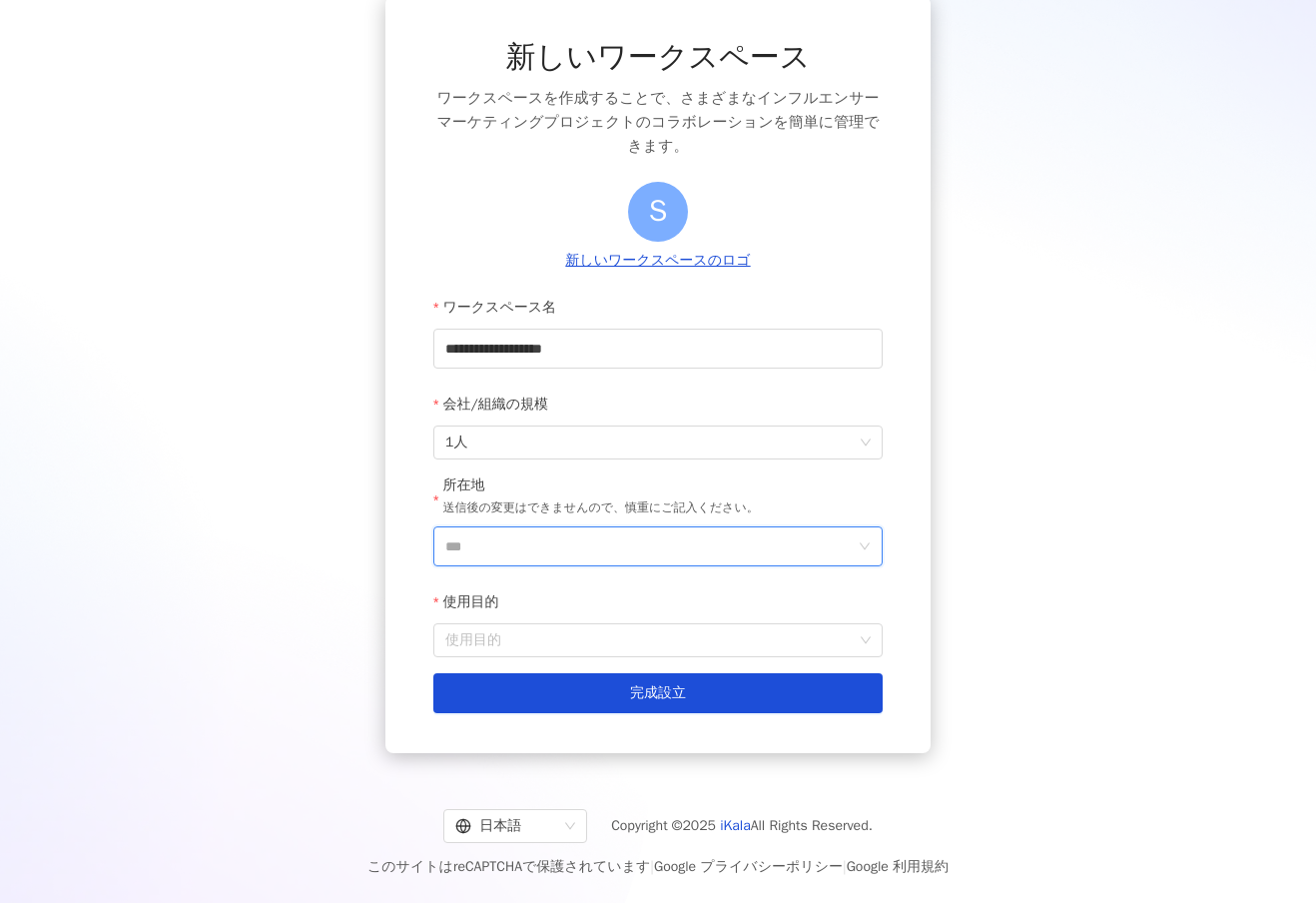 click on "***" at bounding box center [650, 546] 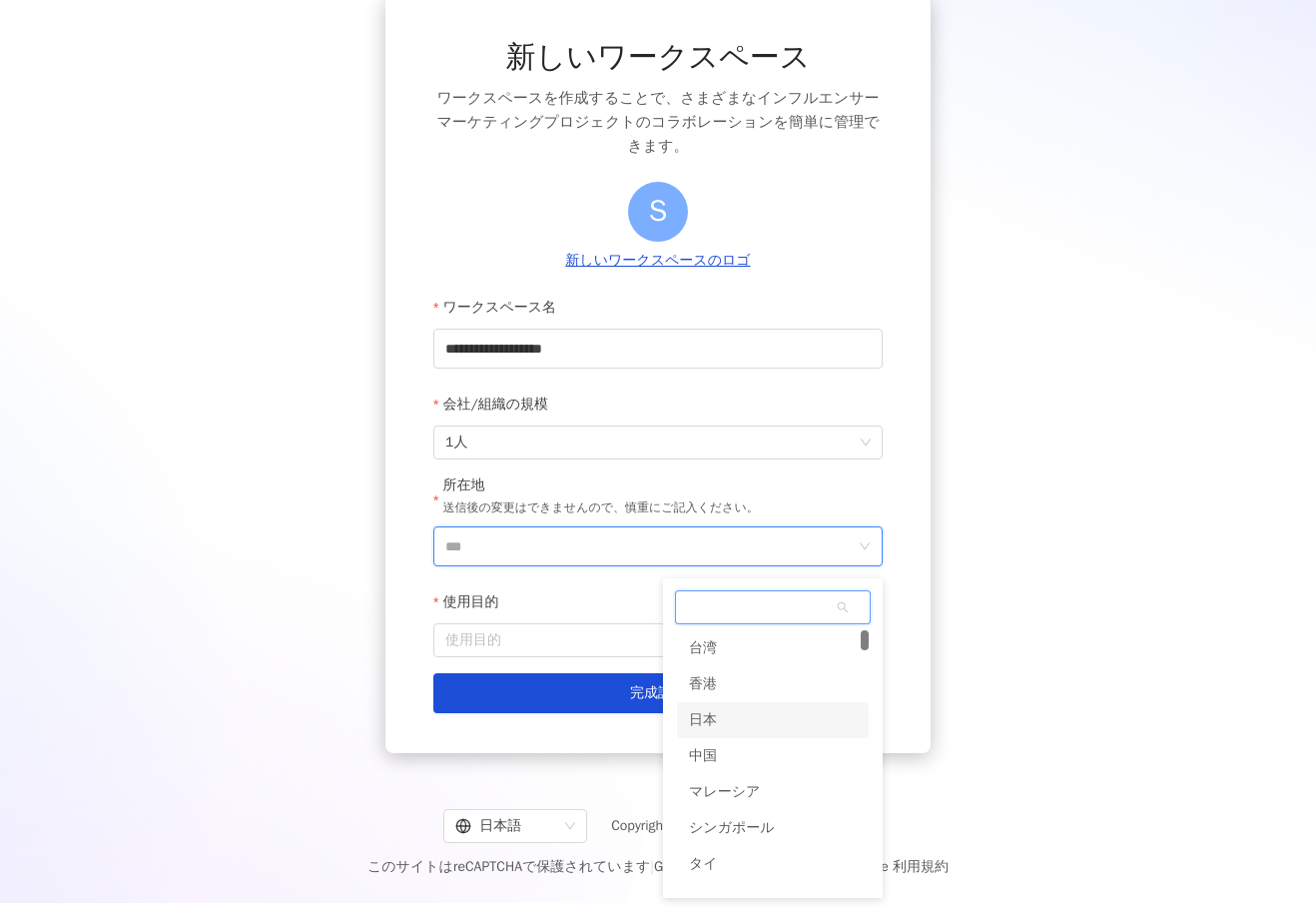 click on "日本" at bounding box center (703, 720) 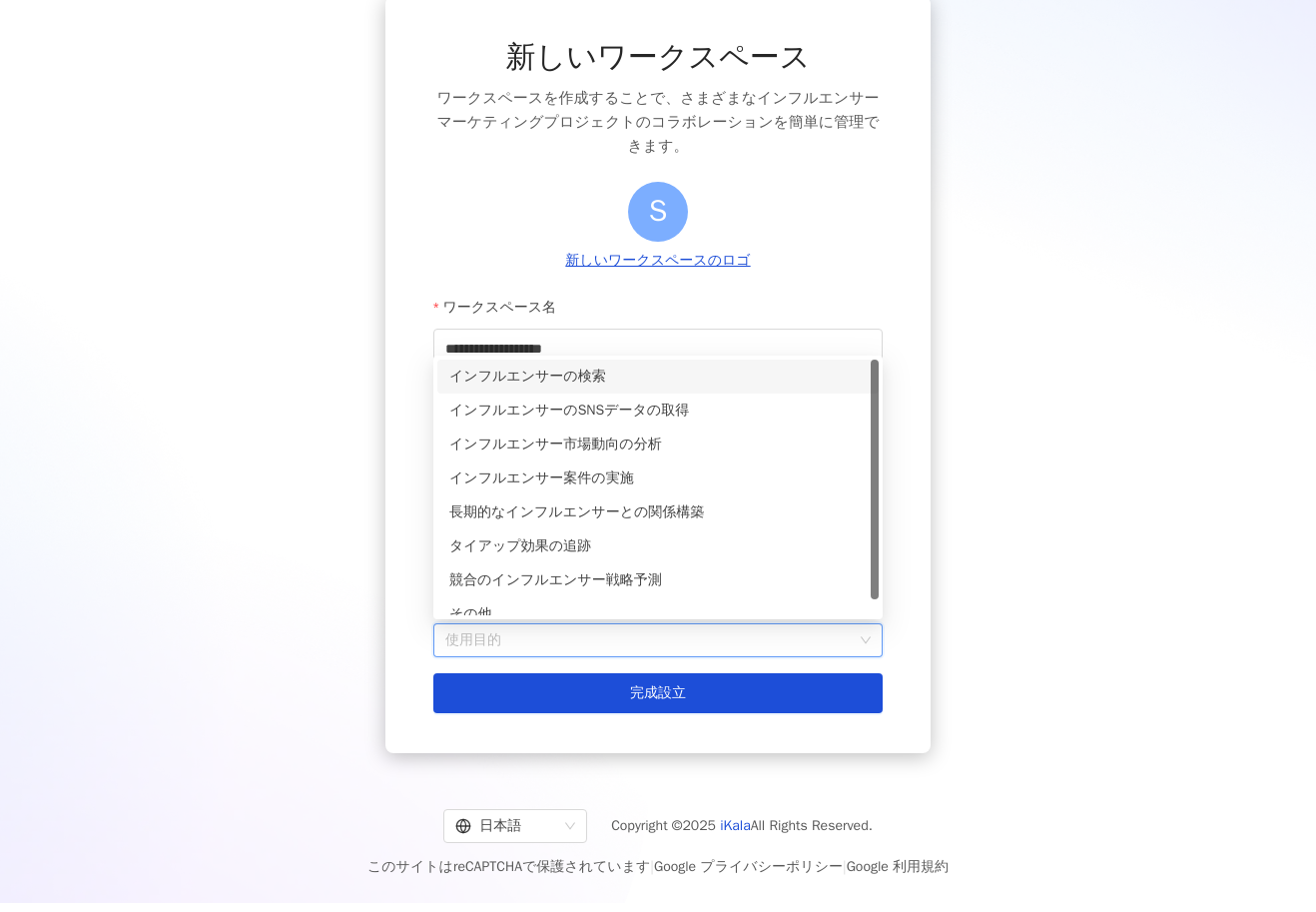 click on "使用目的" at bounding box center [658, 640] 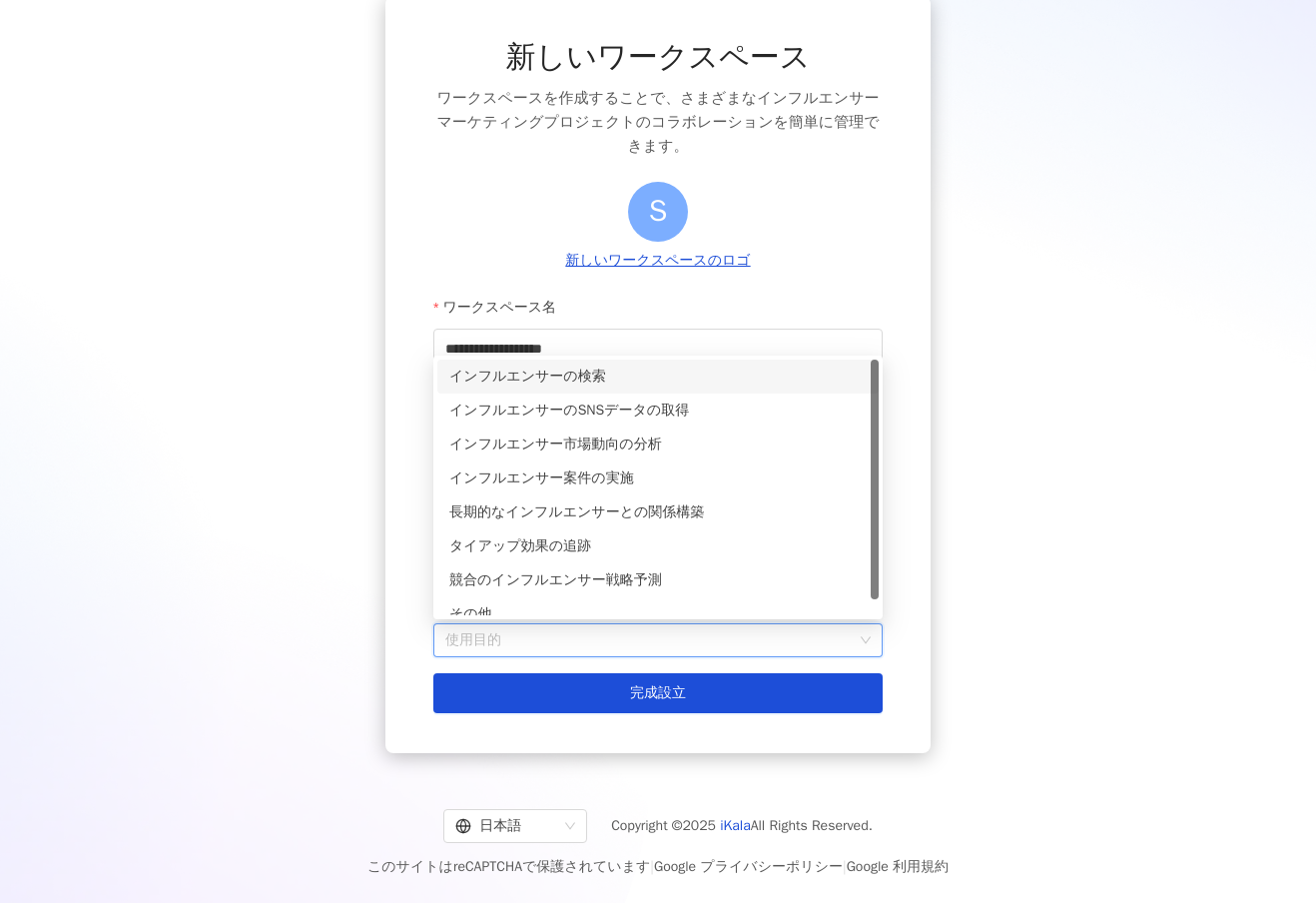 click on "インフルエンサーの検索" at bounding box center (658, 377) 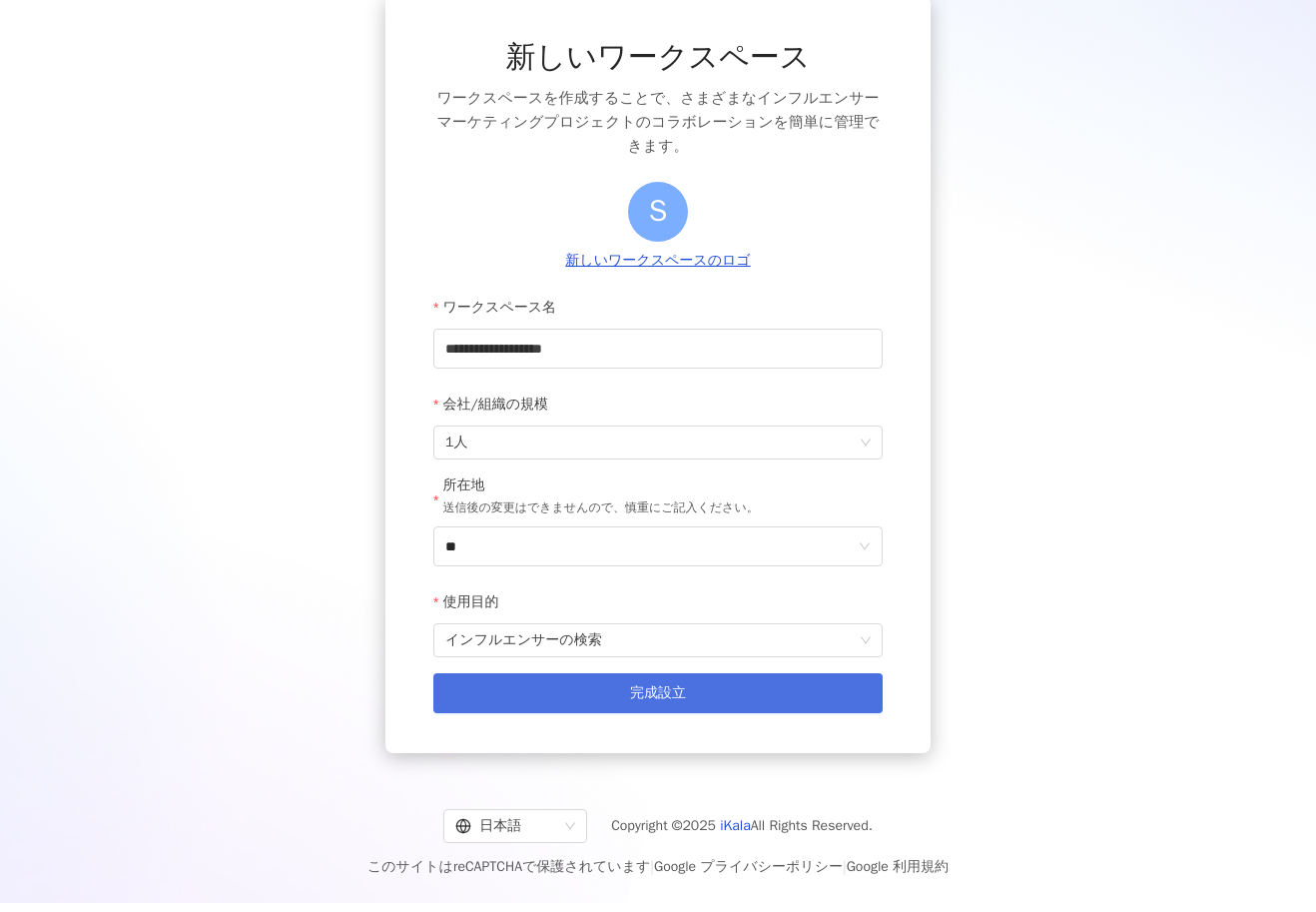 click on "完成設立" at bounding box center (658, 693) 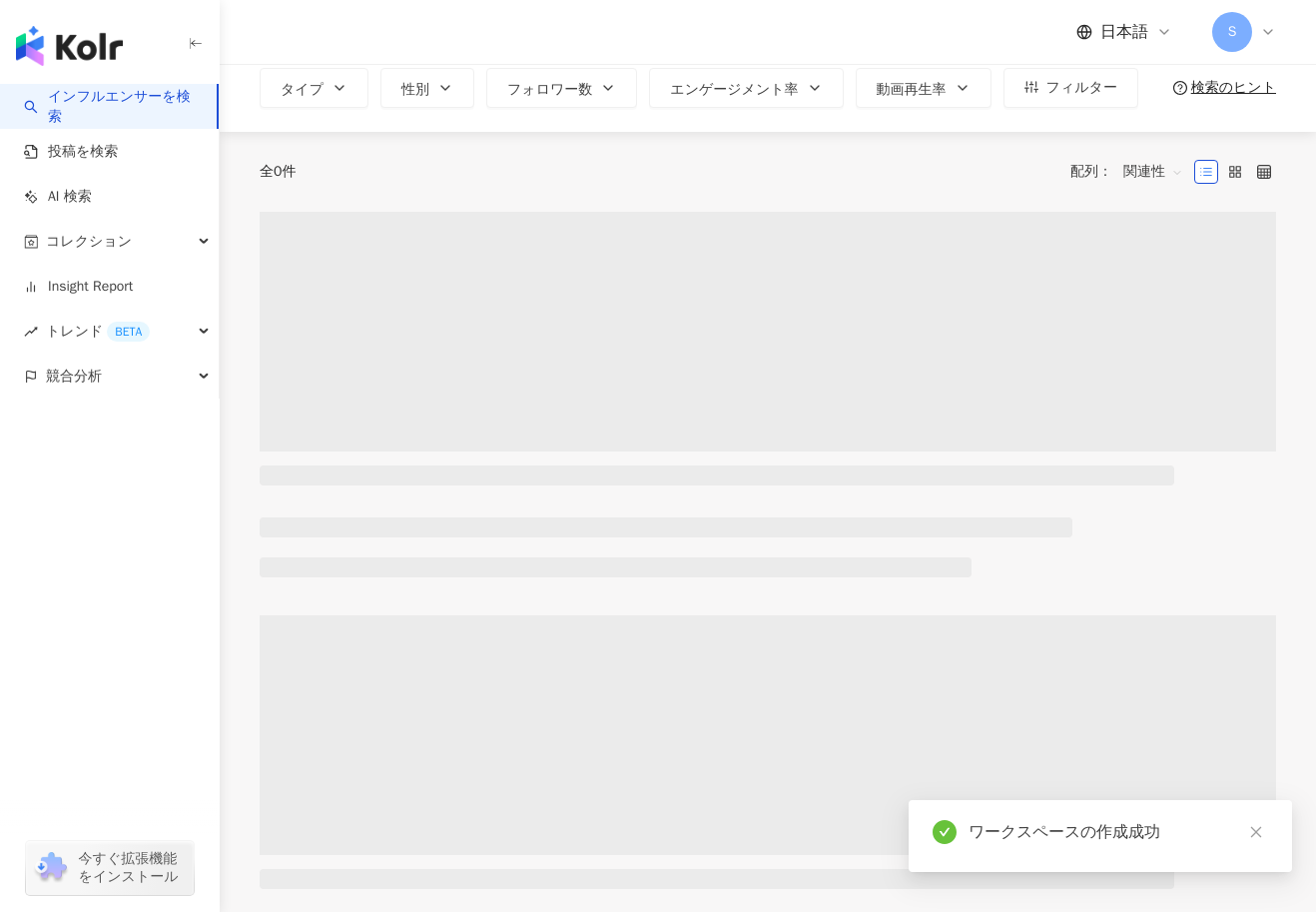 scroll, scrollTop: 0, scrollLeft: 0, axis: both 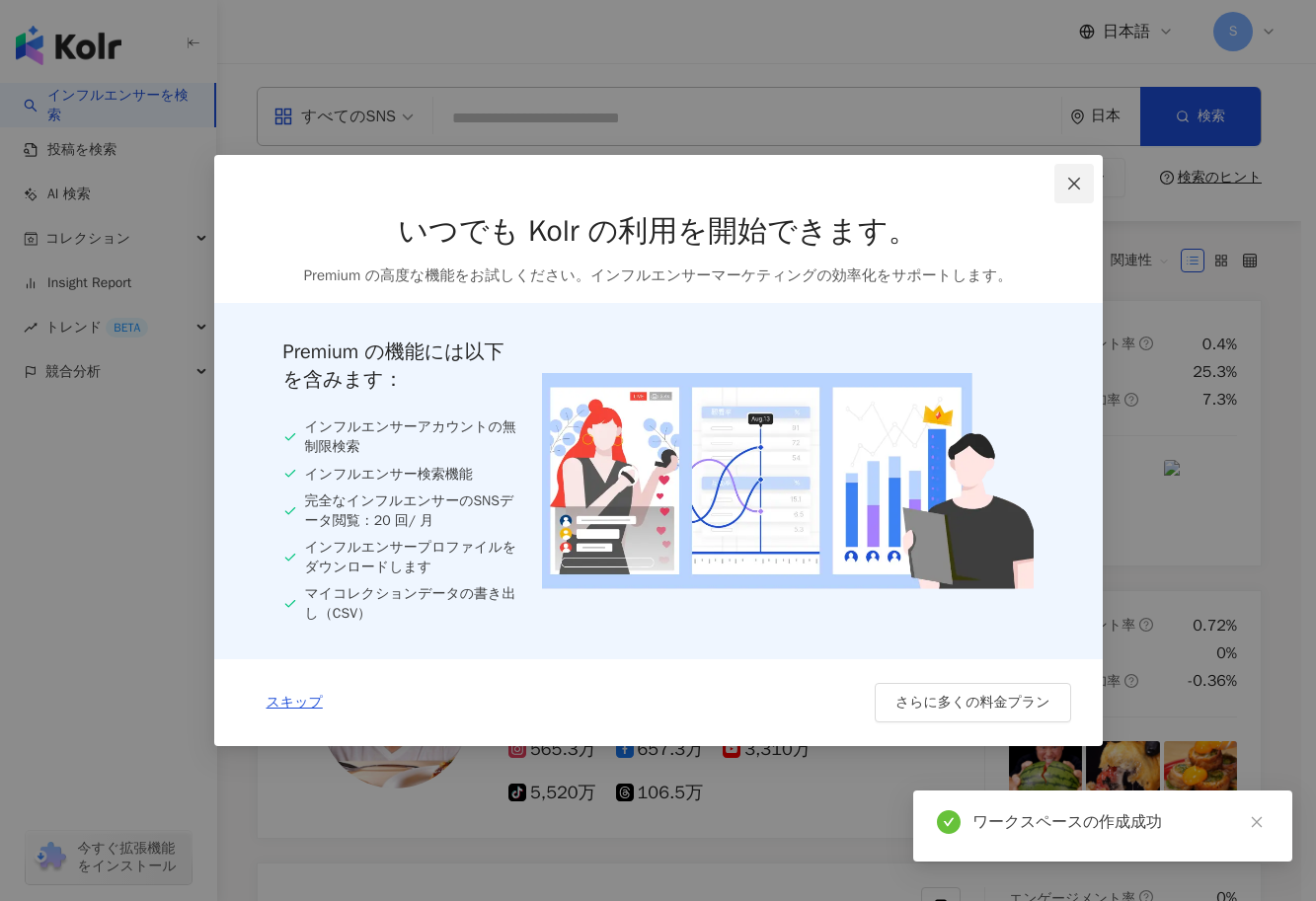 click 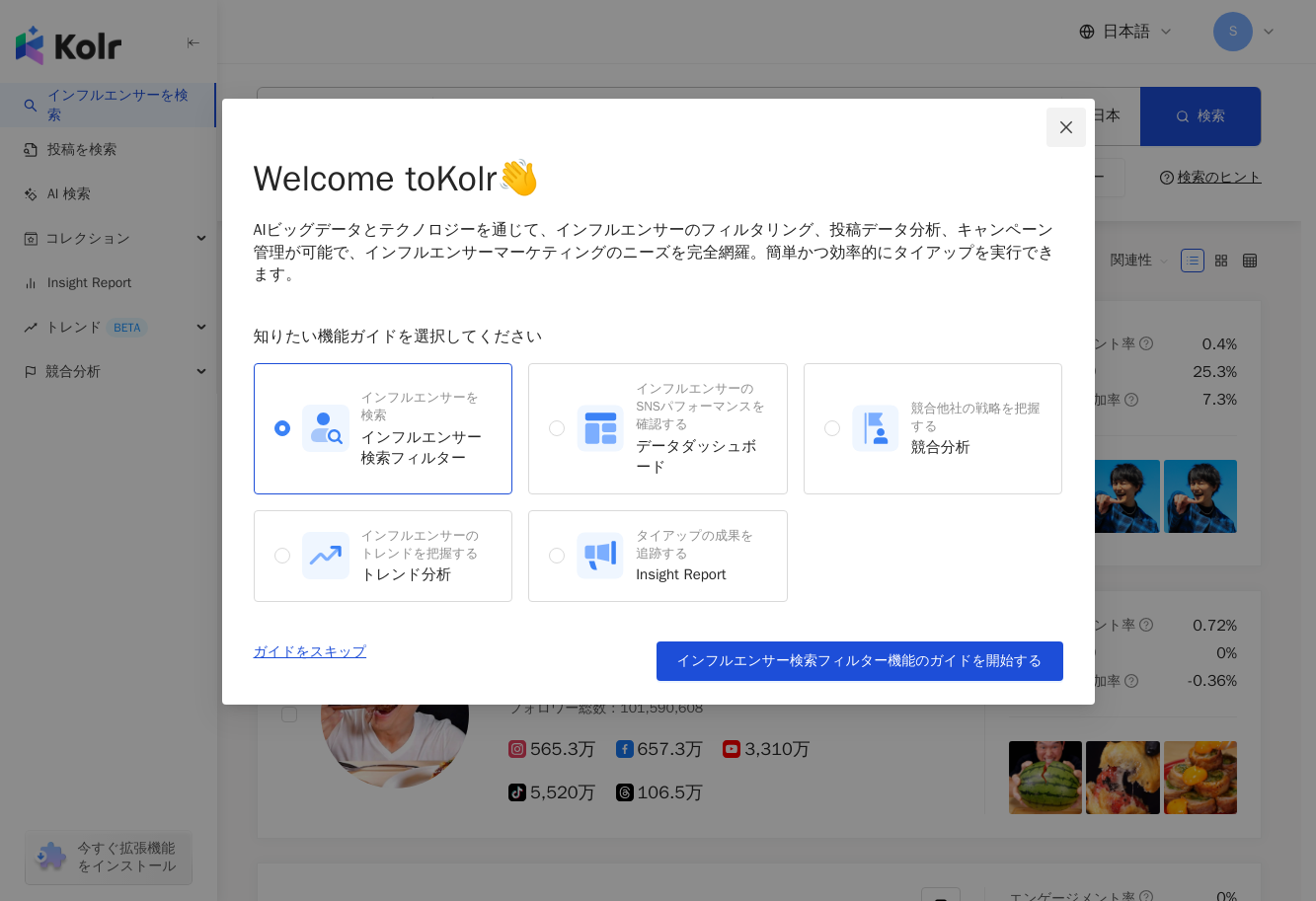 click at bounding box center [1066, 127] 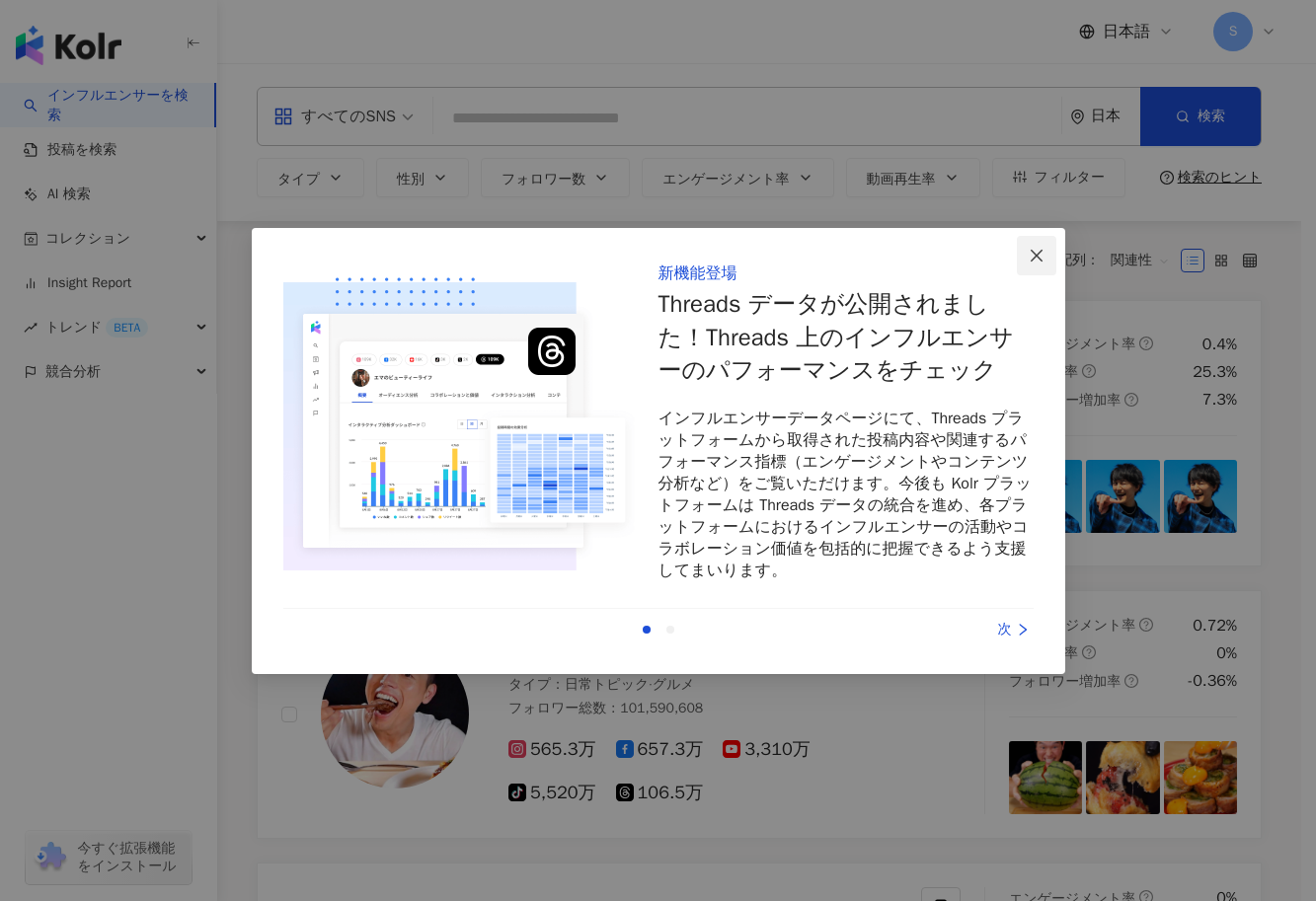click 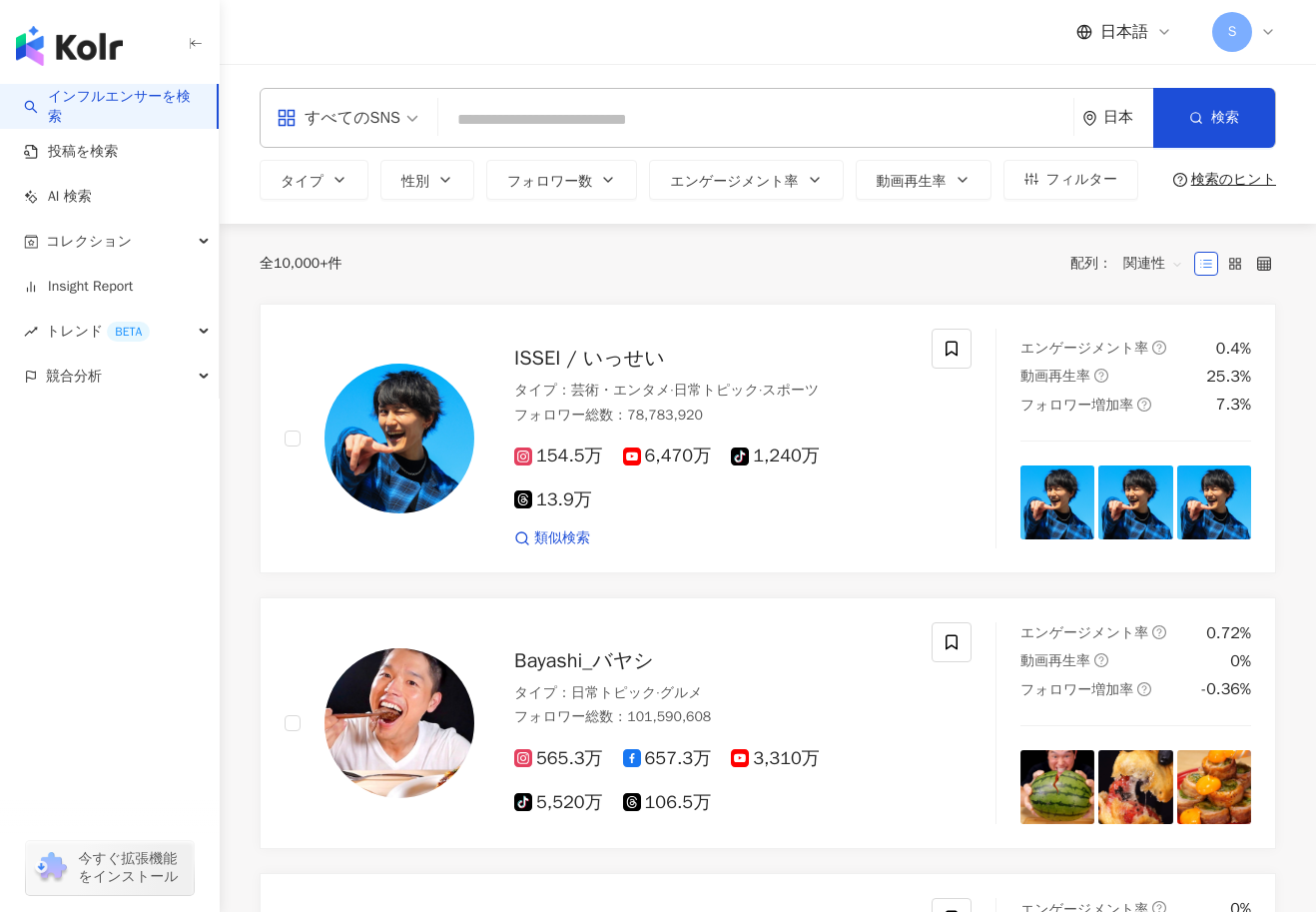 click at bounding box center [756, 120] 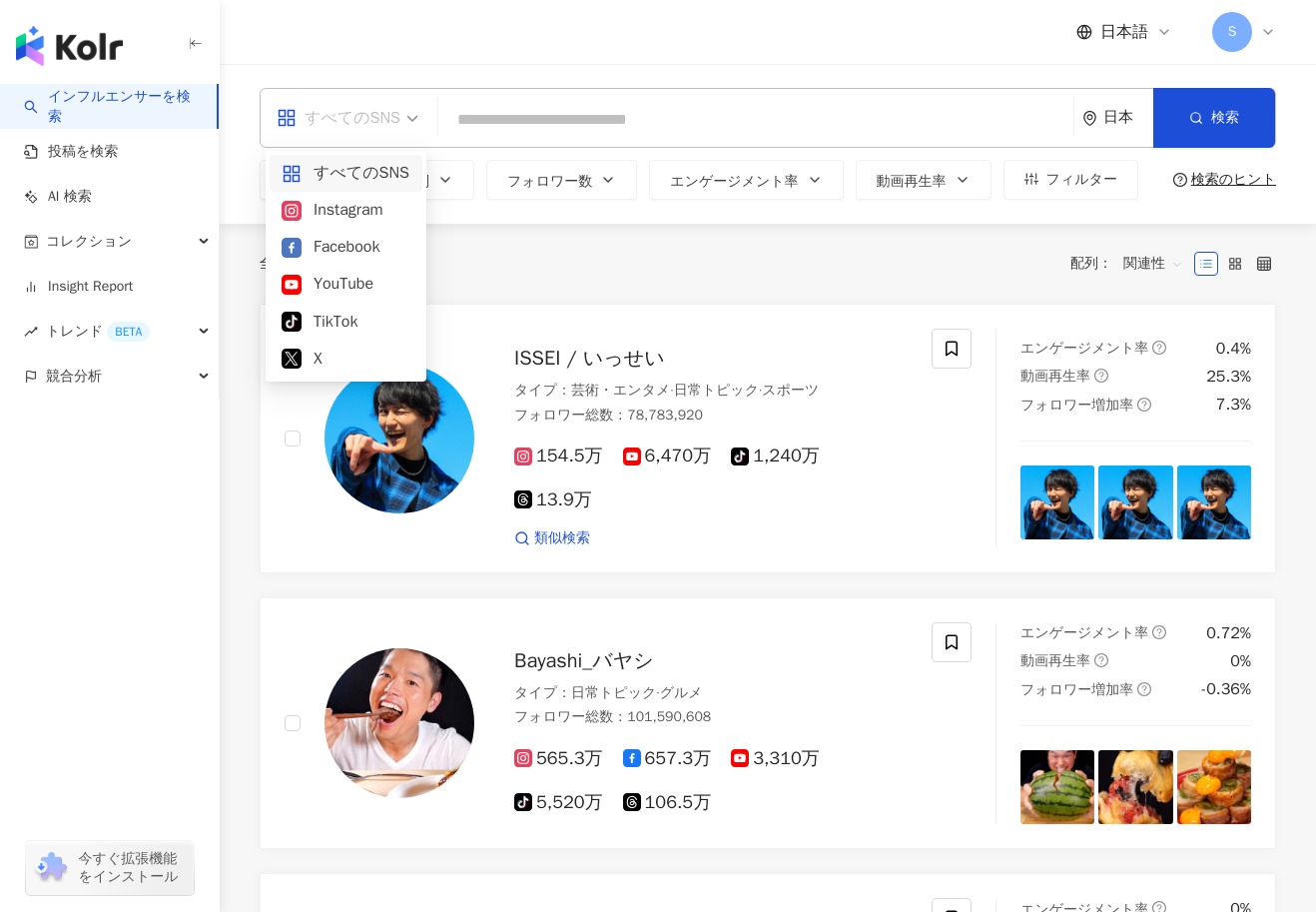click on "すべてのSNS" at bounding box center (338, 118) 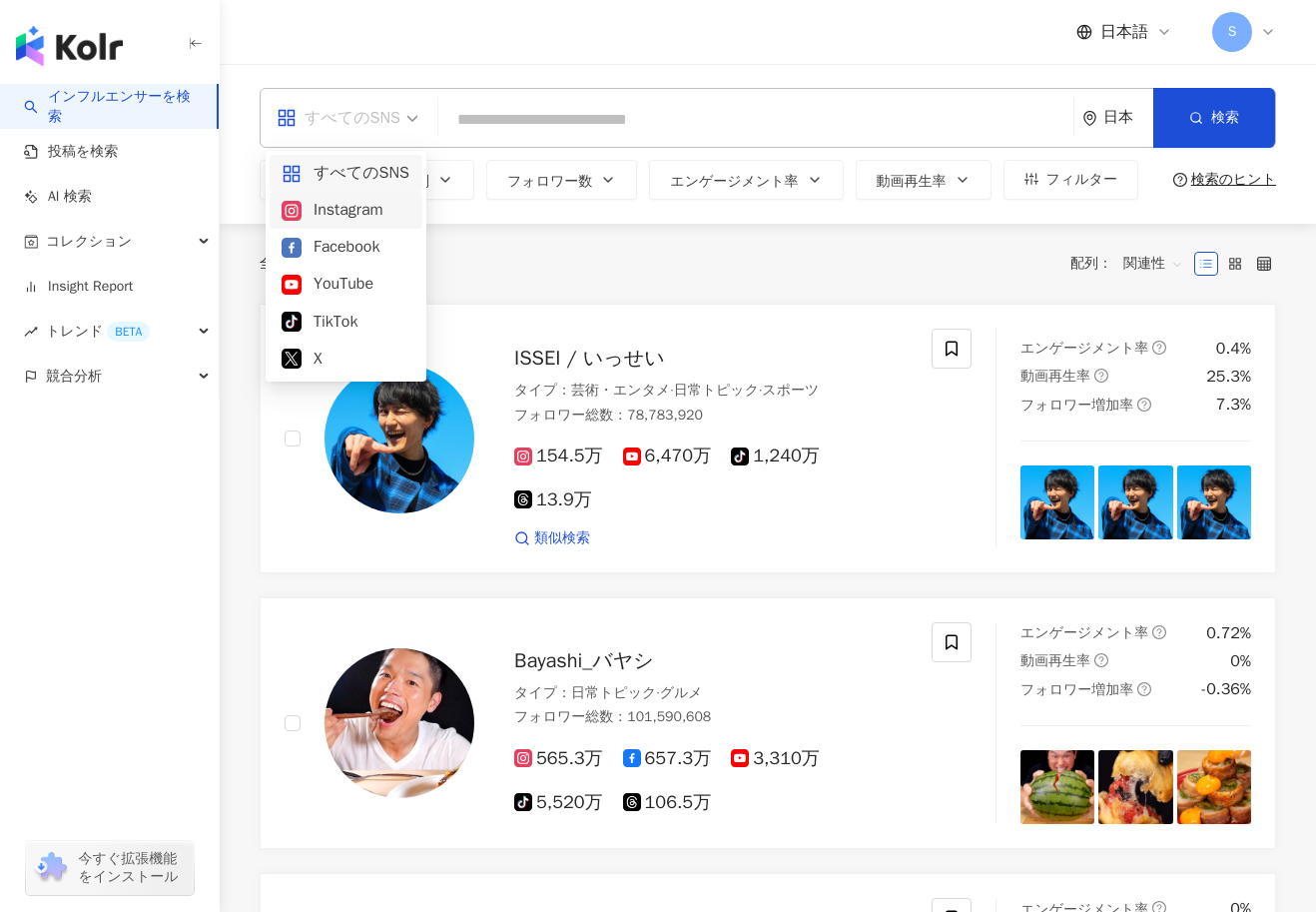 click on "Instagram" at bounding box center [345, 210] 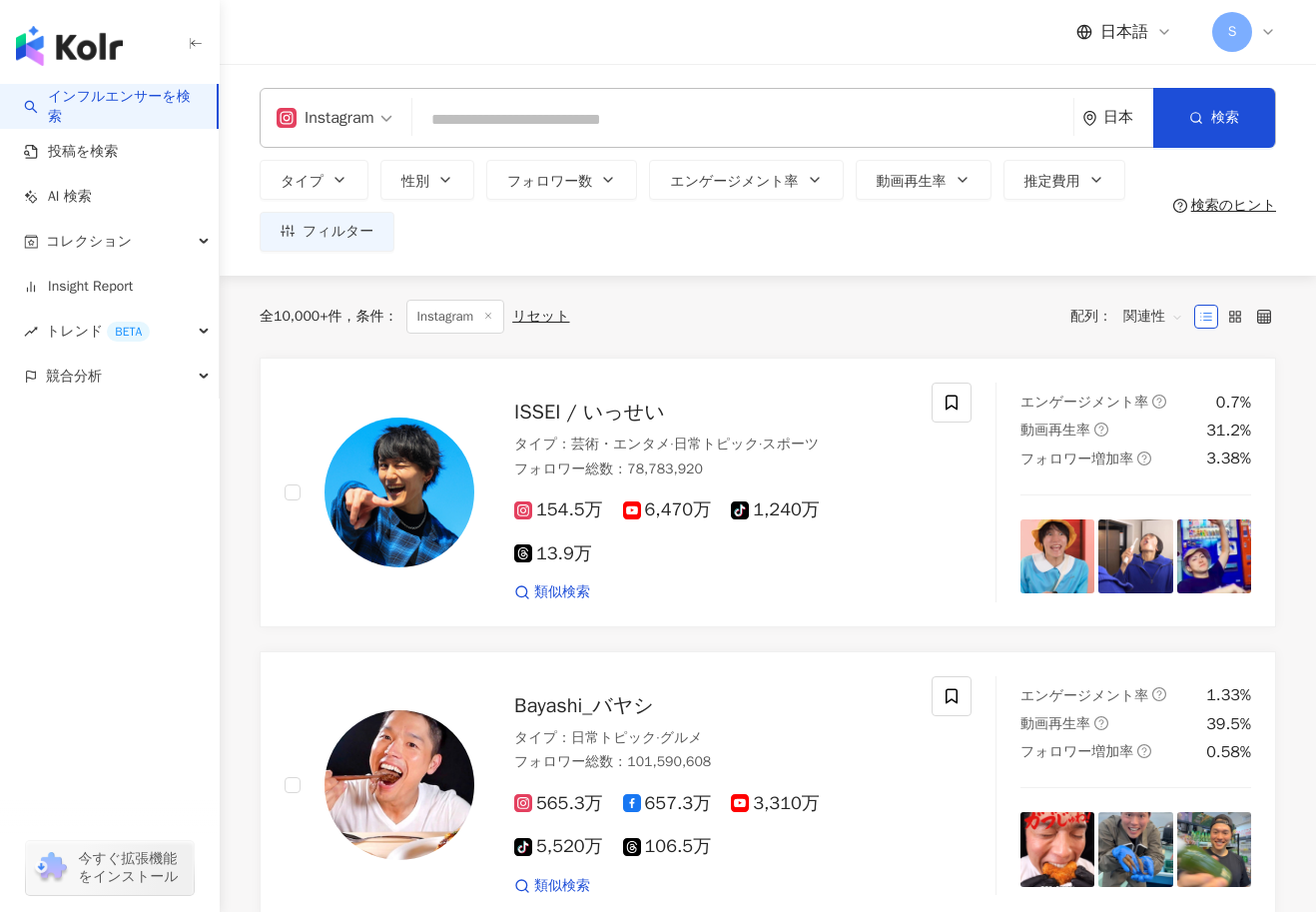 click at bounding box center [743, 120] 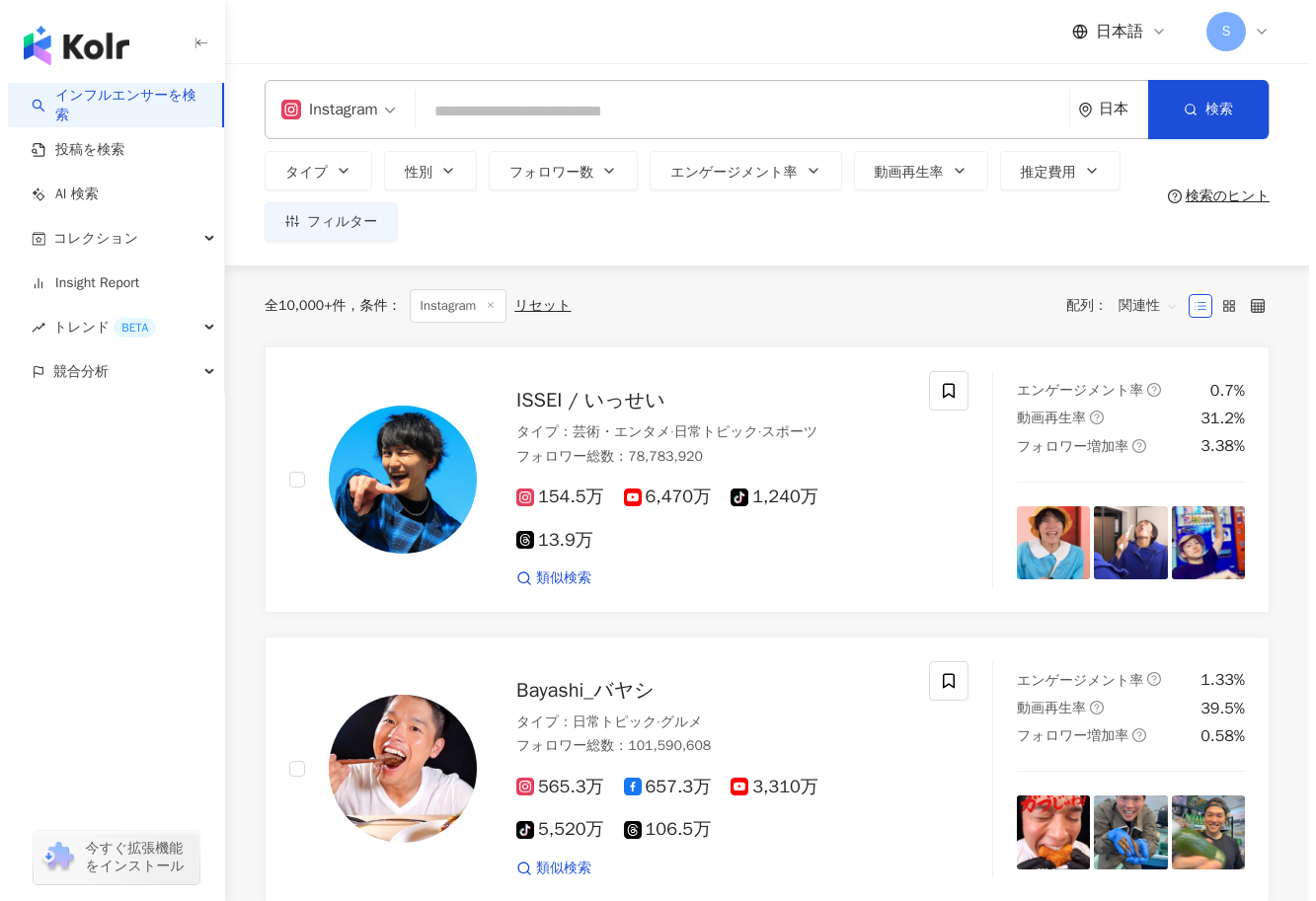 scroll, scrollTop: 0, scrollLeft: 0, axis: both 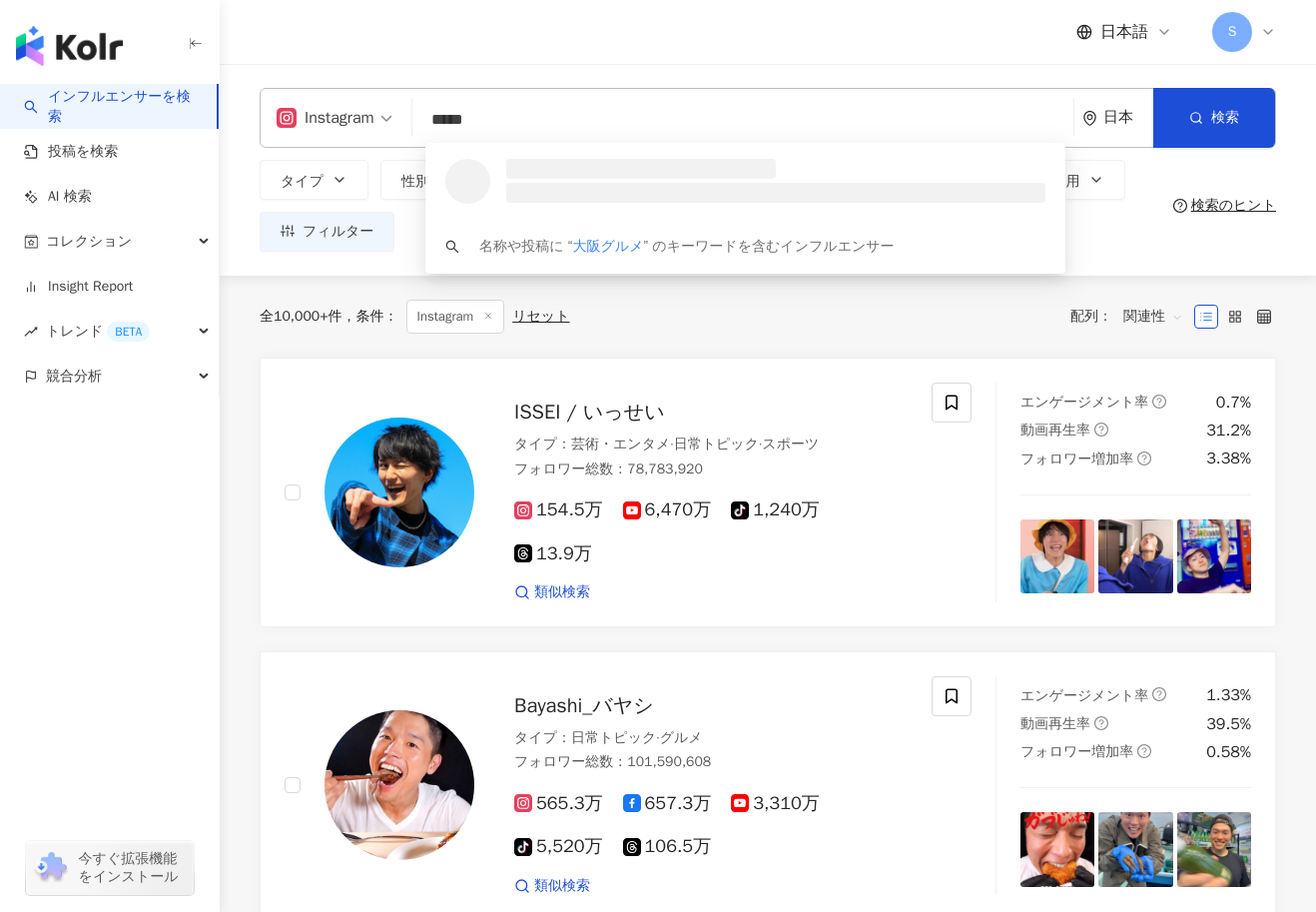 click on "*****" at bounding box center [743, 120] 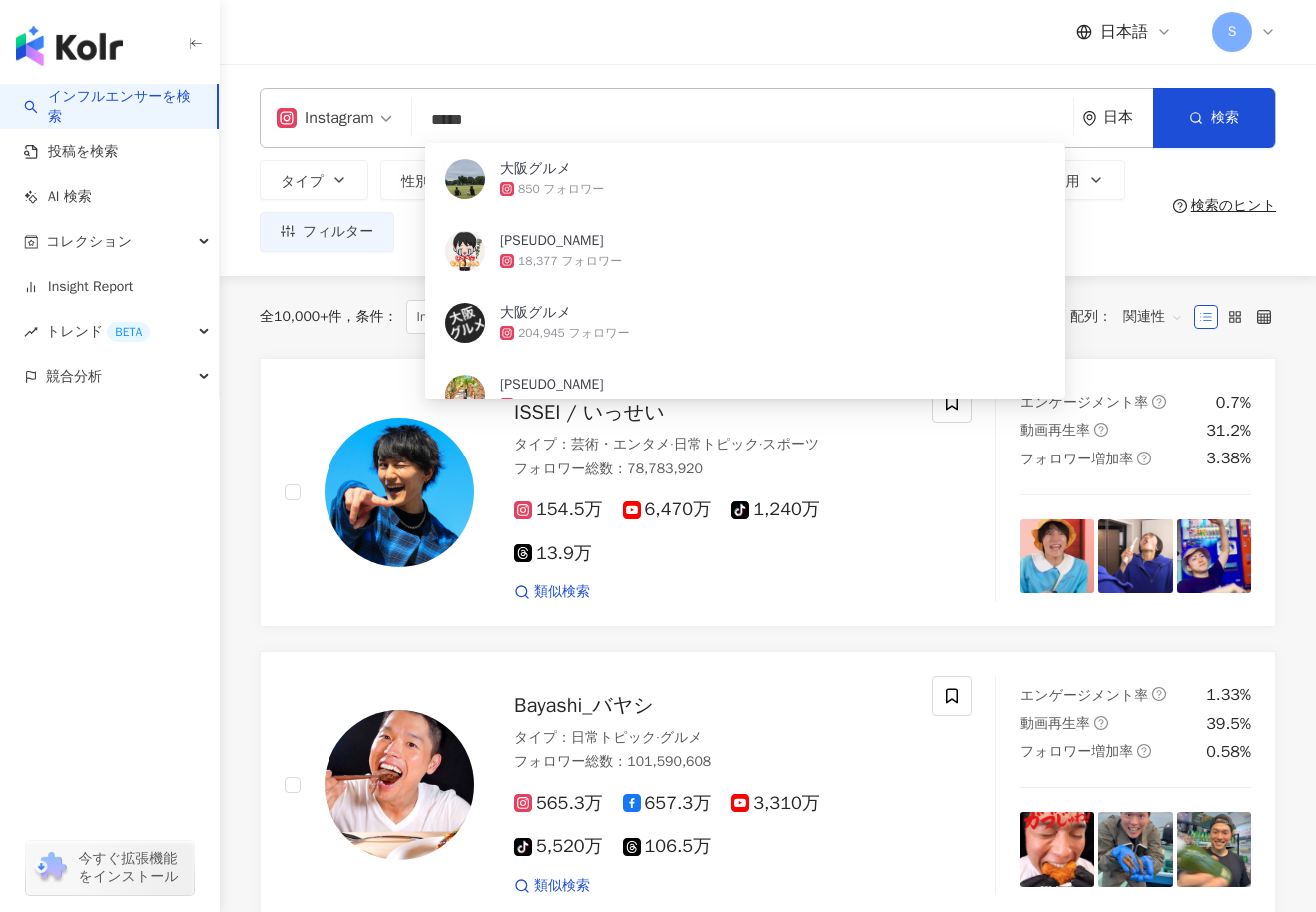 click on "*****" at bounding box center [743, 120] 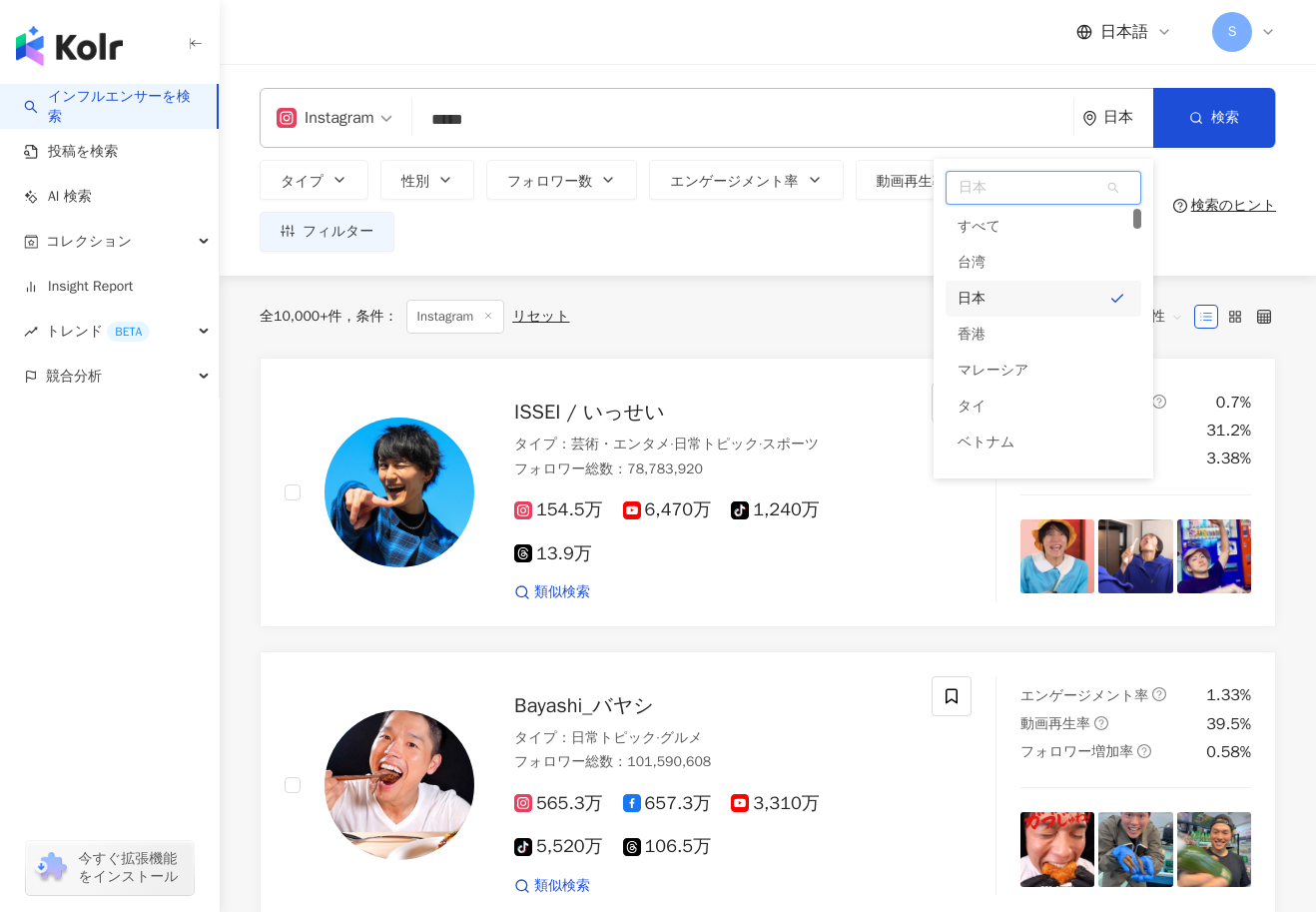 click on "日本" at bounding box center (1043, 299) 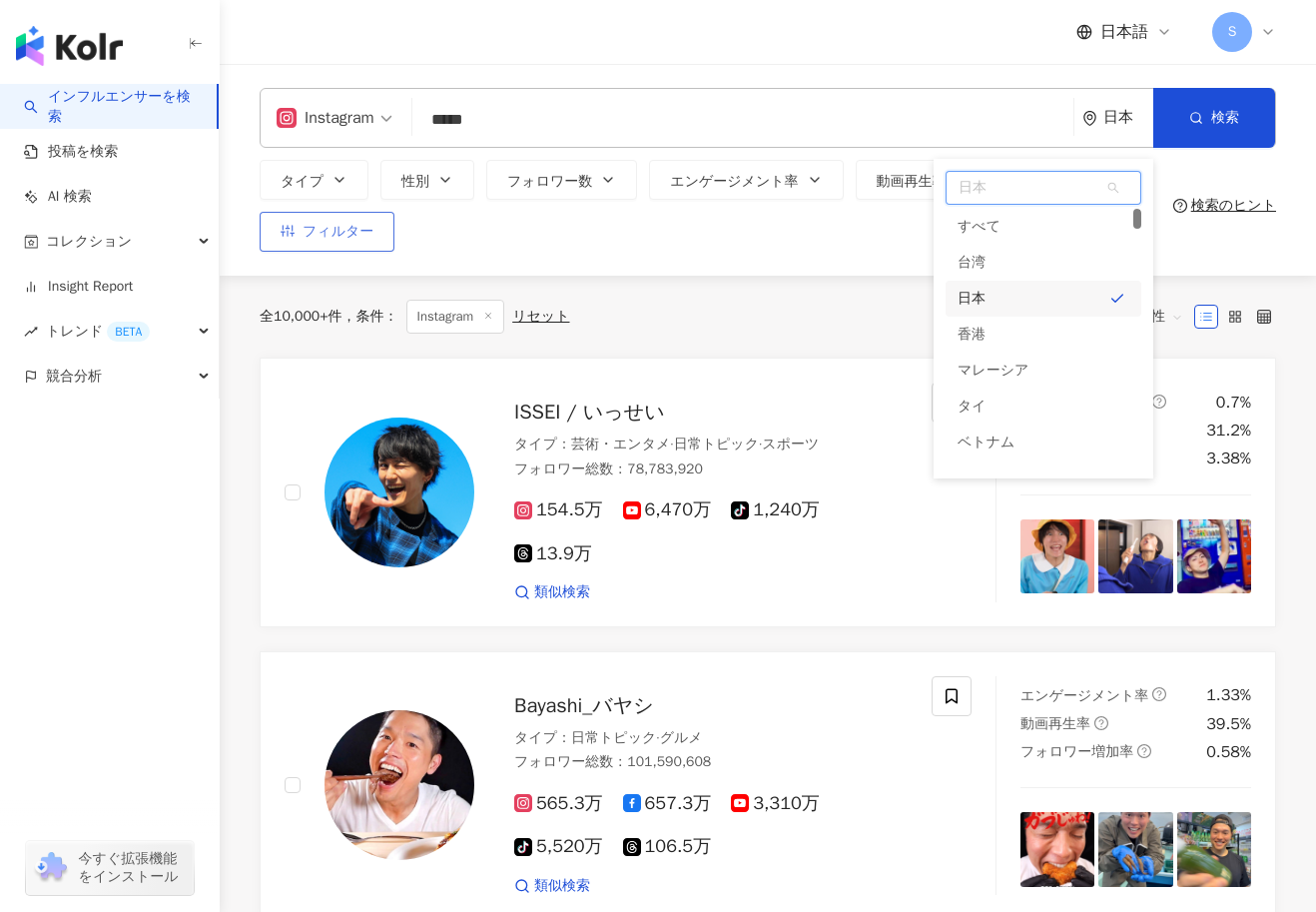 click on "フィルター" at bounding box center (337, 232) 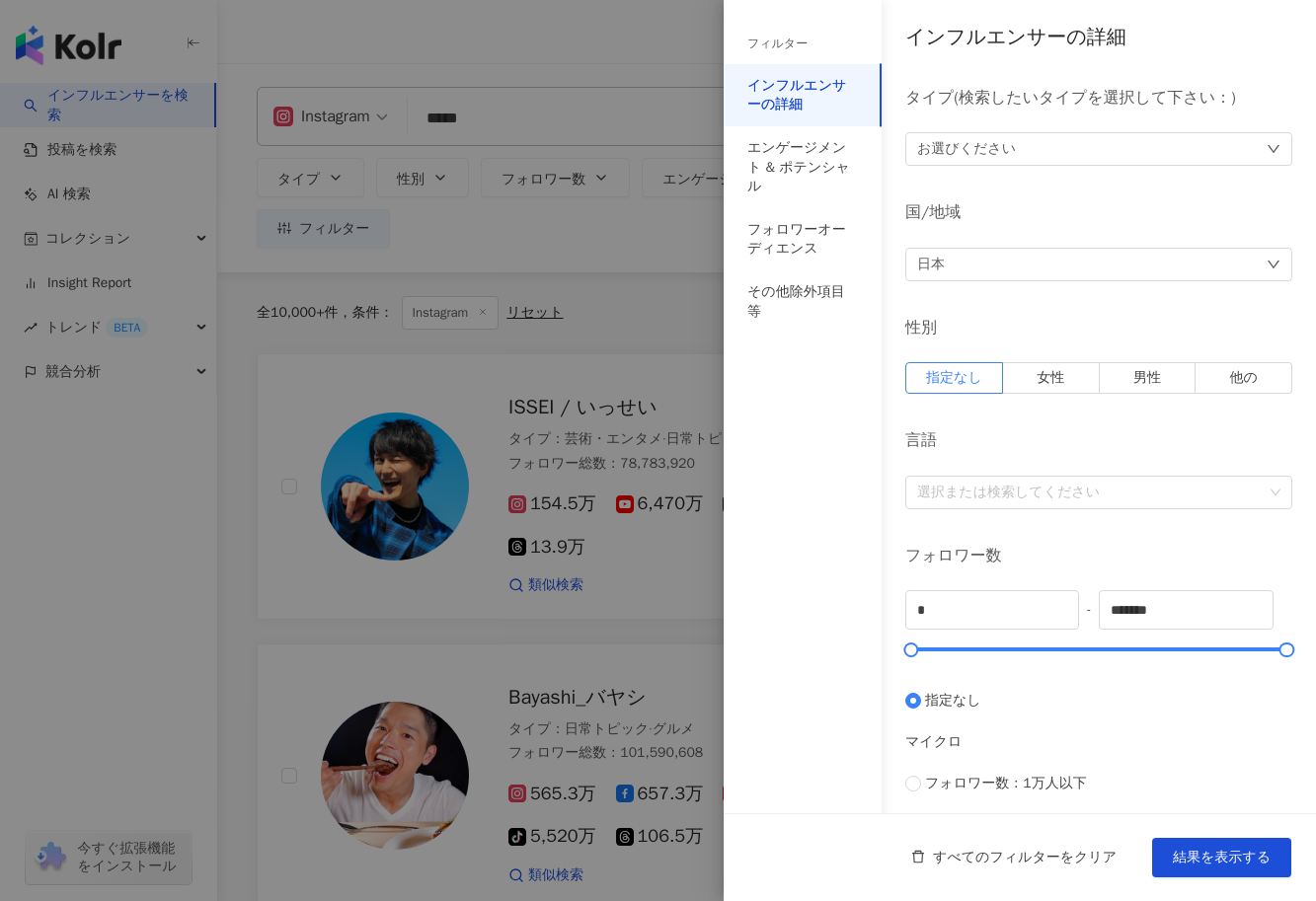 click on "日本" at bounding box center [931, 264] 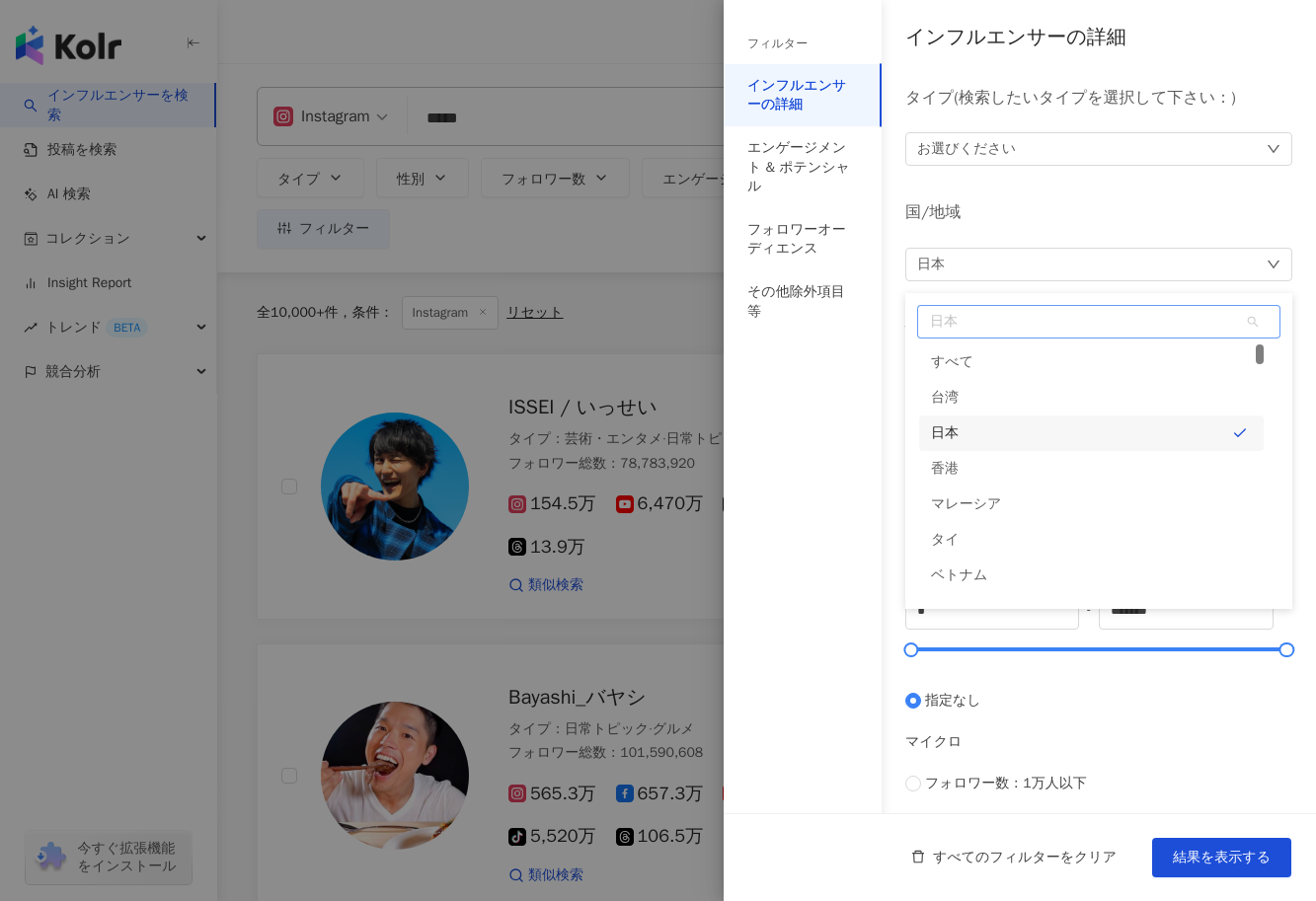 click on "日本" at bounding box center (1091, 433) 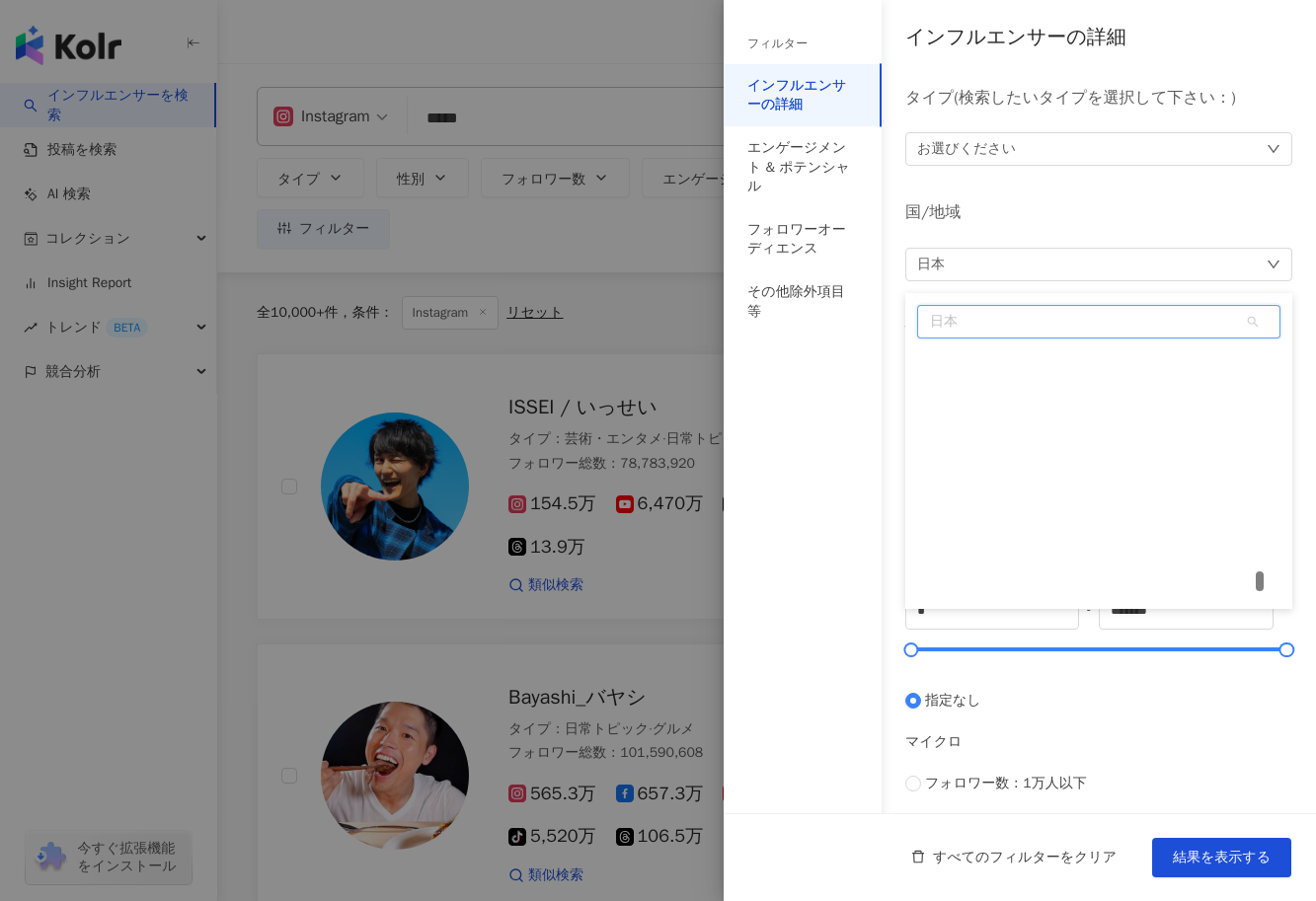 scroll, scrollTop: 8647, scrollLeft: 0, axis: vertical 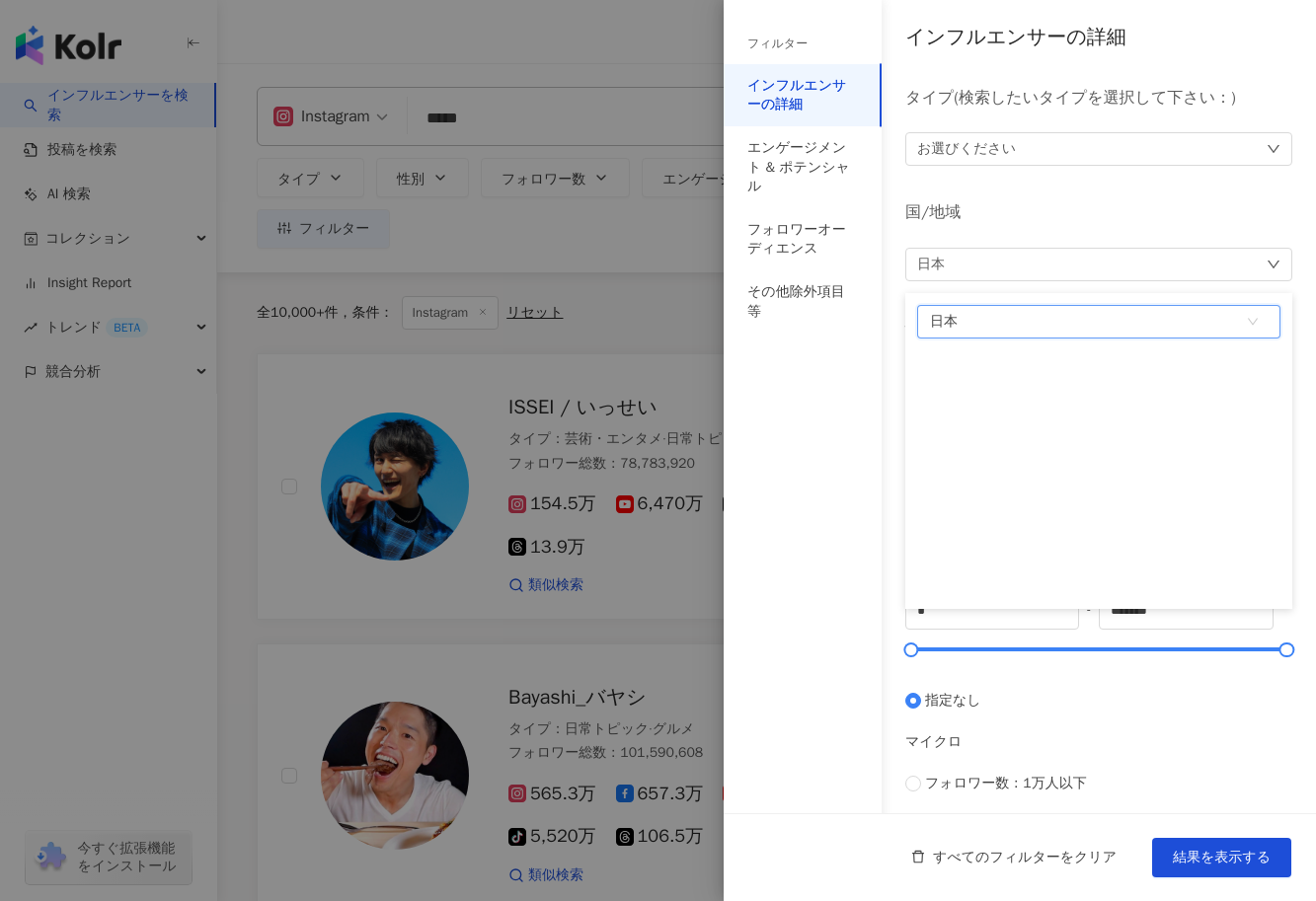 click on "国/地域" at bounding box center (1099, 212) 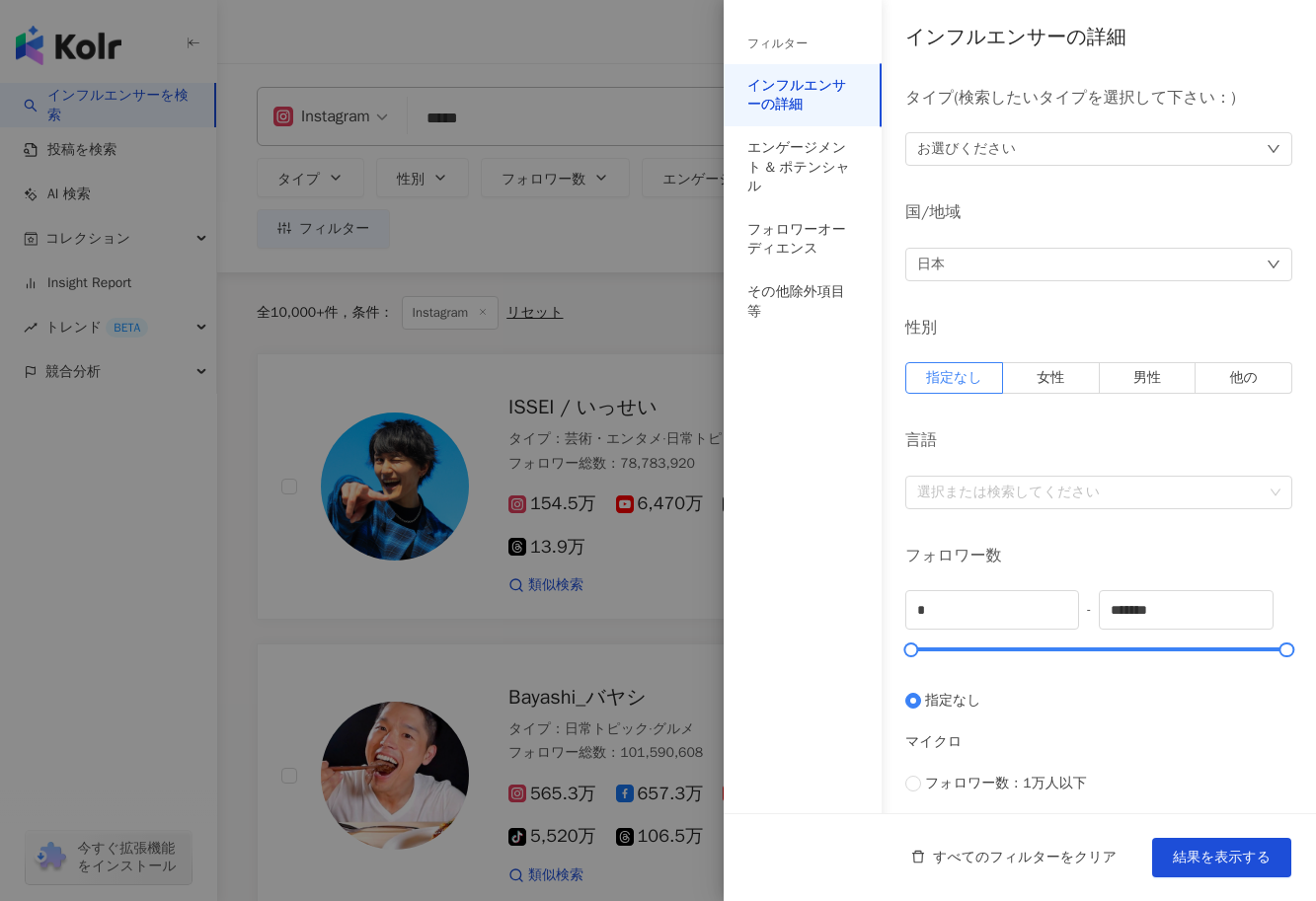 click on "お選びください" at bounding box center [1099, 149] 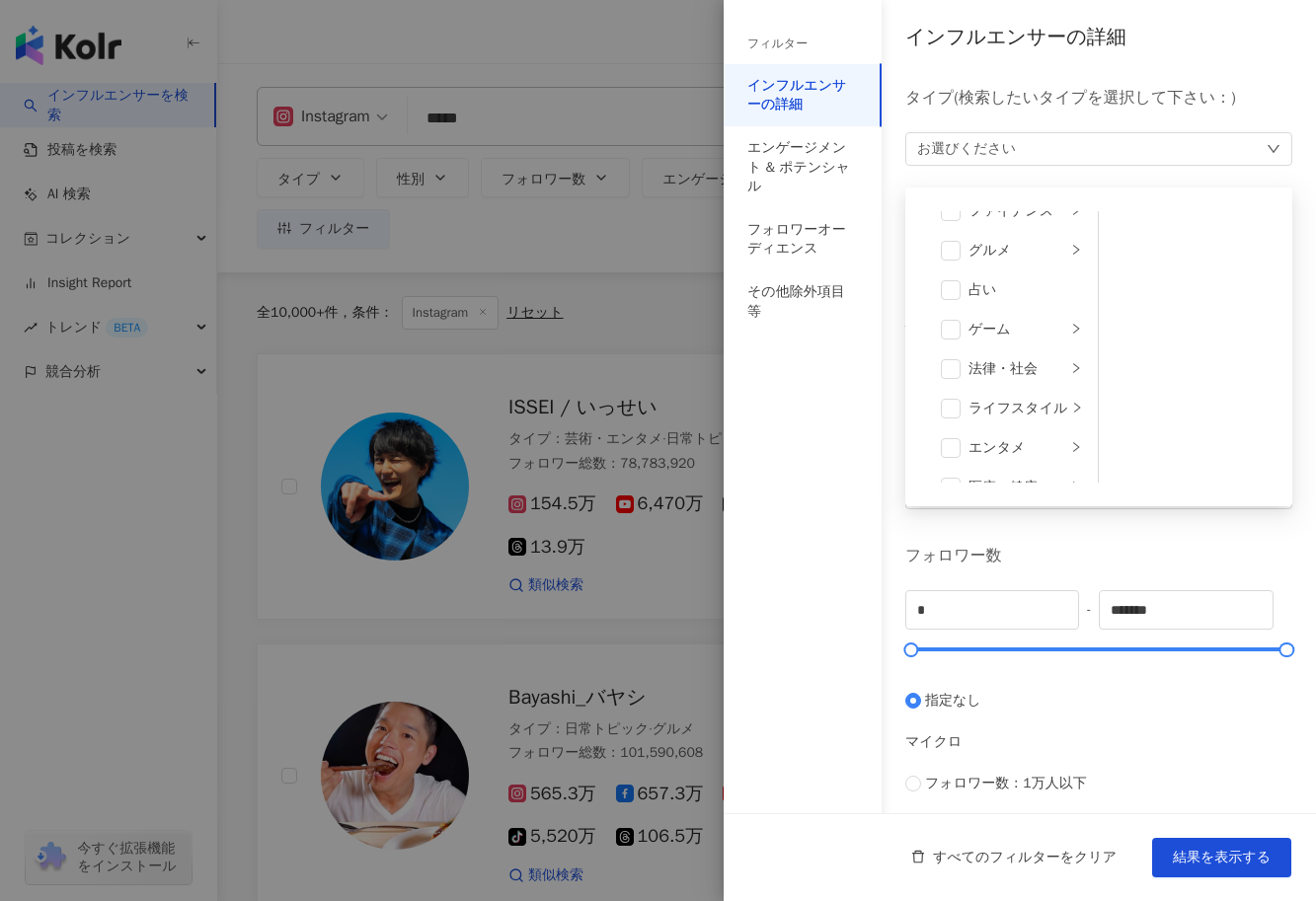 scroll, scrollTop: 296, scrollLeft: 0, axis: vertical 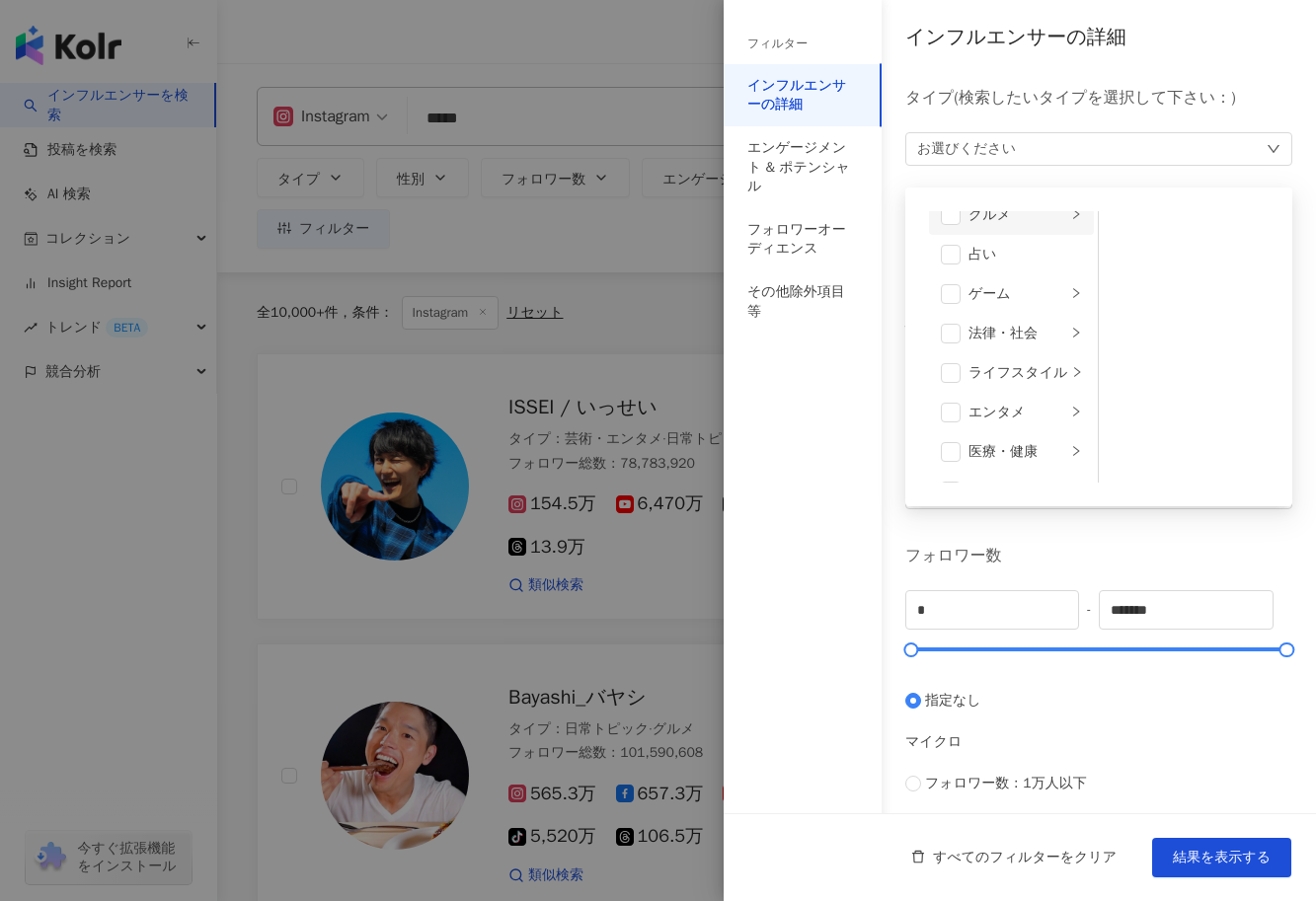 click on "グルメ" at bounding box center [1017, 215] 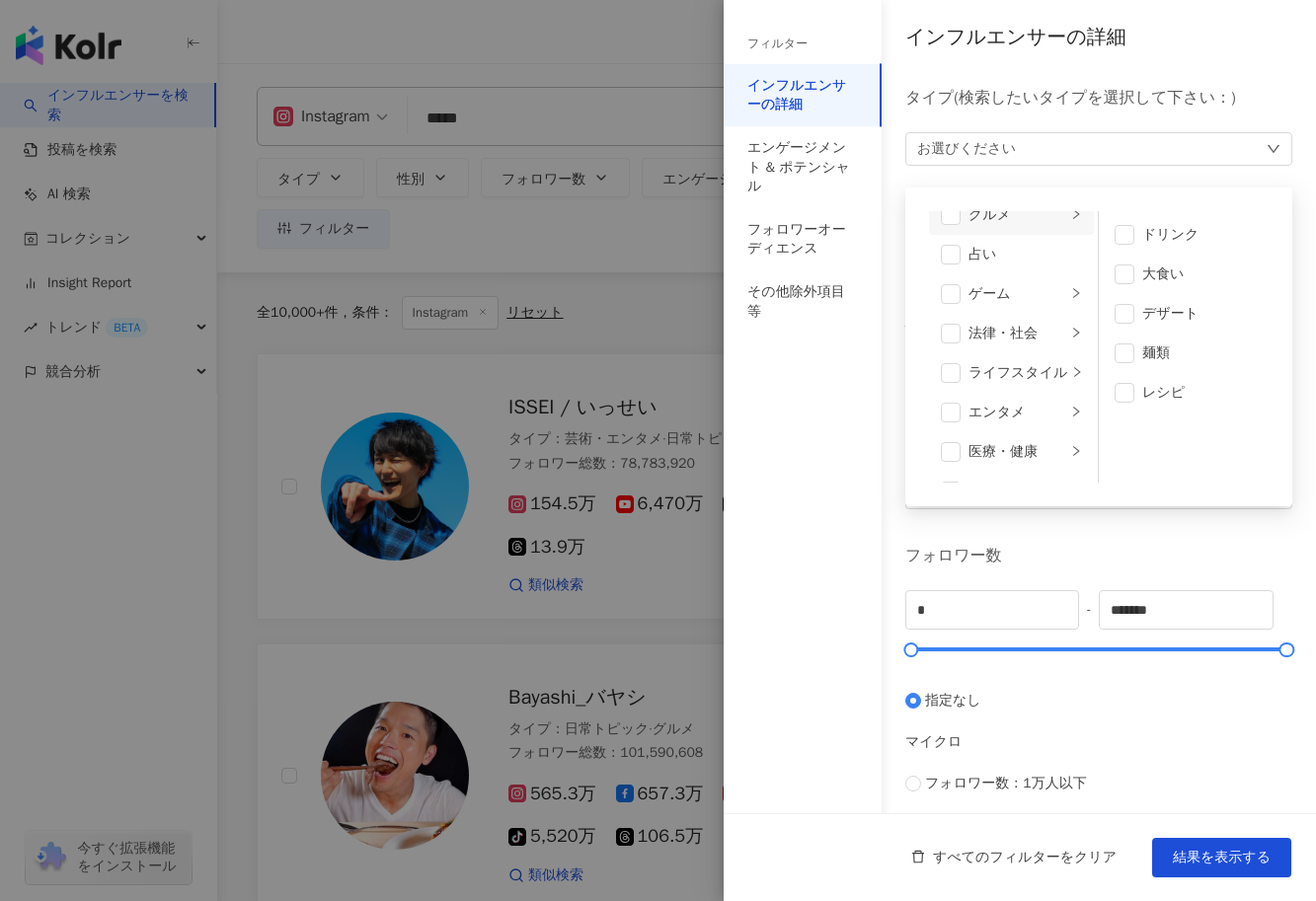scroll, scrollTop: 280, scrollLeft: 0, axis: vertical 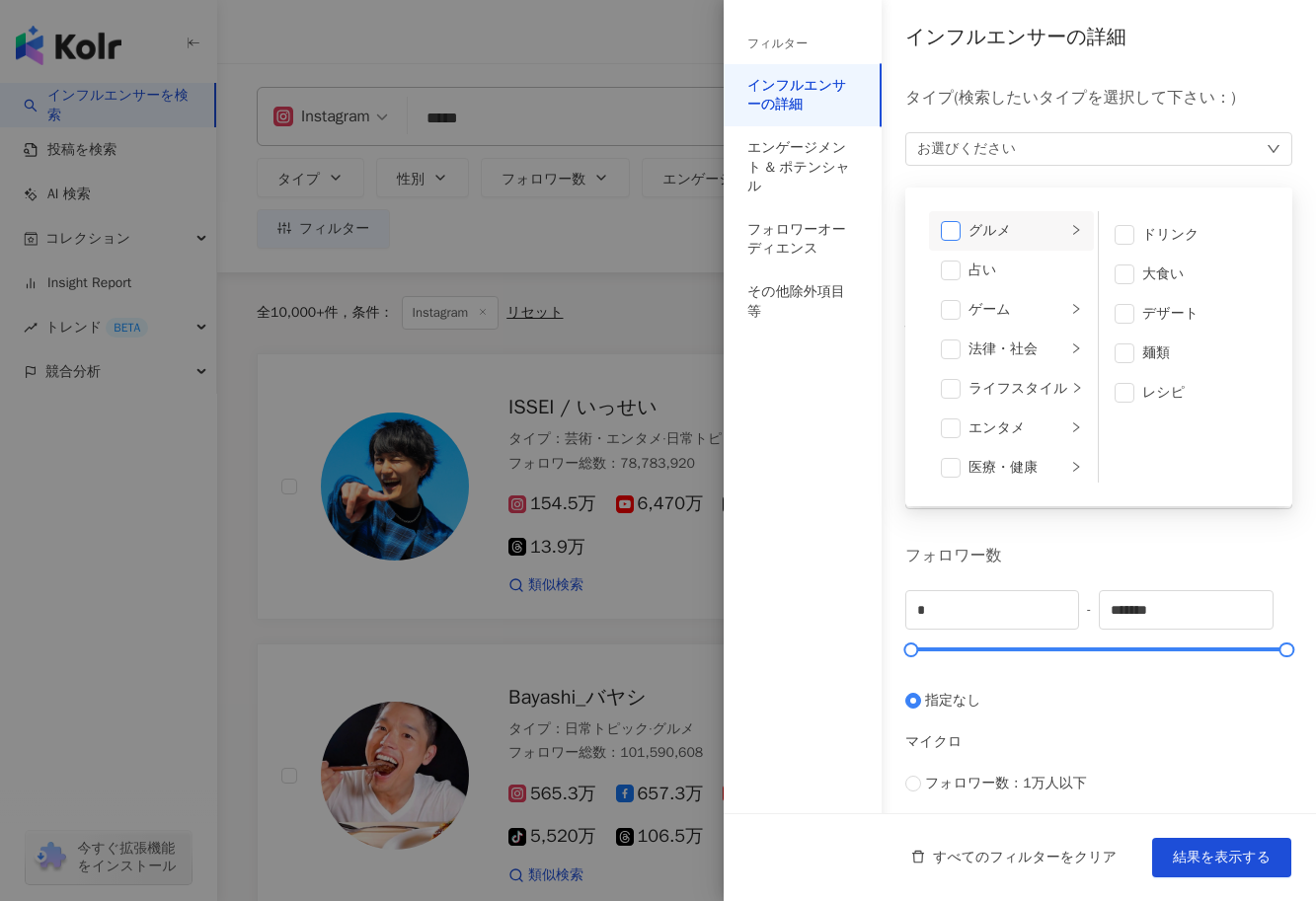 click at bounding box center [951, 231] 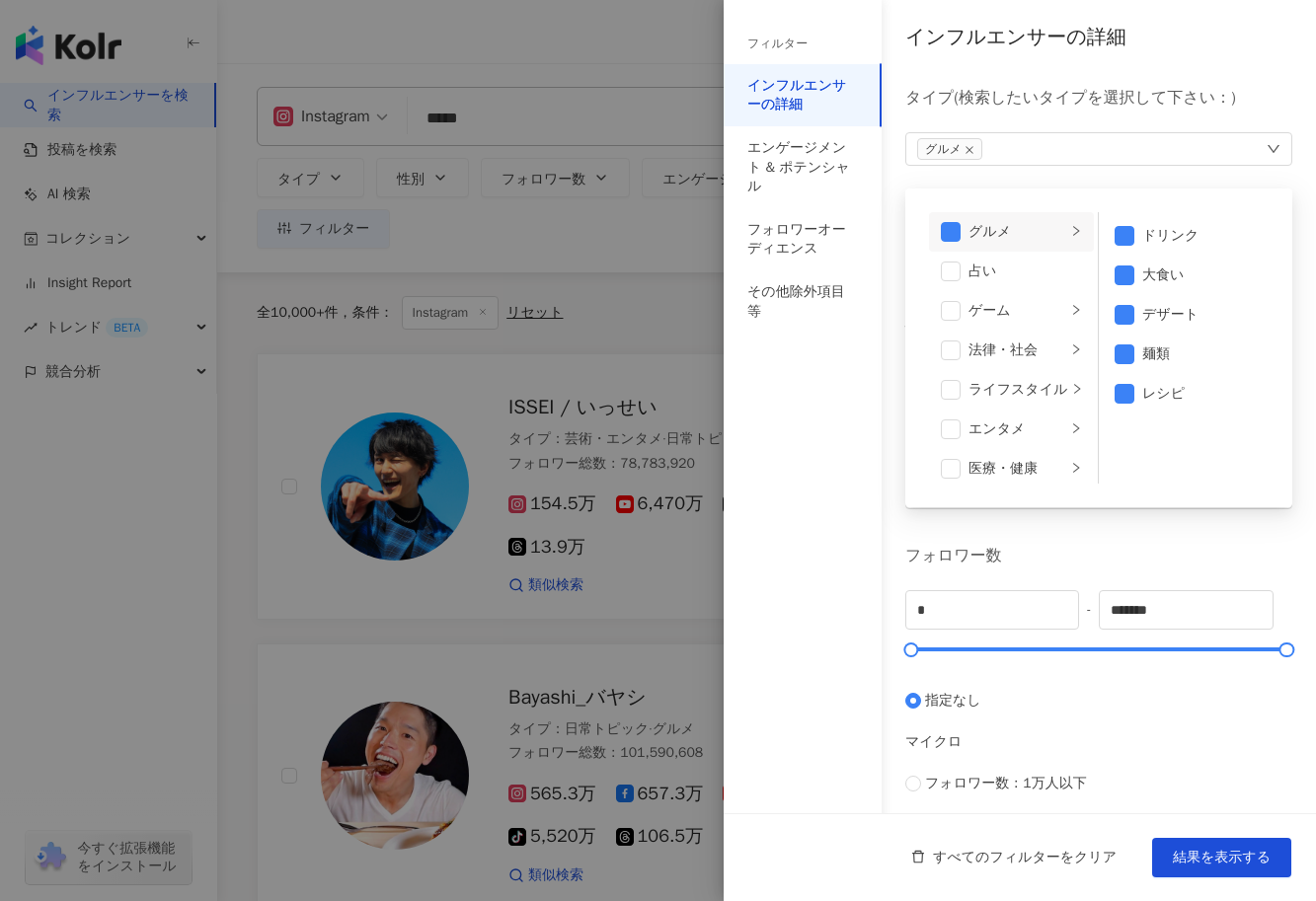 click on "インフルエンサーの詳細 タイプ ( 検索したいタイプを選択して下さい： ) グルメ 芸術・エンタメ 美容・ファッション 気候・環境 日常トピック 教育・学習 ファミリー ファイナンス グルメ 占い ゲーム 法律・社会 ライフスタイル エンタメ 医療・健康 ペット 撮影 恋愛 宗教 商品販売 スポーツ テクノロジー 車・バイク 旅行 成人 ドリンク 大食い デザート 麺類 レシピ 国/地域 [COUNTRY] 性別 指定なし 女性 男性 他の 言語 選択または検索してください フォロワー数 * - ******* 指定なし マイクロ フォロワー数：1万人以下 フォロワー数：1万人-3万人 フォロワー数：3万人-5万人 ミドル フォロワー数：5万人-10万人 フォロワー数：10万人-30万人 フォロワー数：30万人-50万人 トップ フォロワー数：50万人-100万人 フォロワー数：100万人以上 推定費用 無制限 制限額" at bounding box center [1020, 702] 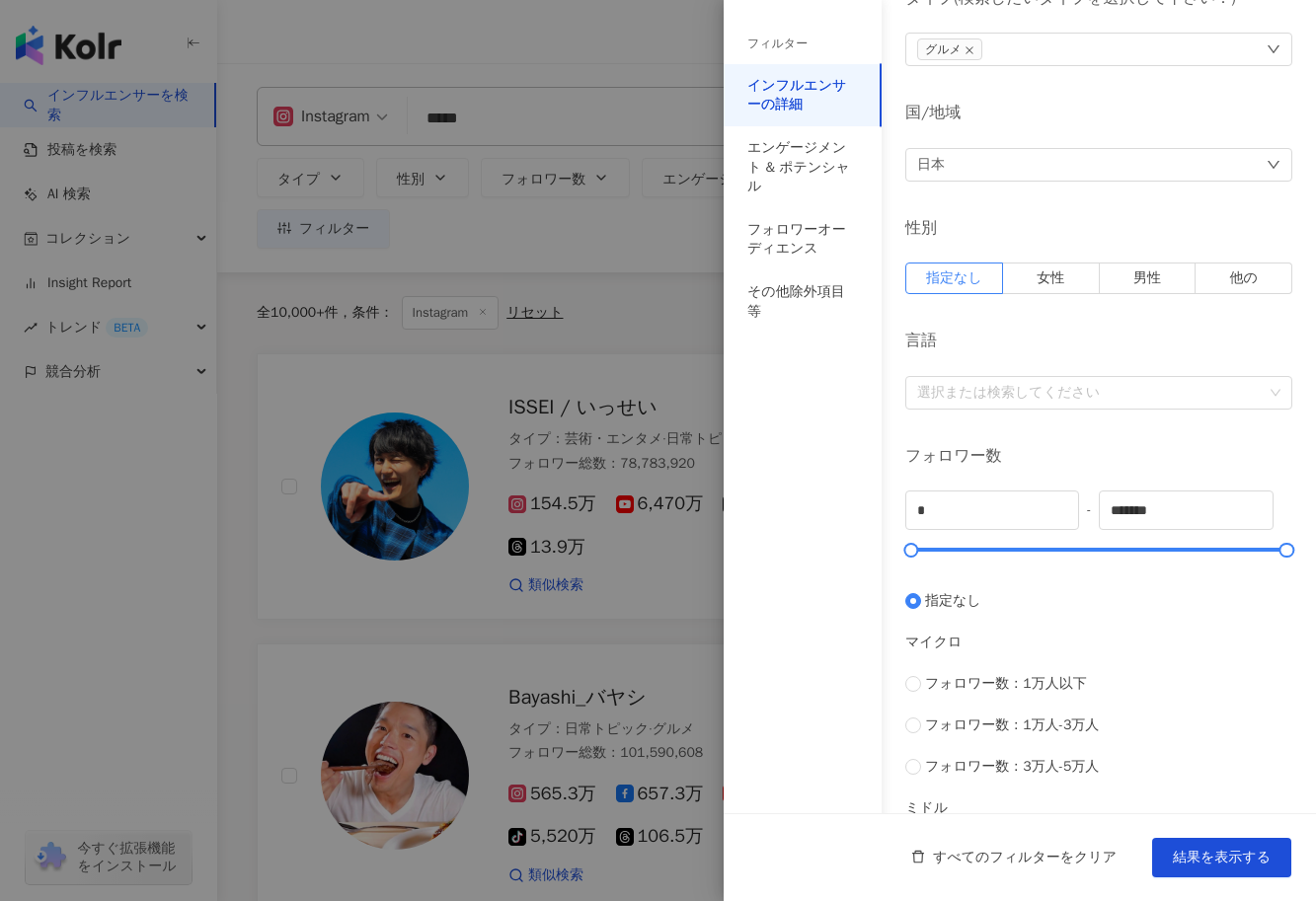 scroll, scrollTop: 197, scrollLeft: 0, axis: vertical 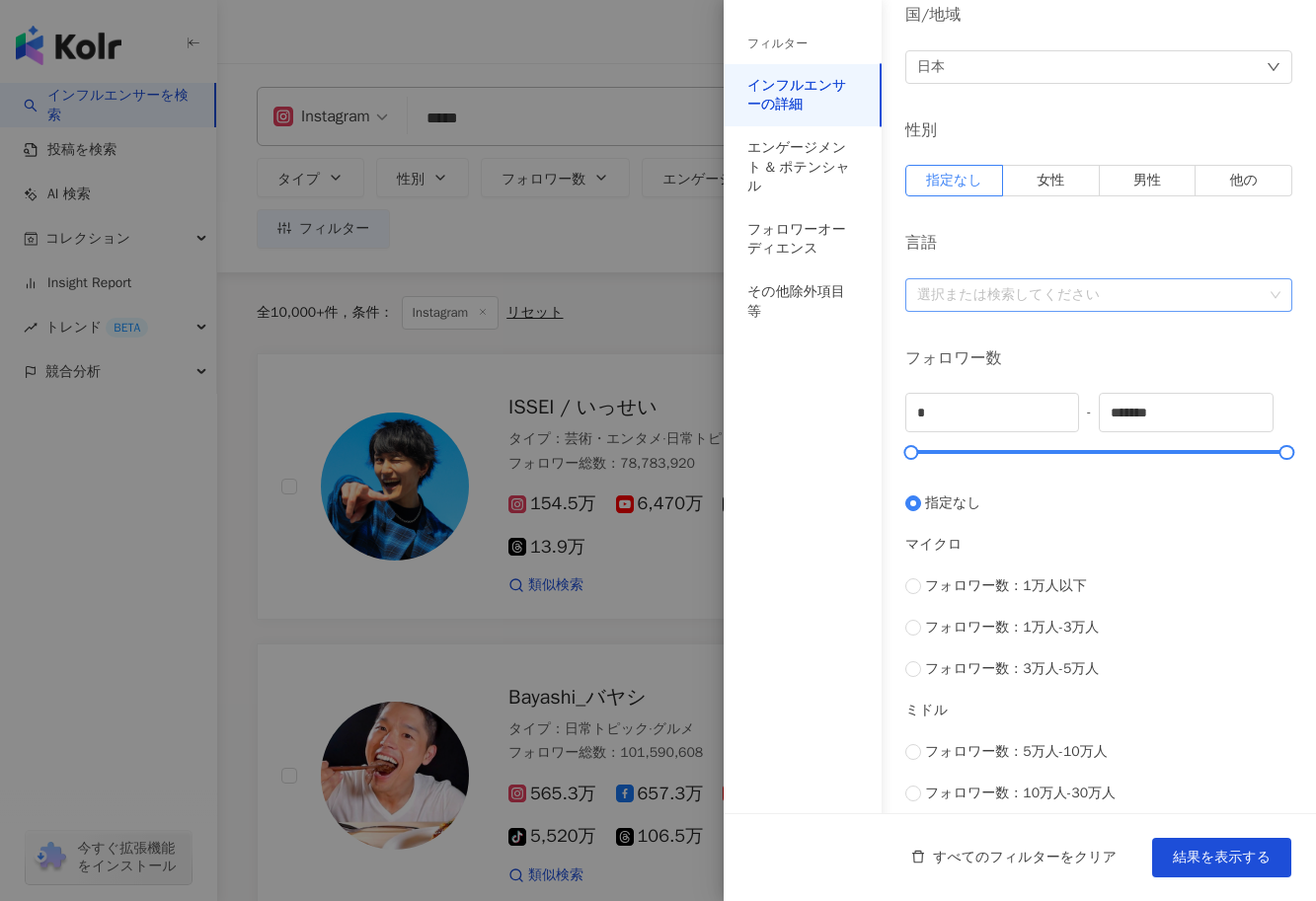 click at bounding box center (1088, 294) 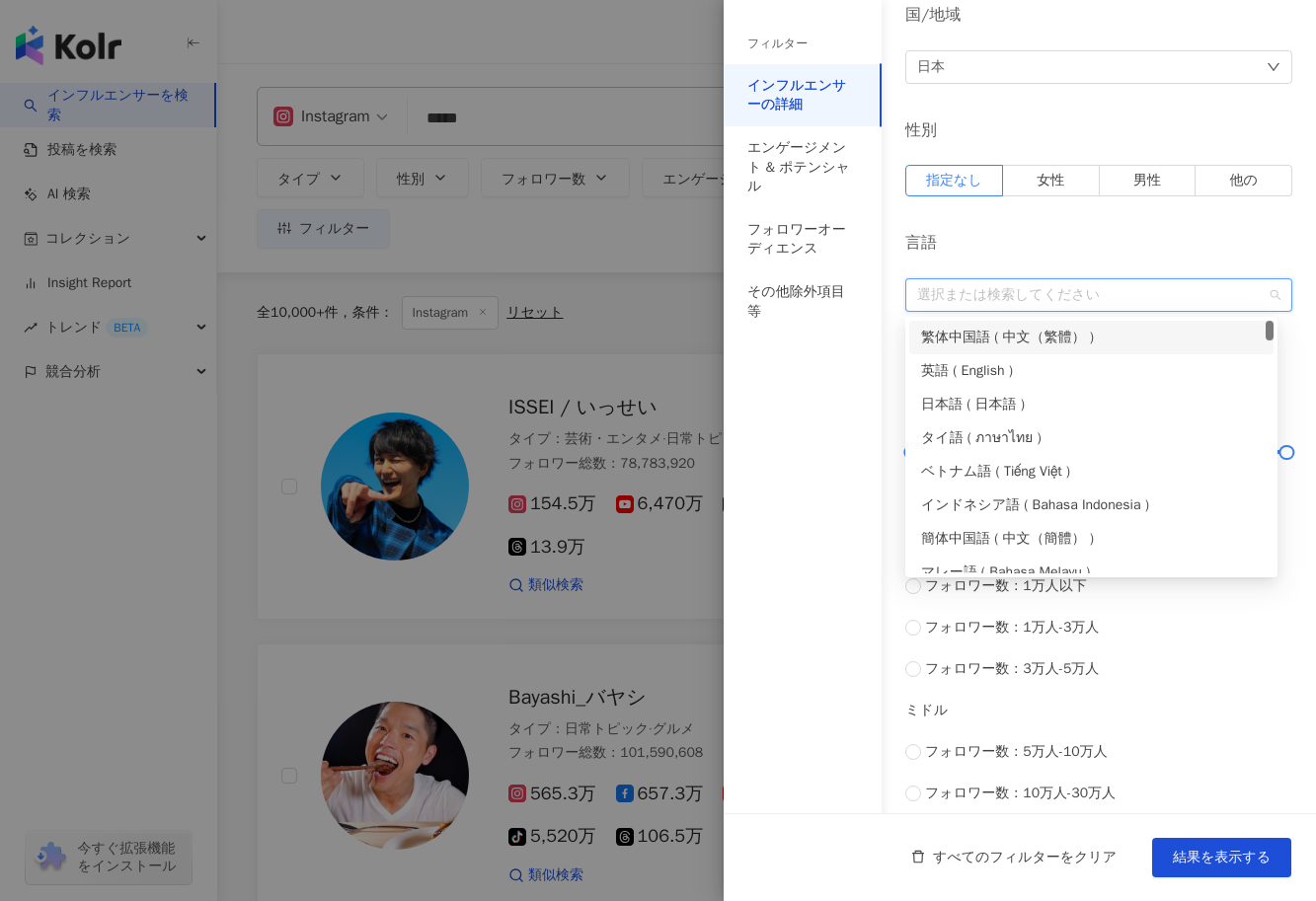 click at bounding box center [1088, 294] 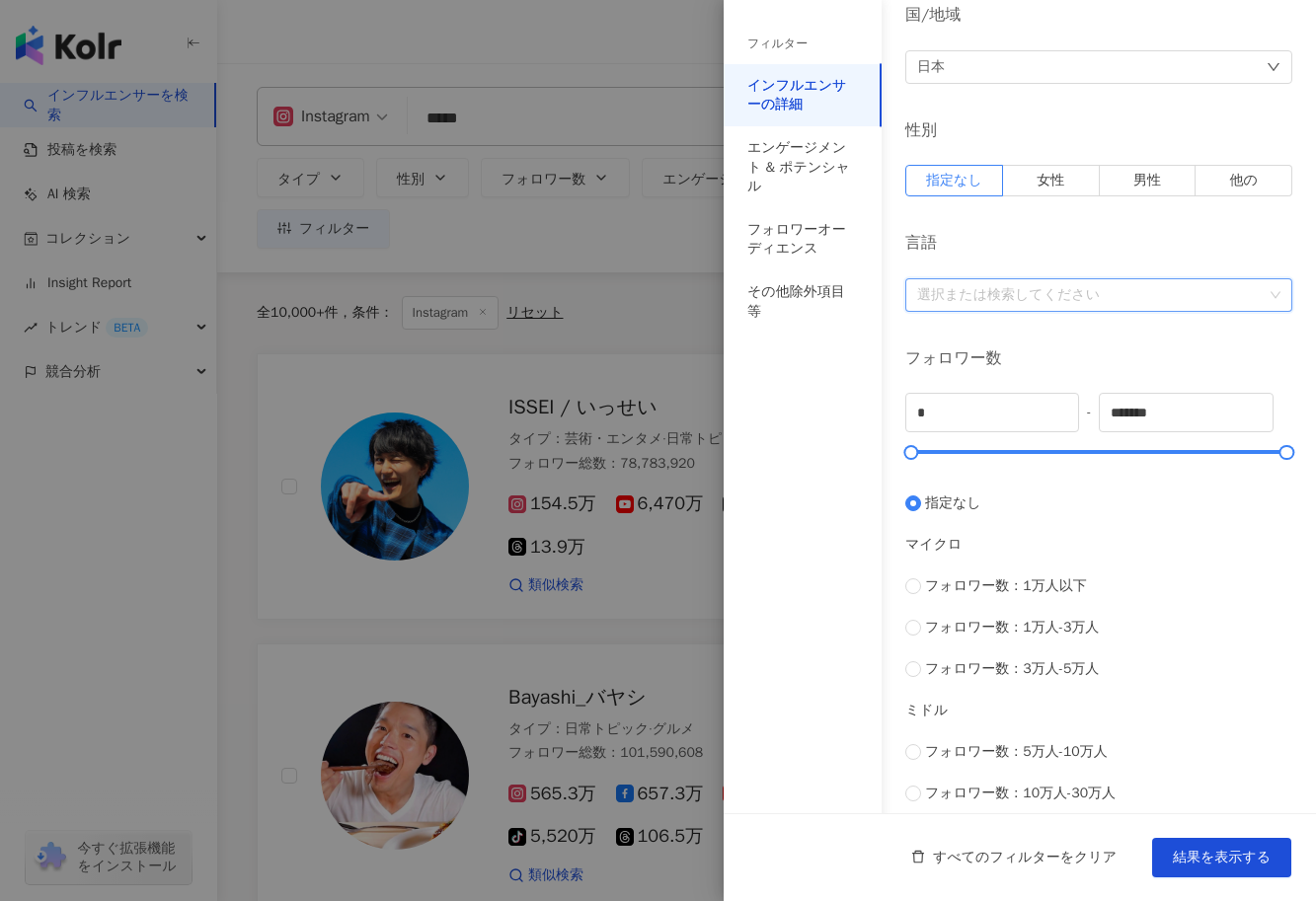 click at bounding box center [1088, 294] 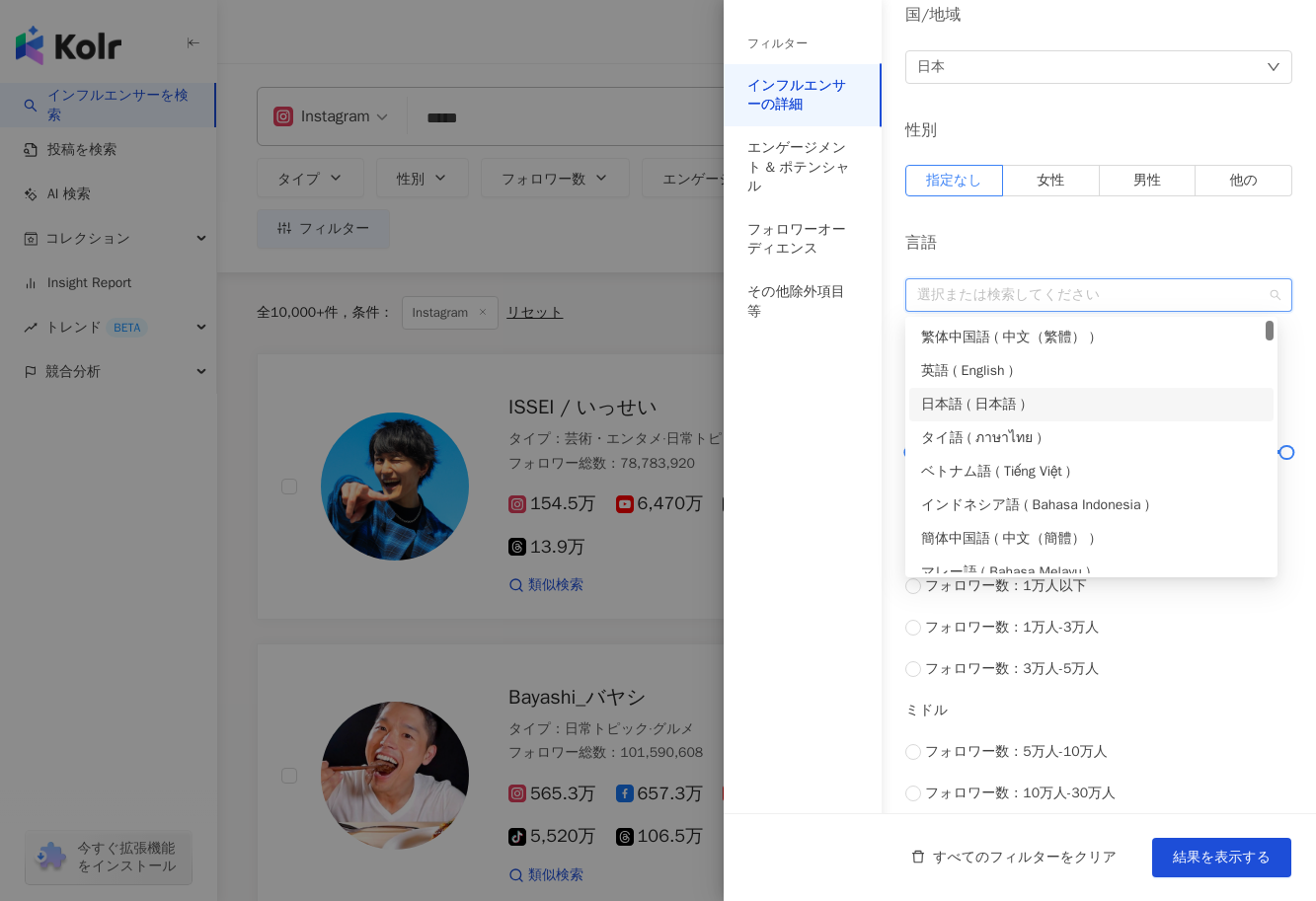 click on "日本語 ( 日本語 )" at bounding box center (1091, 405) 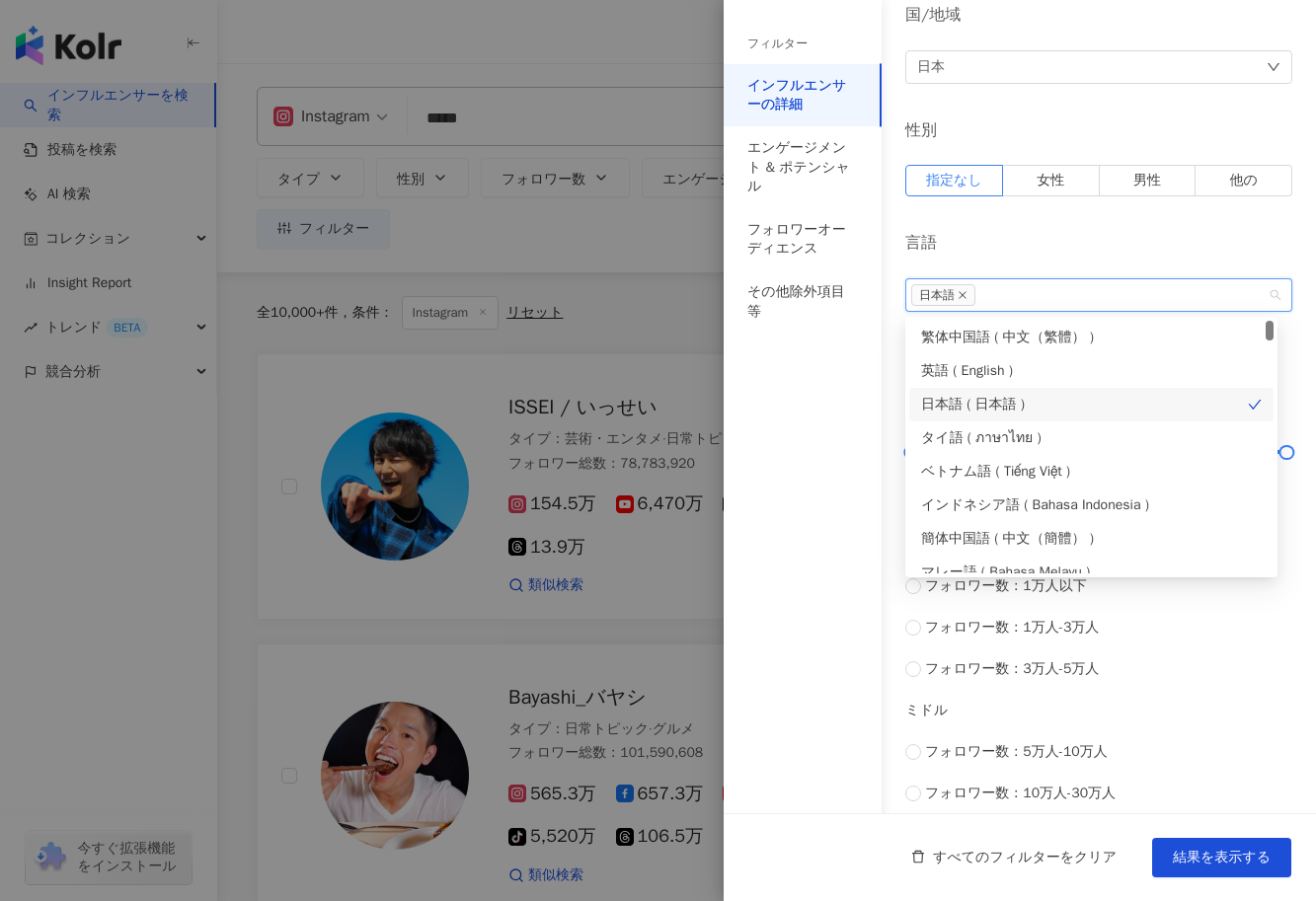 click on "日本語 ( 日本語 )" at bounding box center [1084, 405] 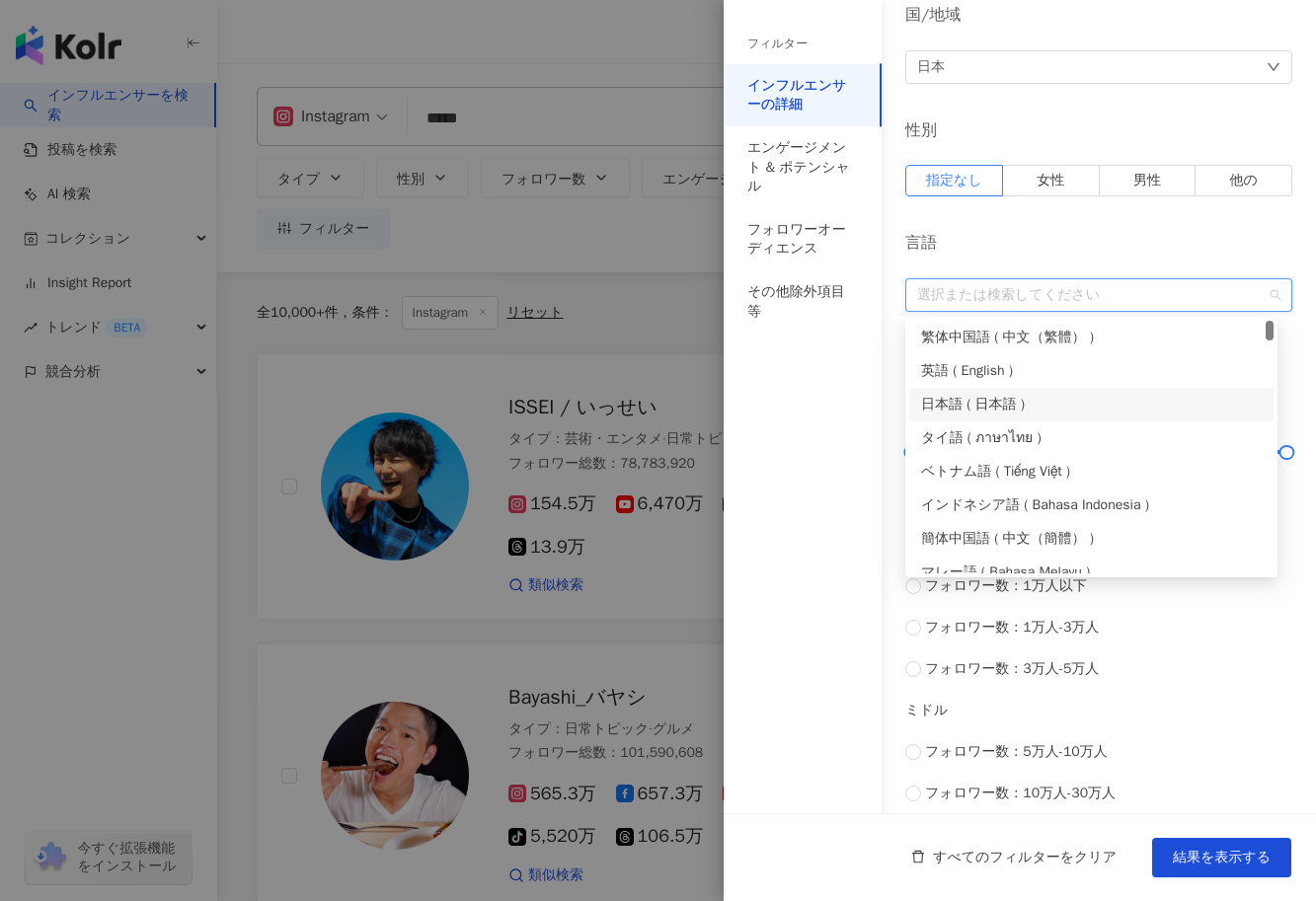 drag, startPoint x: 1183, startPoint y: 404, endPoint x: 1135, endPoint y: 316, distance: 100.239713 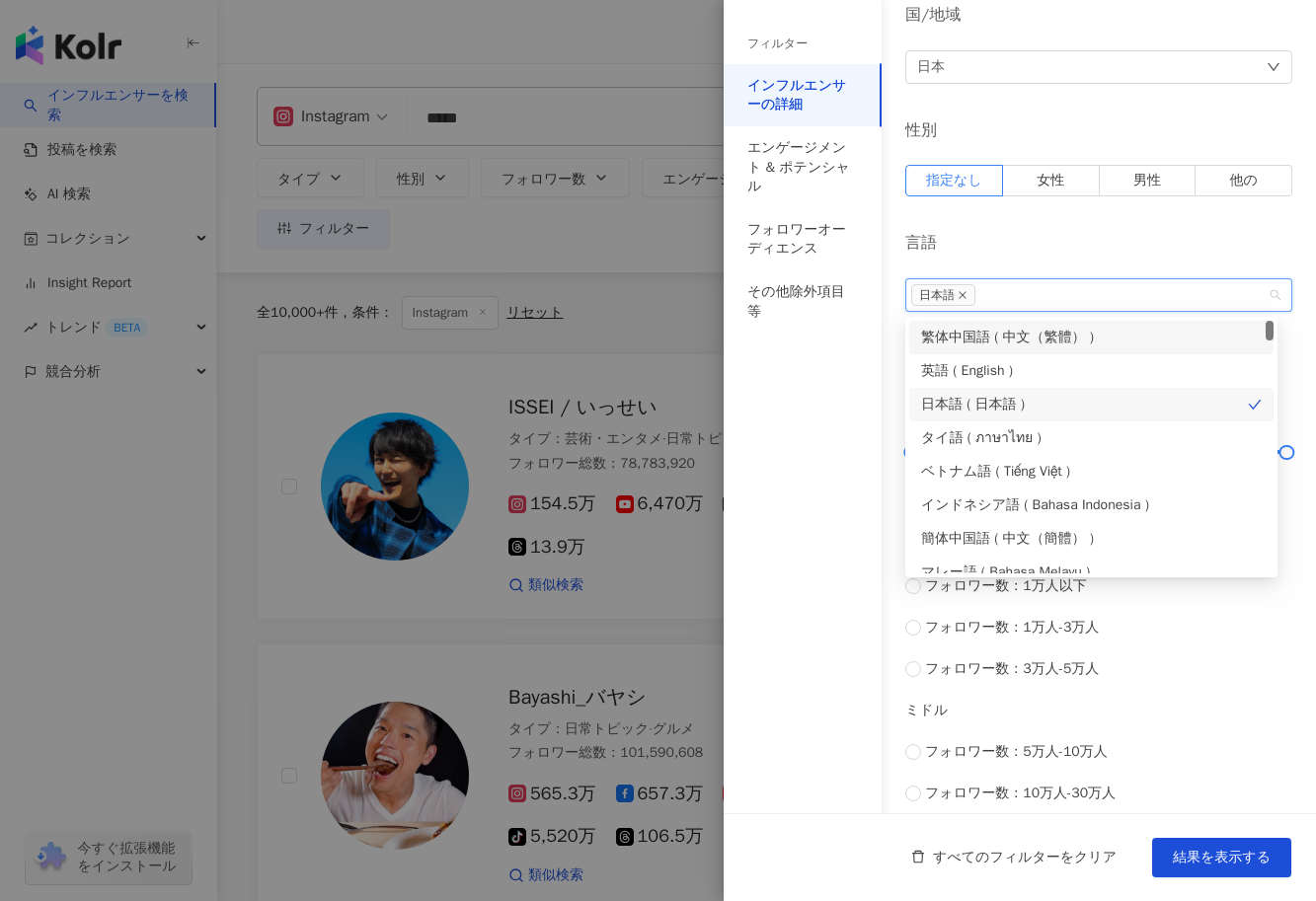 click on "言語" at bounding box center [1099, 243] 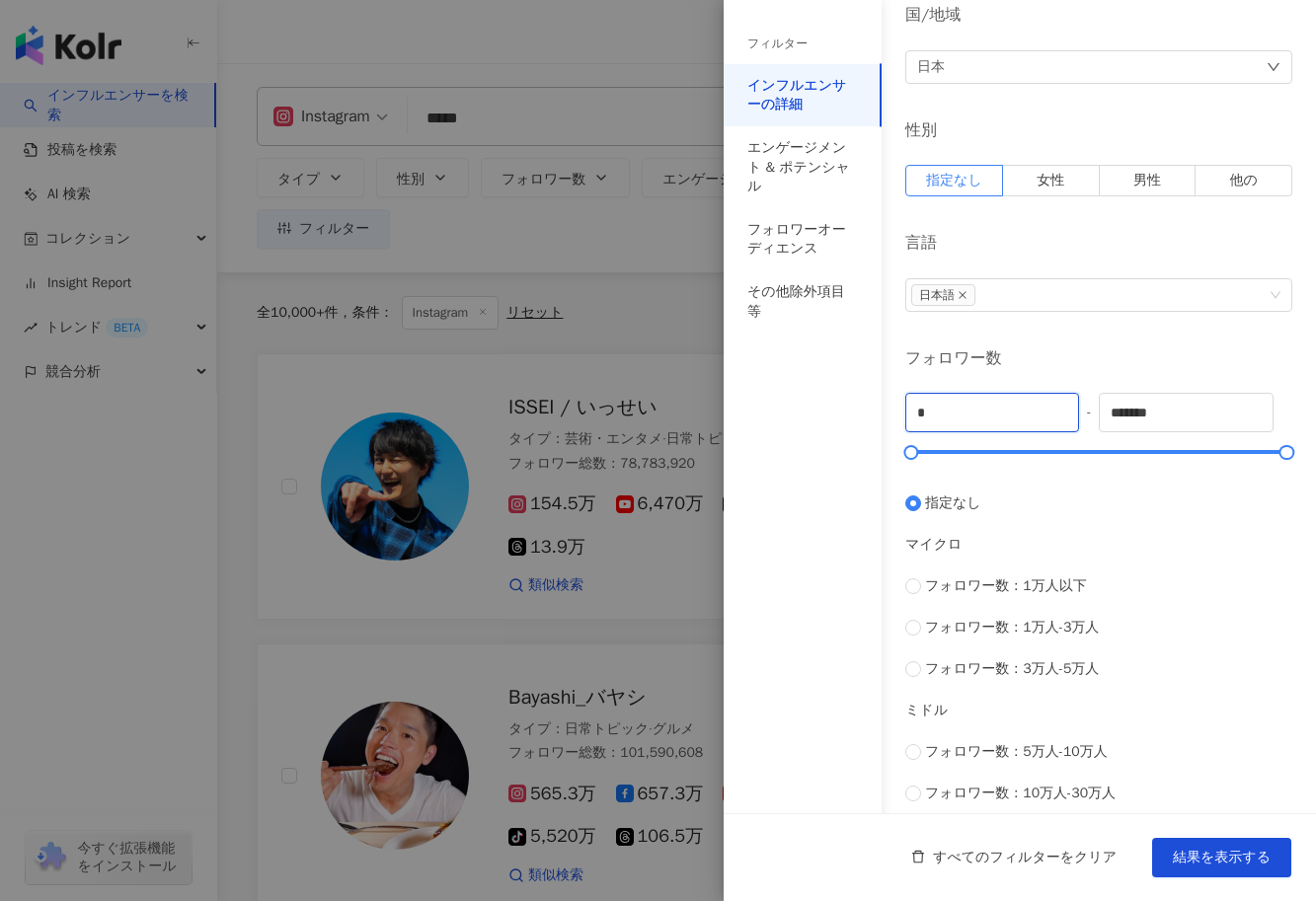 drag, startPoint x: 1010, startPoint y: 411, endPoint x: 864, endPoint y: 411, distance: 146 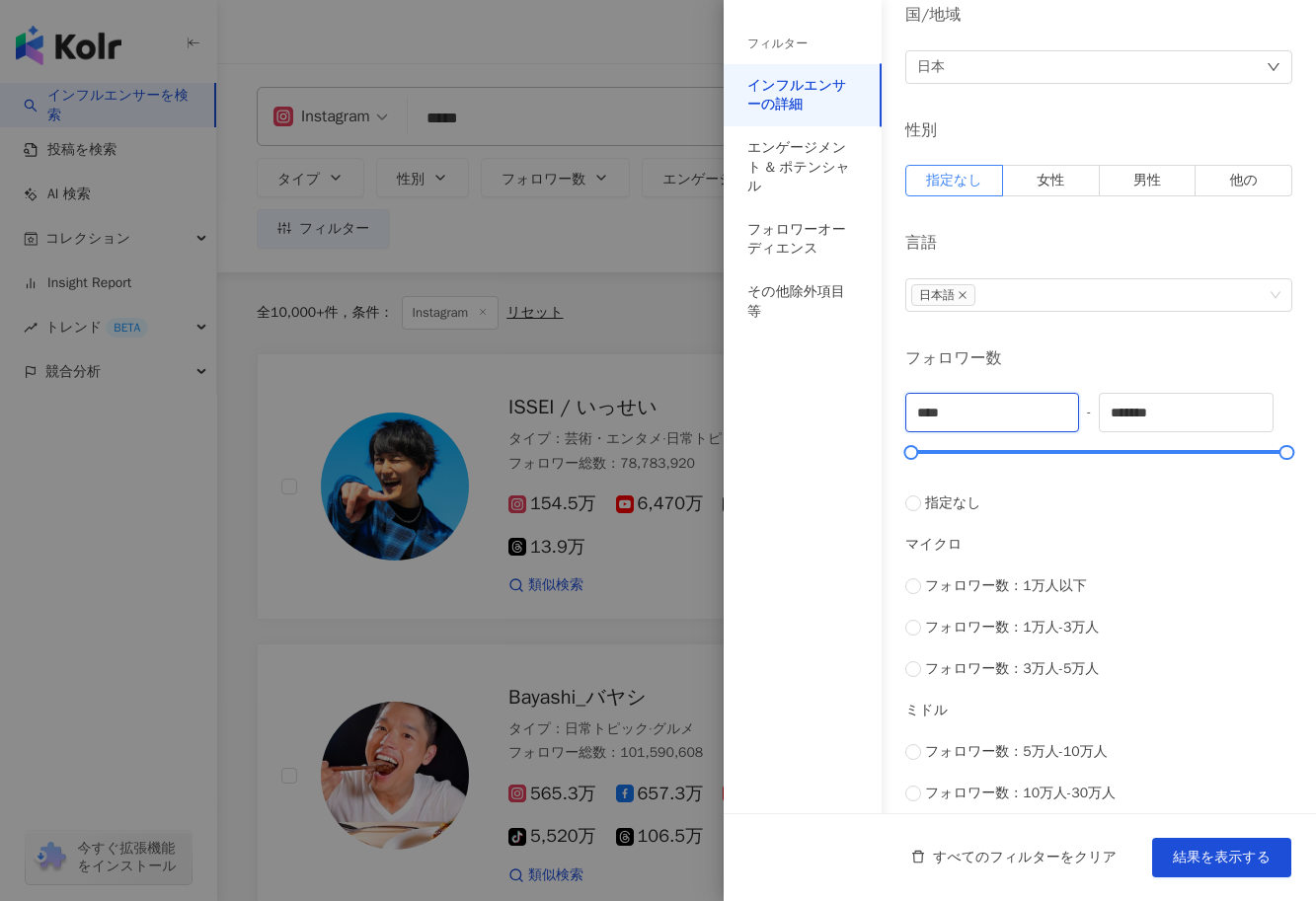 type on "****" 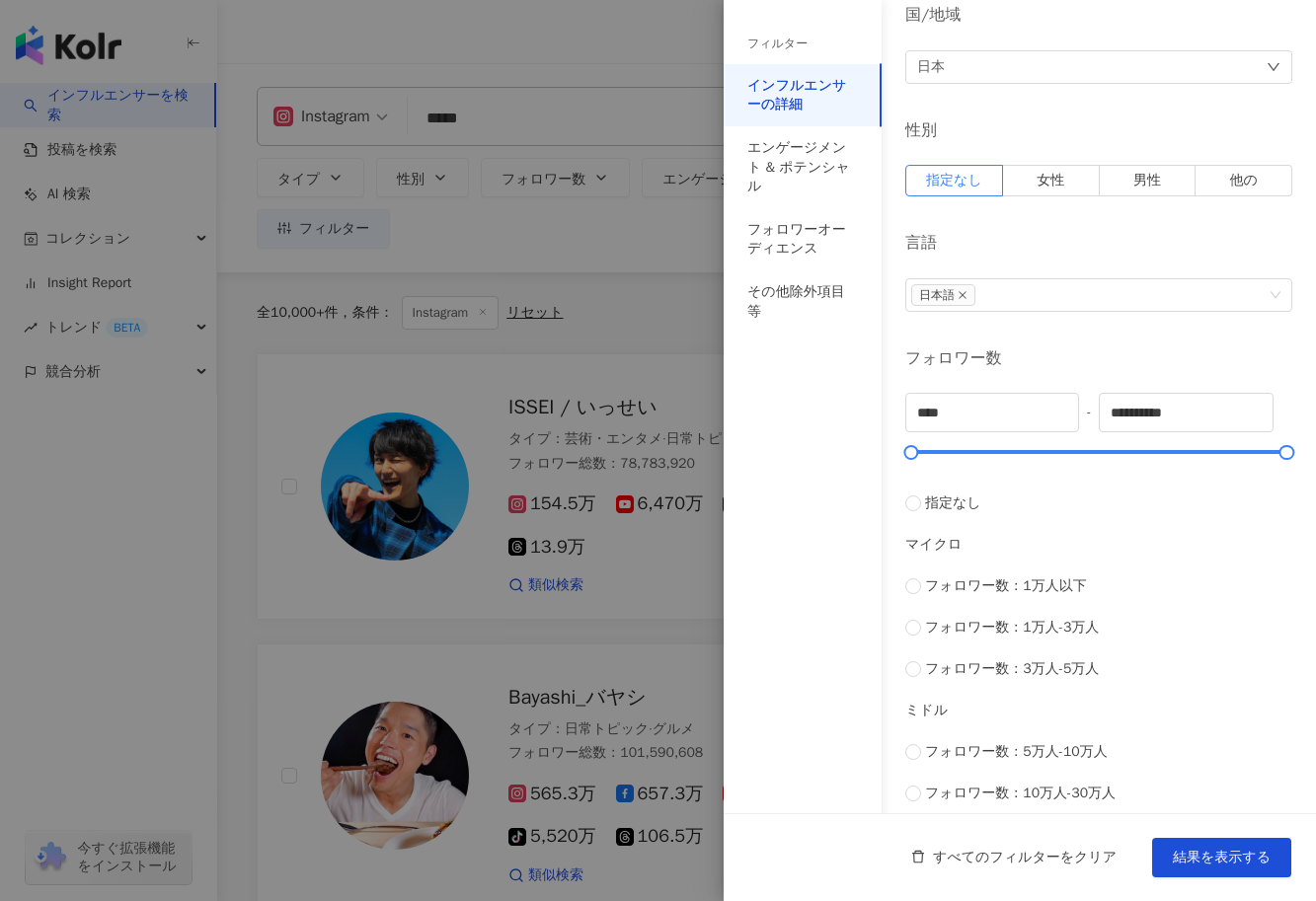 click on "**********" at bounding box center (1020, 504) 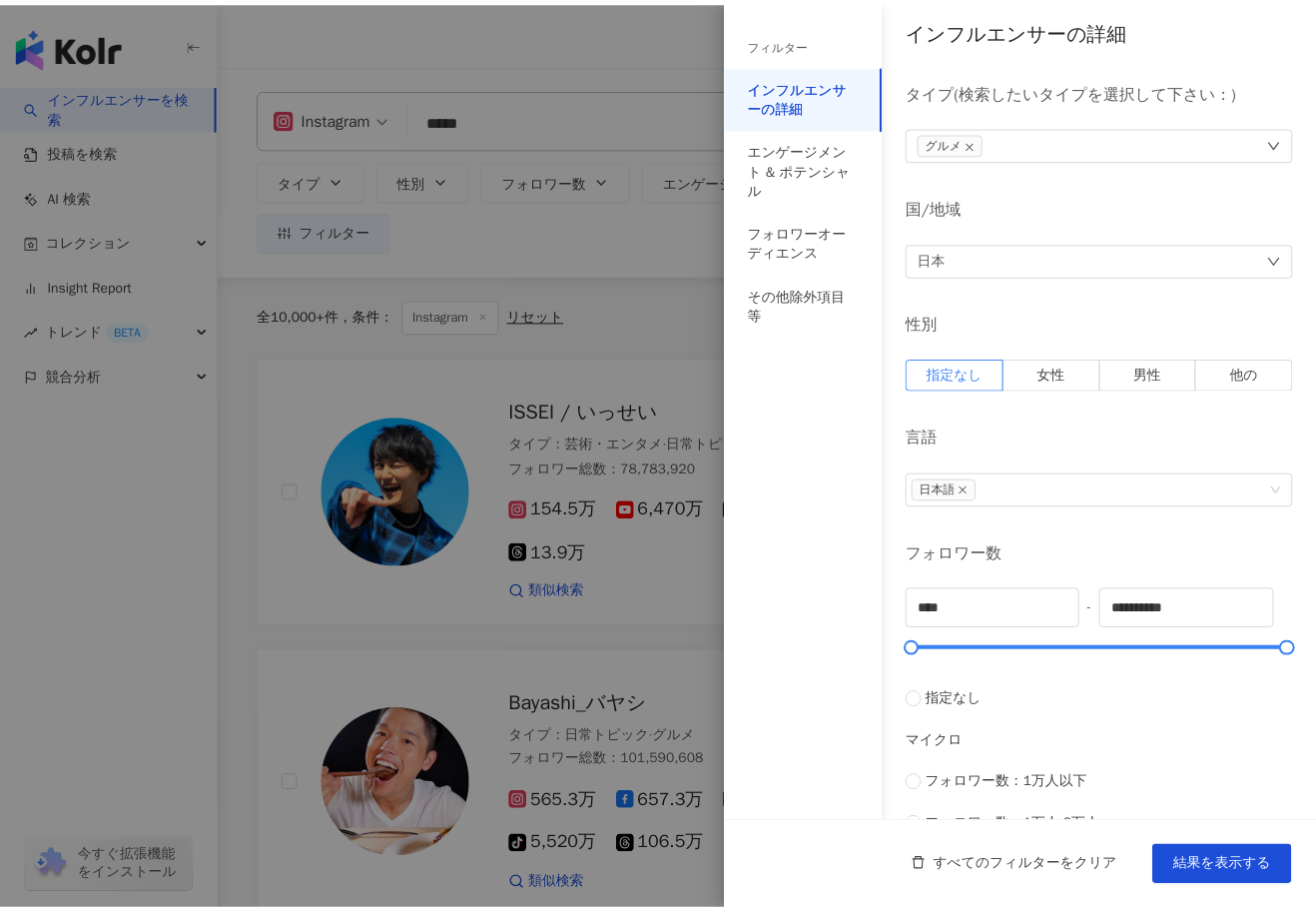 scroll, scrollTop: 0, scrollLeft: 0, axis: both 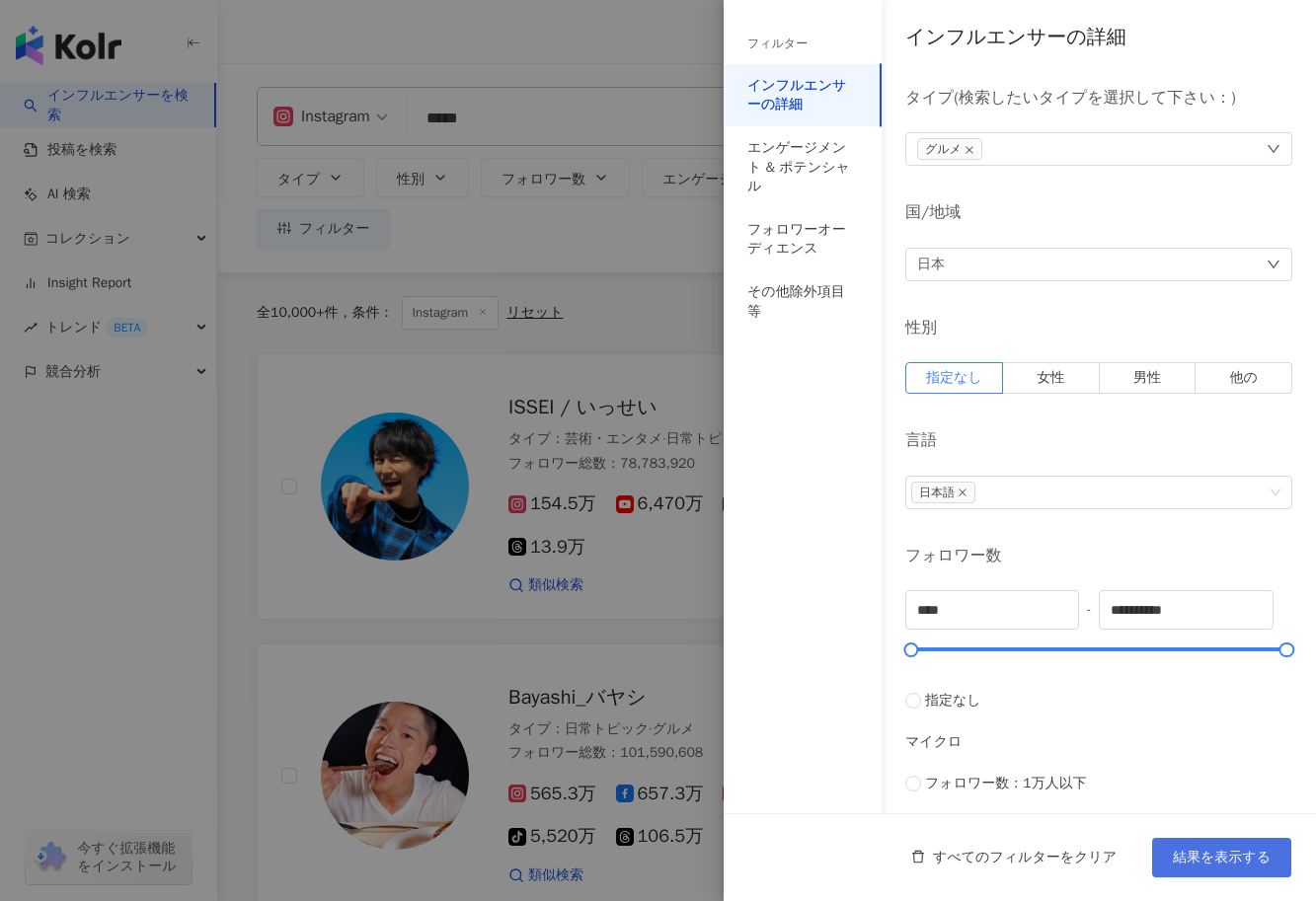 click on "結果を表示する" at bounding box center (1221, 858) 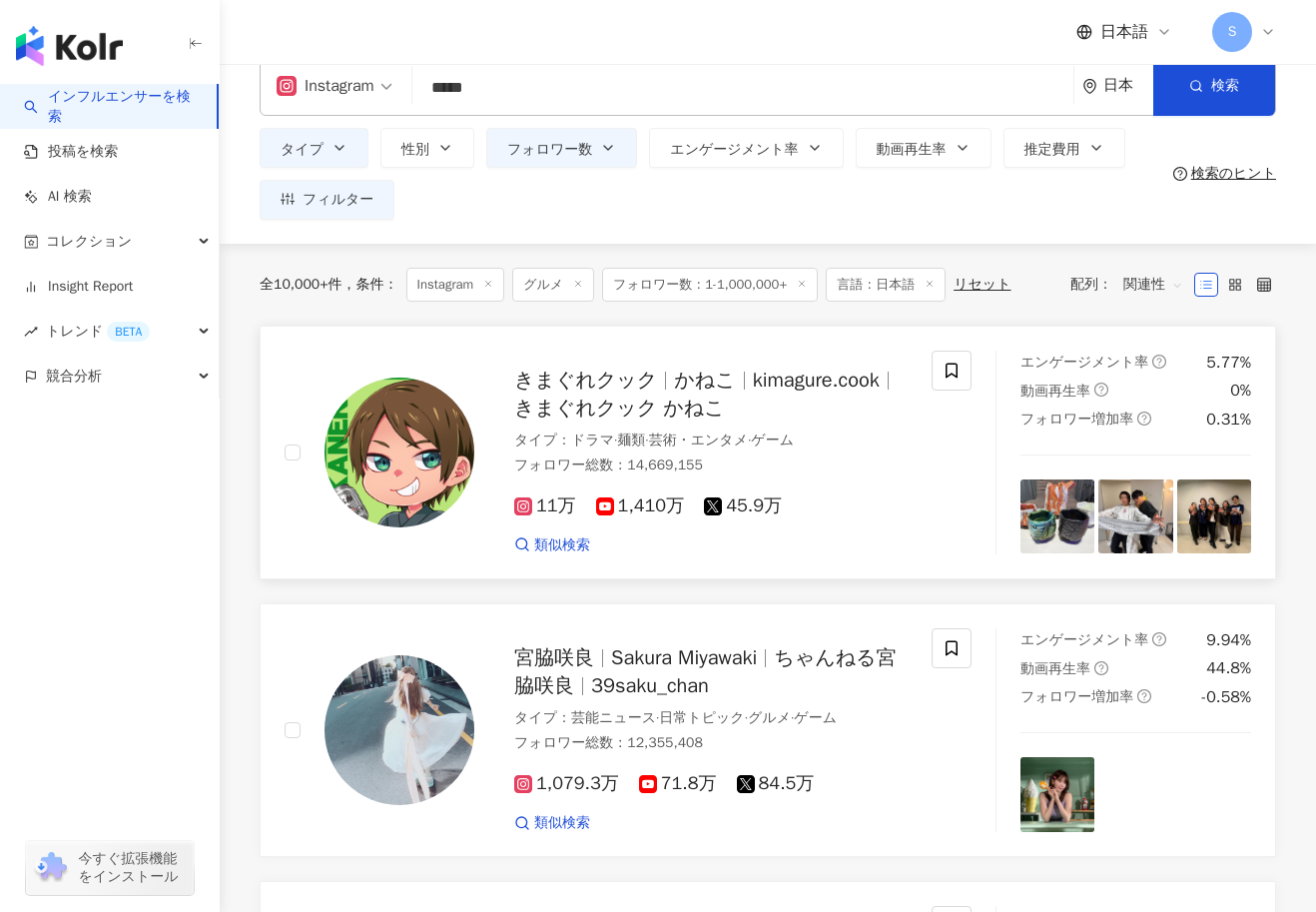 scroll, scrollTop: 0, scrollLeft: 0, axis: both 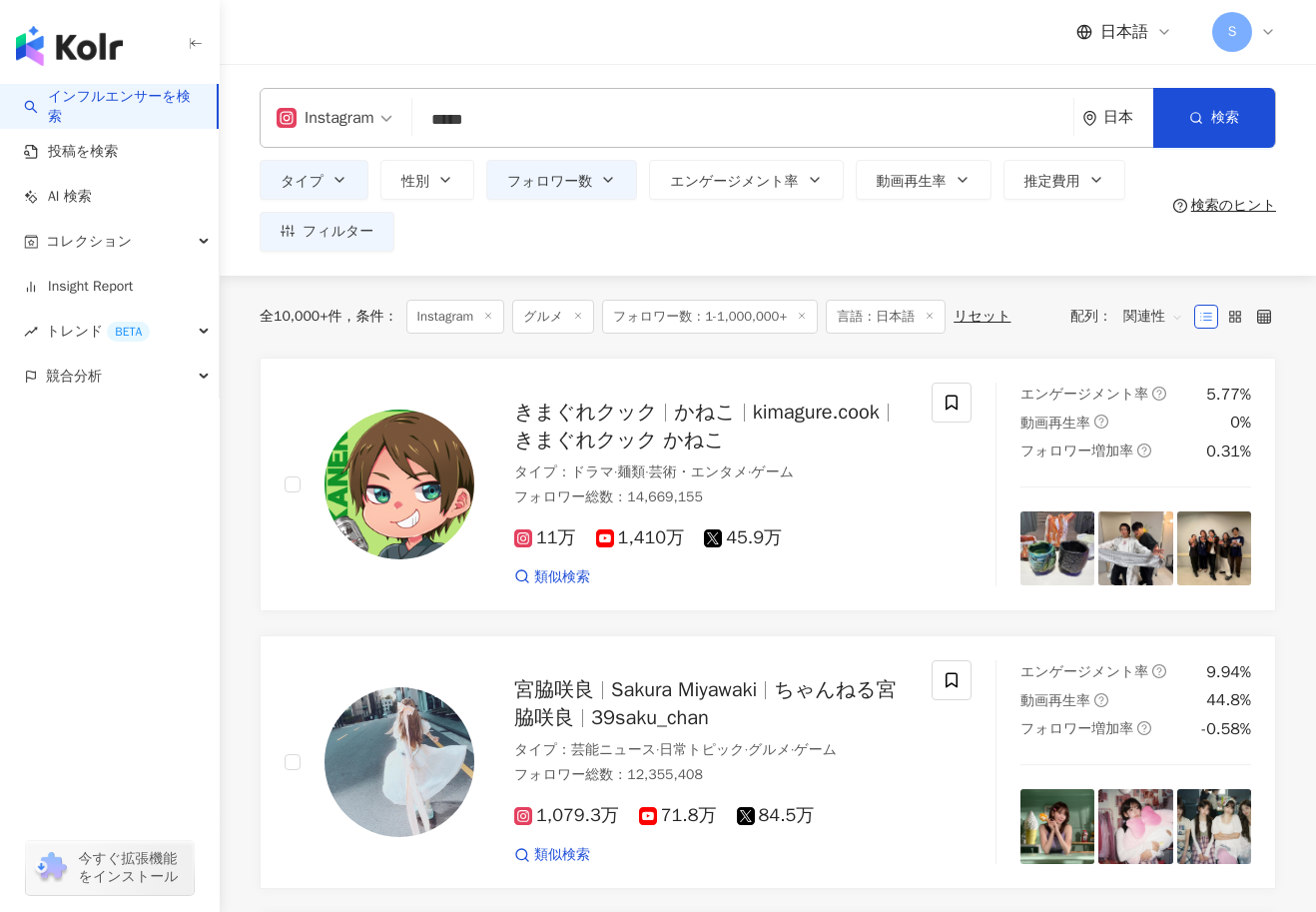 click on "フォロワー数：1-1,000,000+" at bounding box center (710, 317) 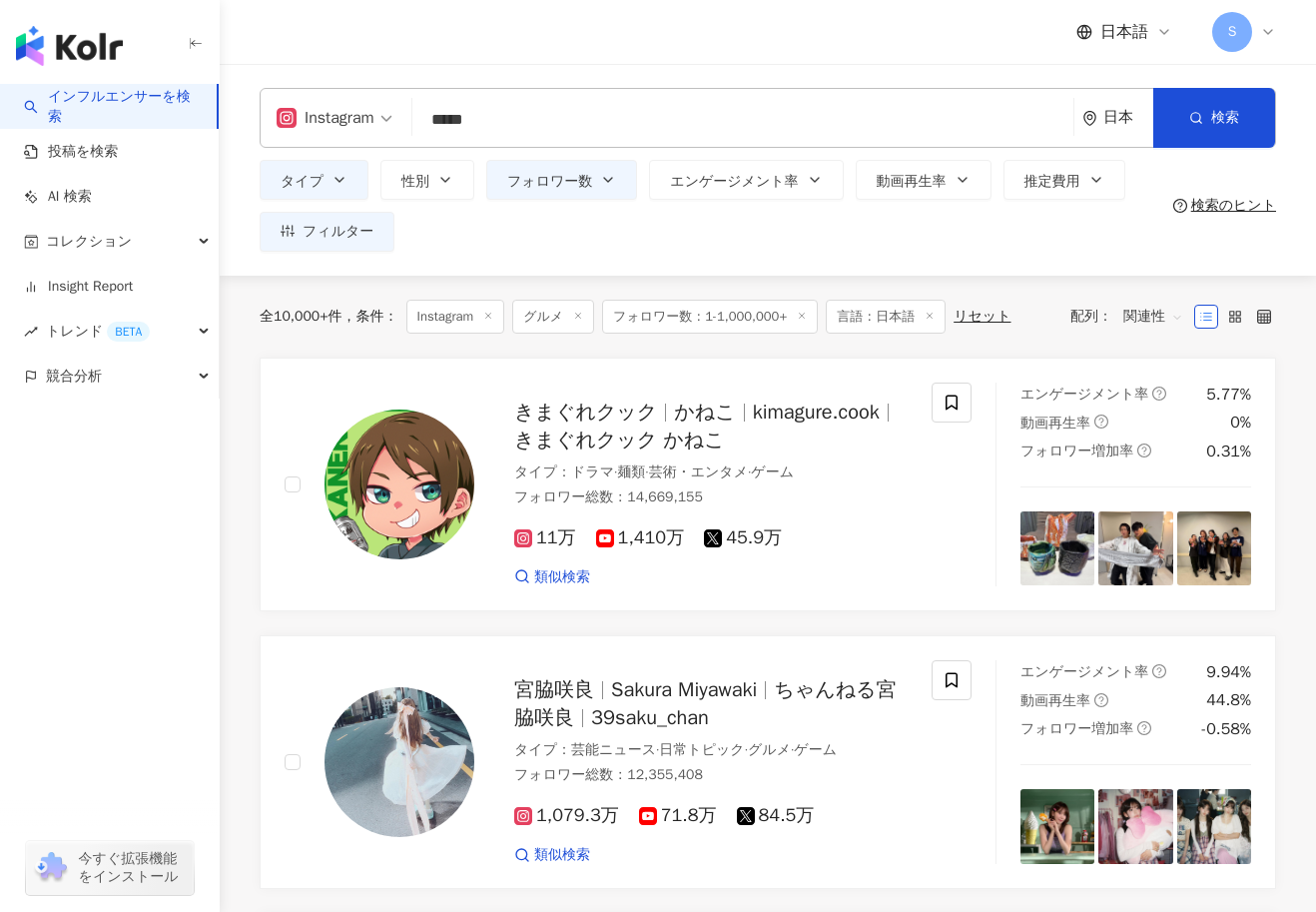 click on "フォロワー数：1-1,000,000+" at bounding box center (710, 317) 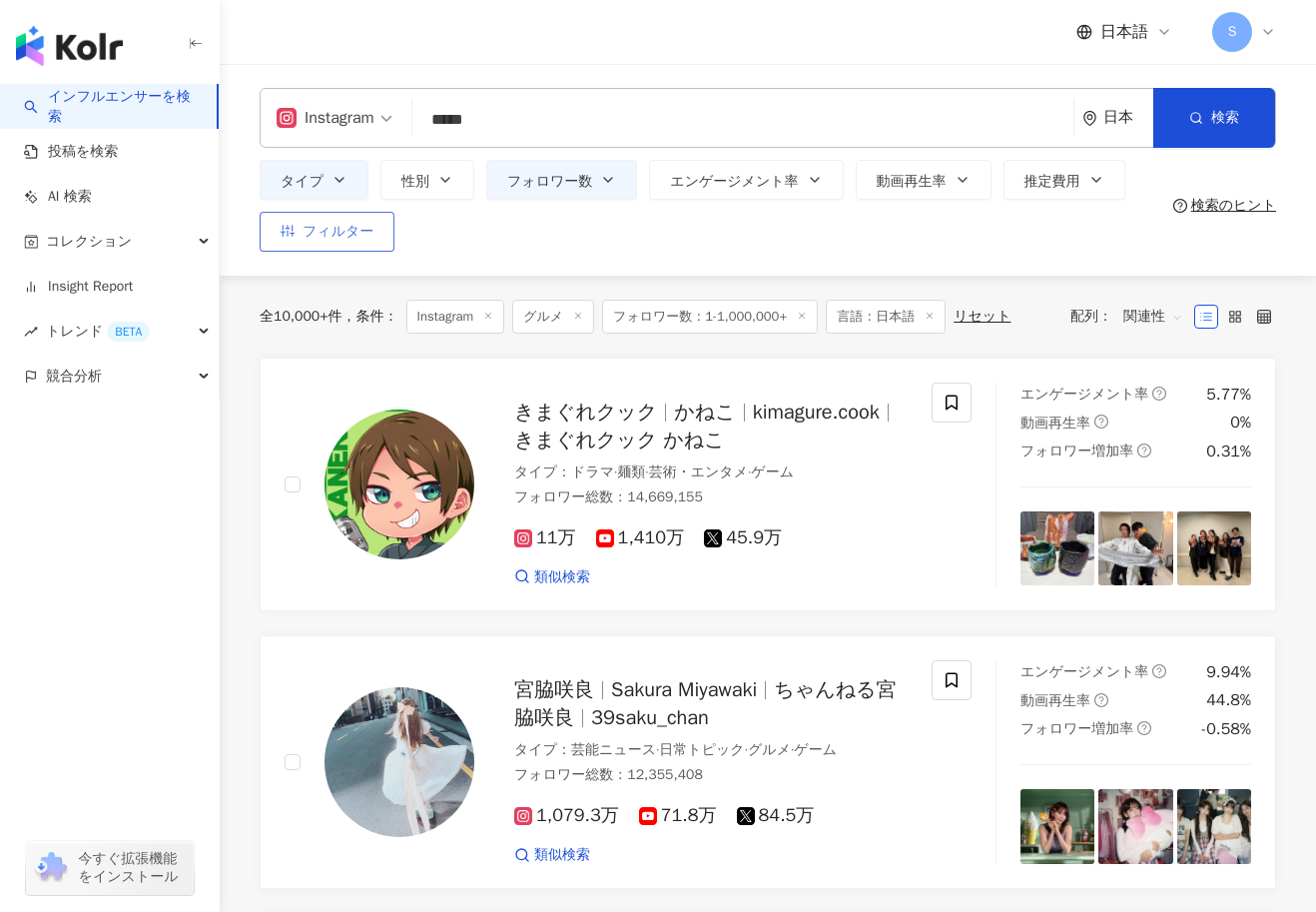 click on "フィルター" at bounding box center (327, 232) 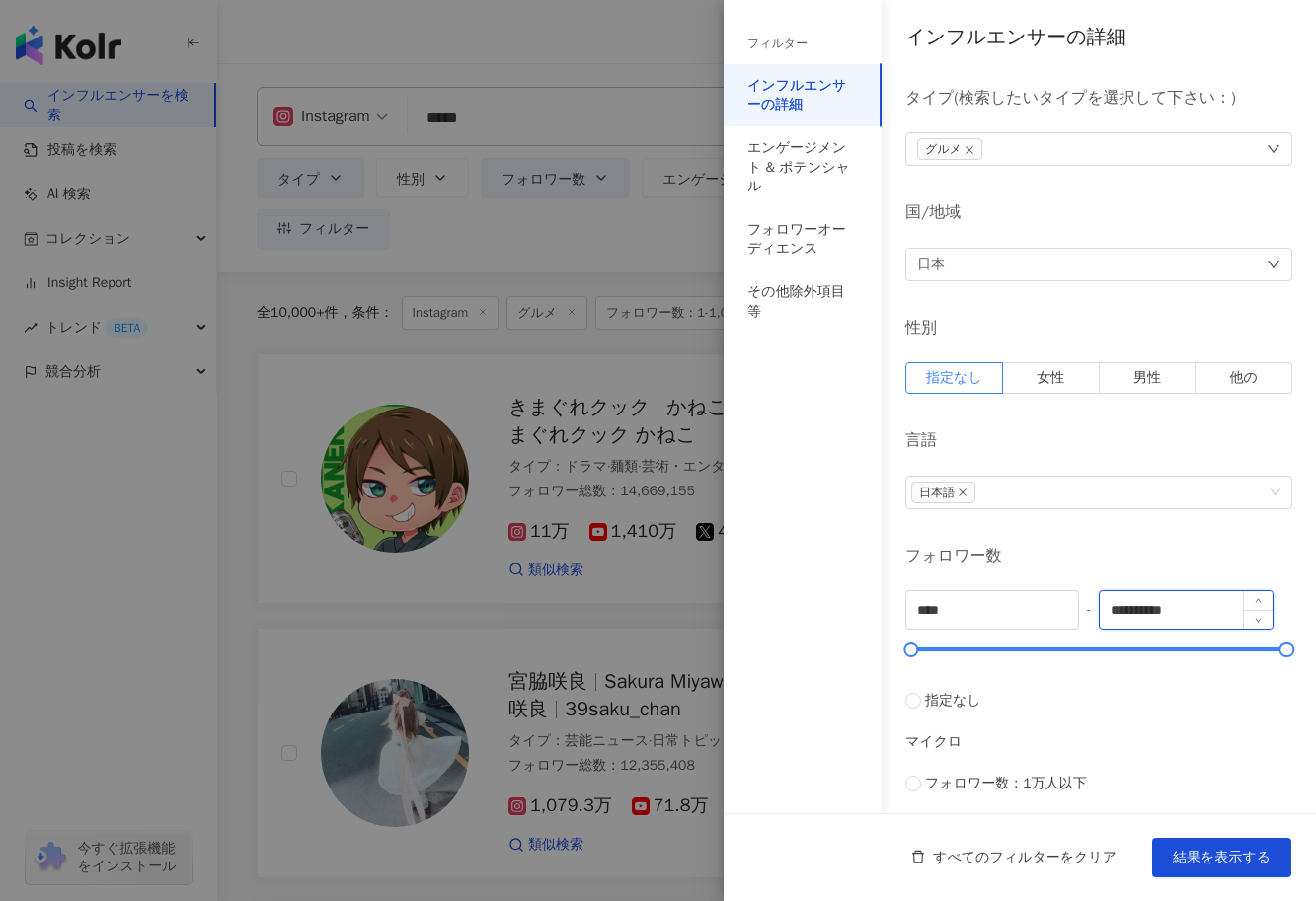 click on "**********" at bounding box center (1186, 610) 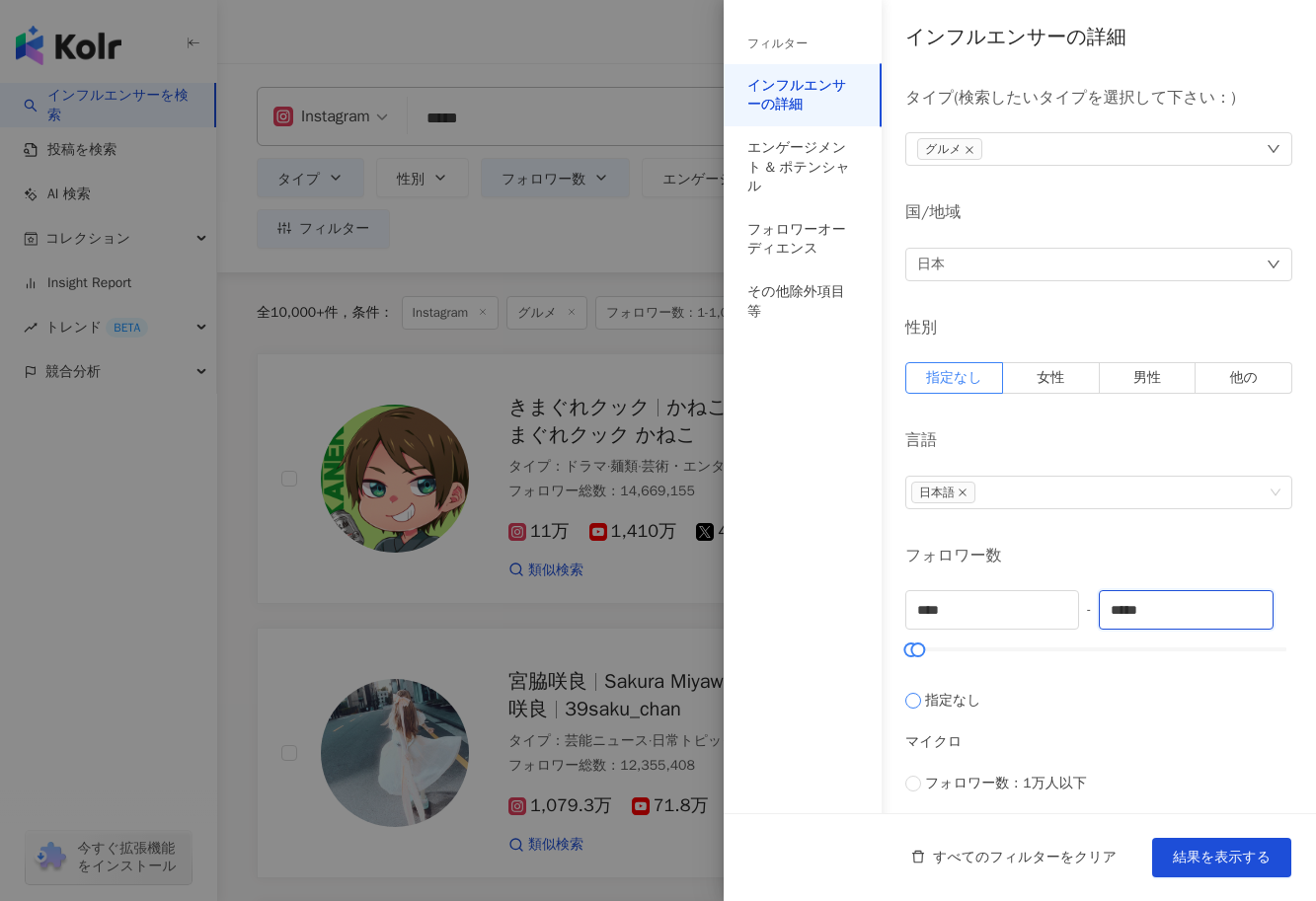 type on "*****" 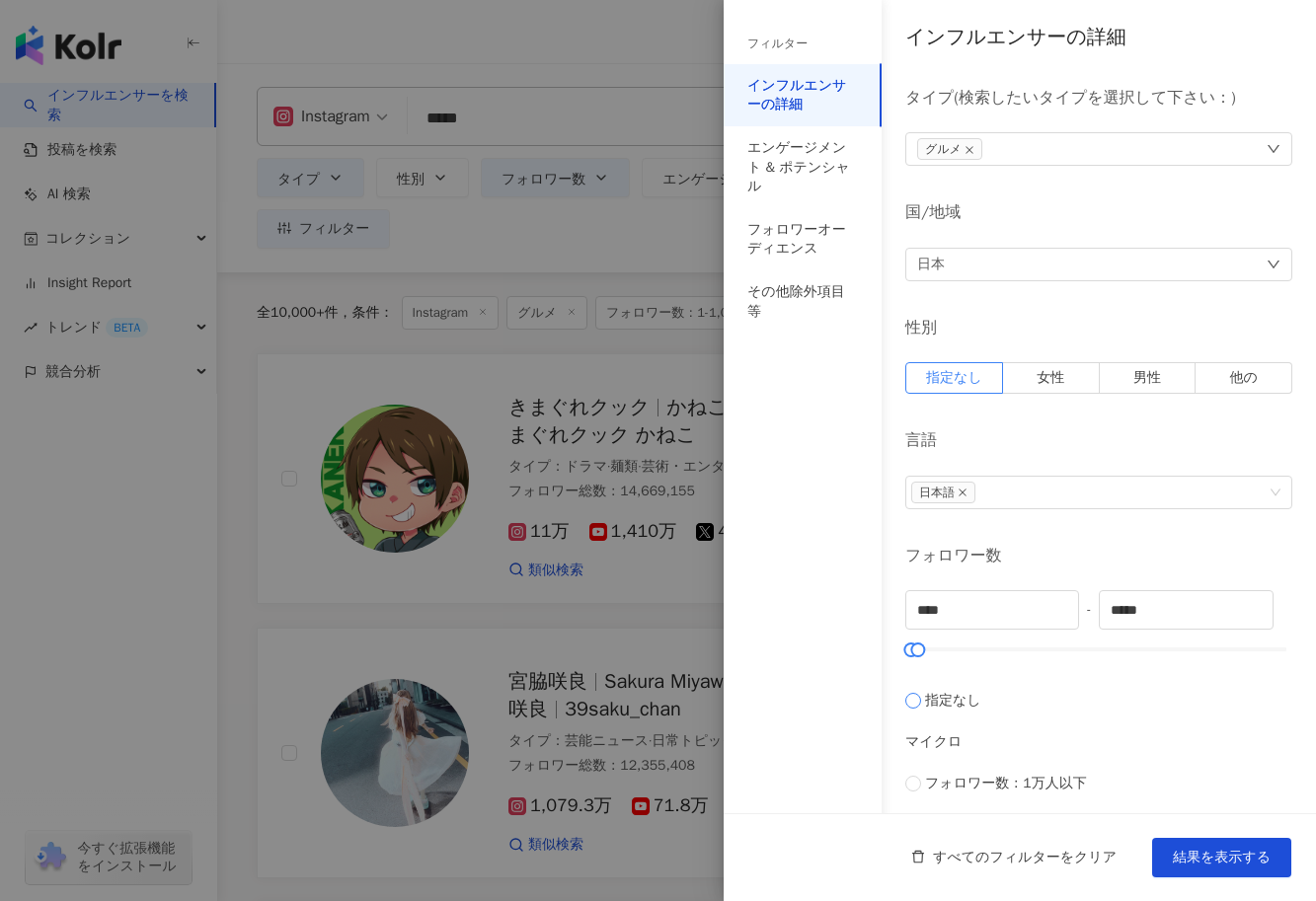 click on "指定なし" at bounding box center (1099, 691) 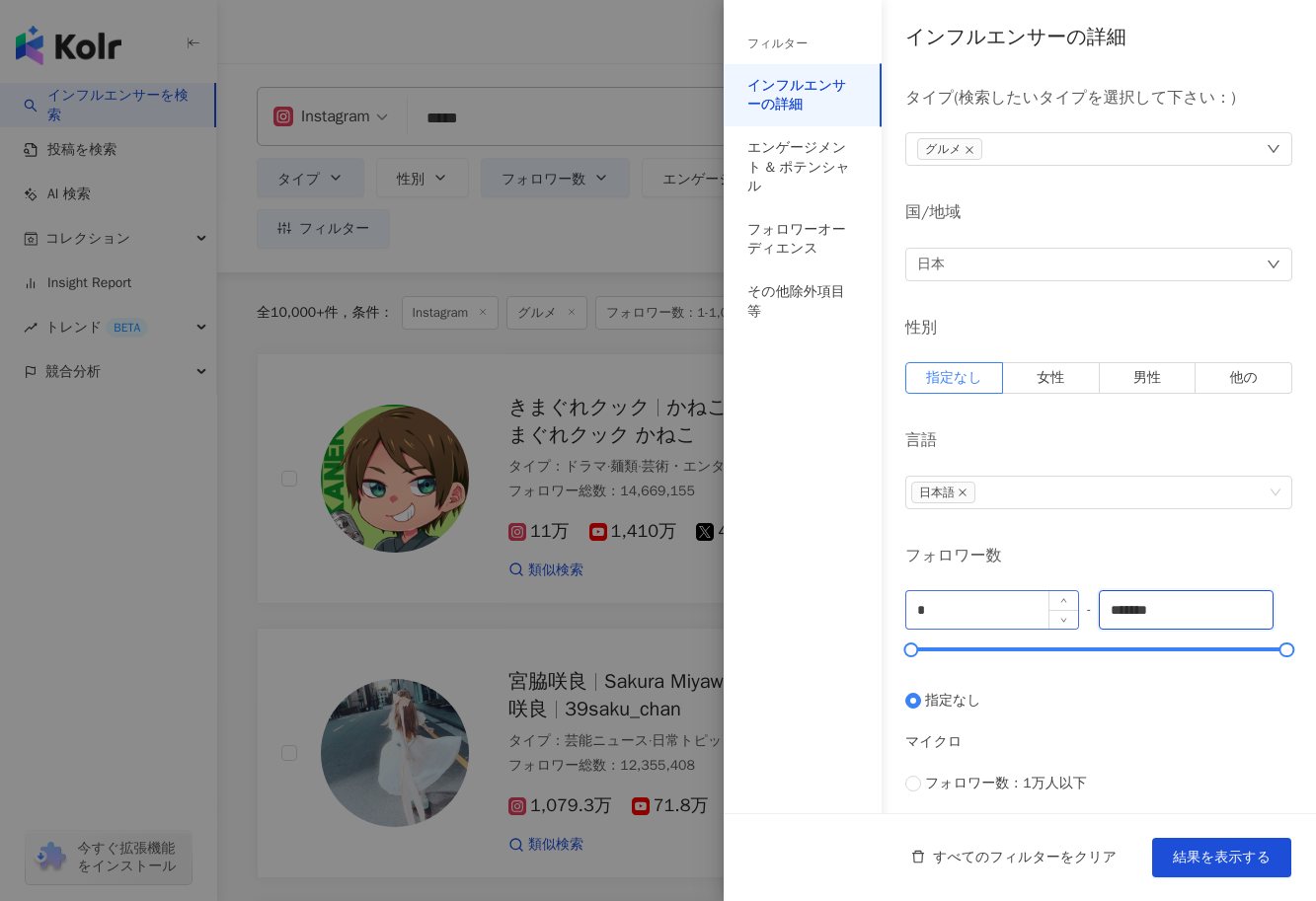 drag, startPoint x: 1189, startPoint y: 611, endPoint x: 1019, endPoint y: 599, distance: 170.423 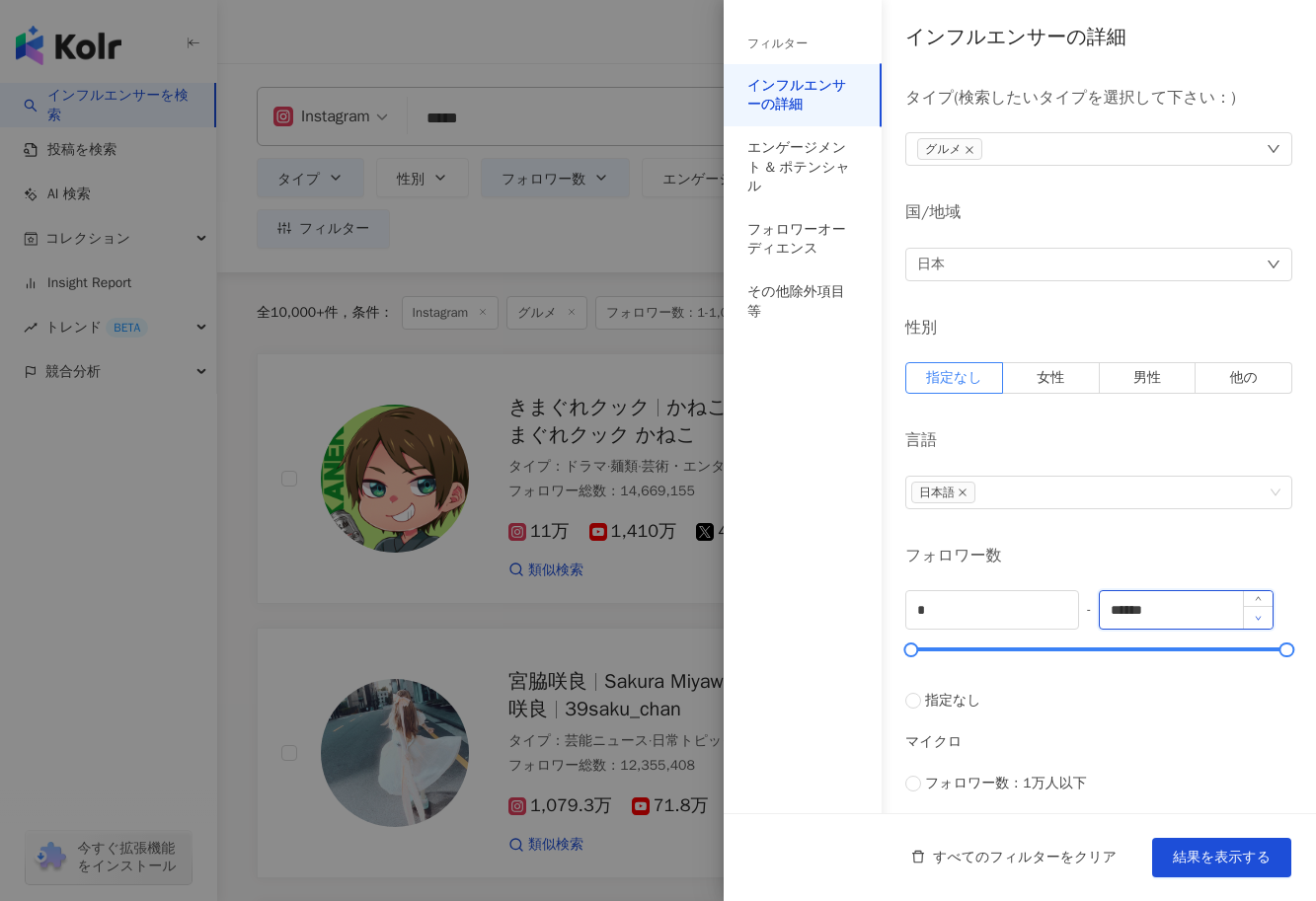 click at bounding box center [1258, 617] 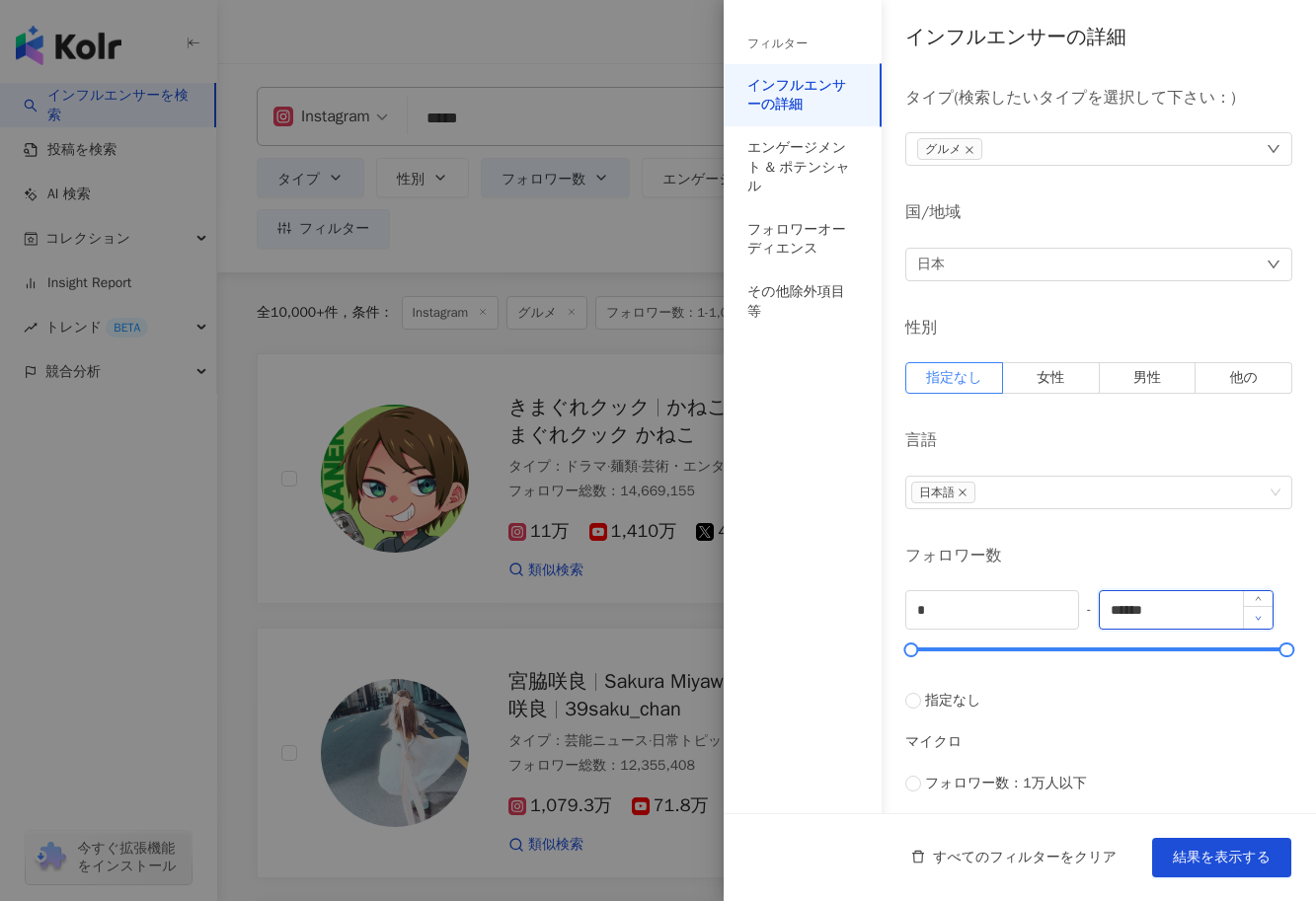 click 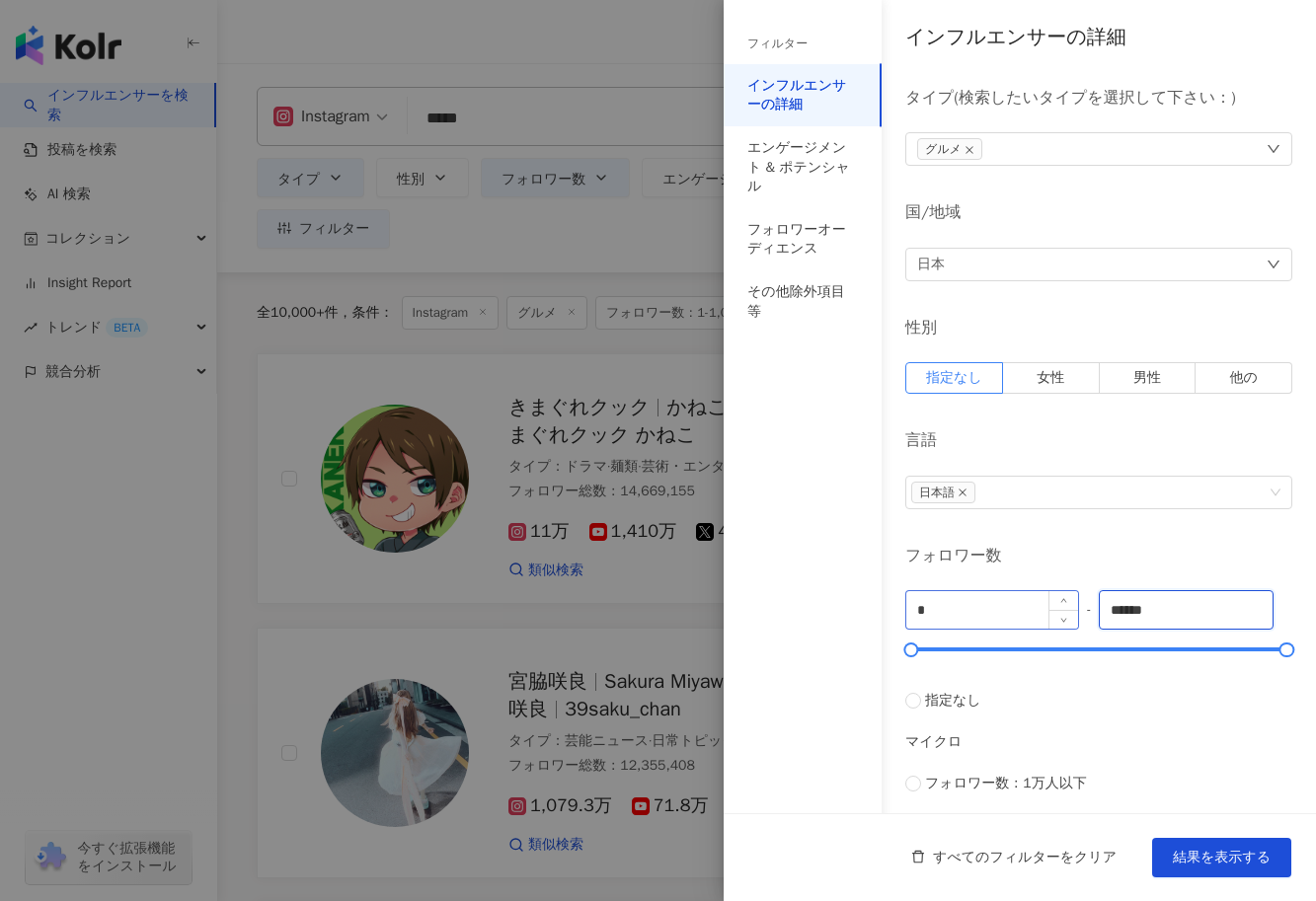 drag, startPoint x: 1215, startPoint y: 615, endPoint x: 925, endPoint y: 601, distance: 290.33773 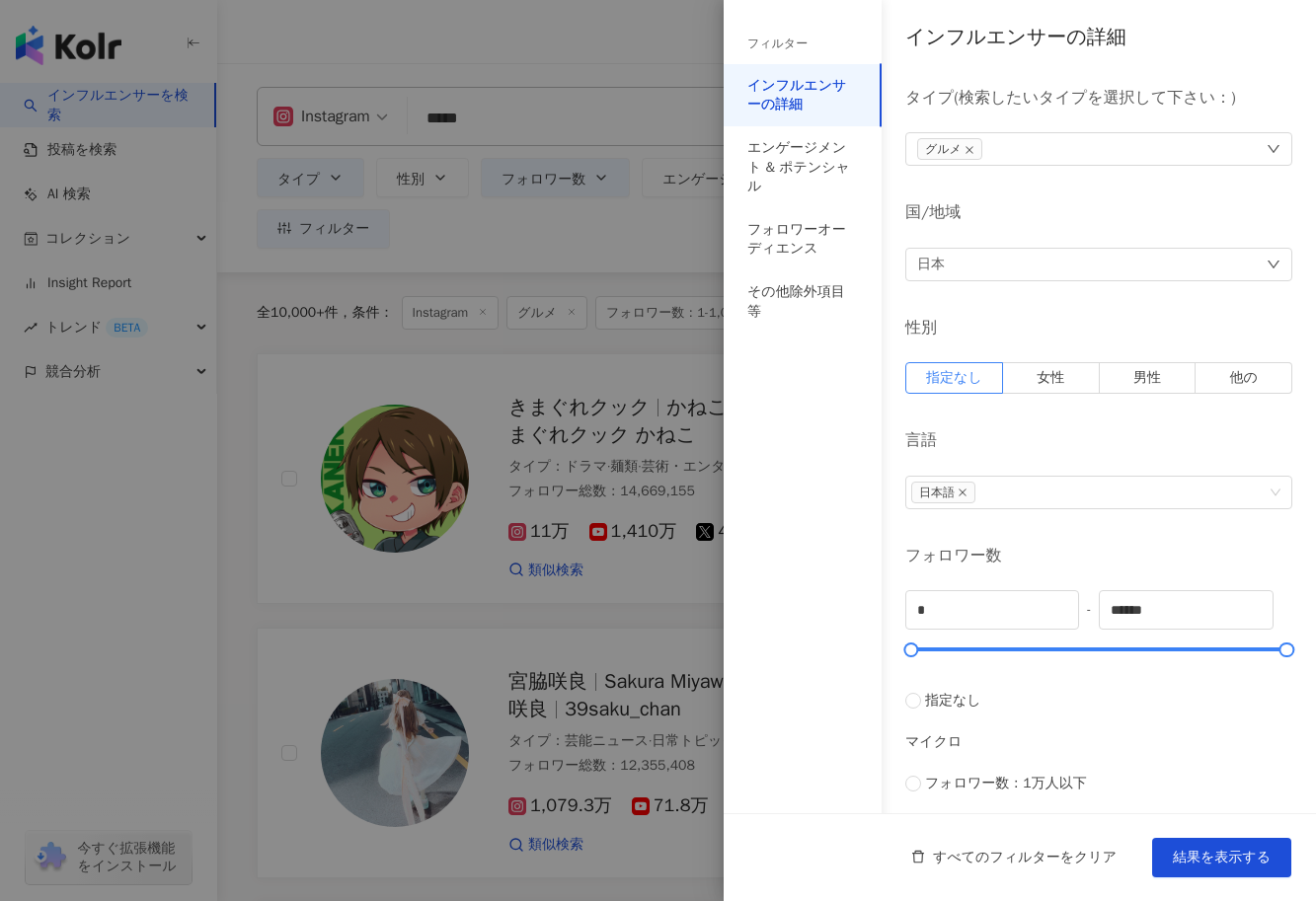 click on "インフルエンサーの詳細 タイプ ( 検索したいタイプを選択して下さい： ) グルメ 国/地域 [COUNTRY] 性別 指定なし 女性 男性 他の 言語 日本語 フォロワー数 * - ****** 指定なし マイクロ フォロワー数：1万人以下 フォロワー数：1万人-3万人 フォロワー数：3万人-5万人 ミドル フォロワー数：5万人-10万人 フォロワー数：10万人-30万人 フォロワー数：30万人-50万人 トップ フォロワー数：50万人-100万人 フォロワー数：100万人以上 推定費用 無制限 制限額 ¥ * - ¥ ******* 通貨 : 日本円 JPY" at bounding box center [1020, 702] 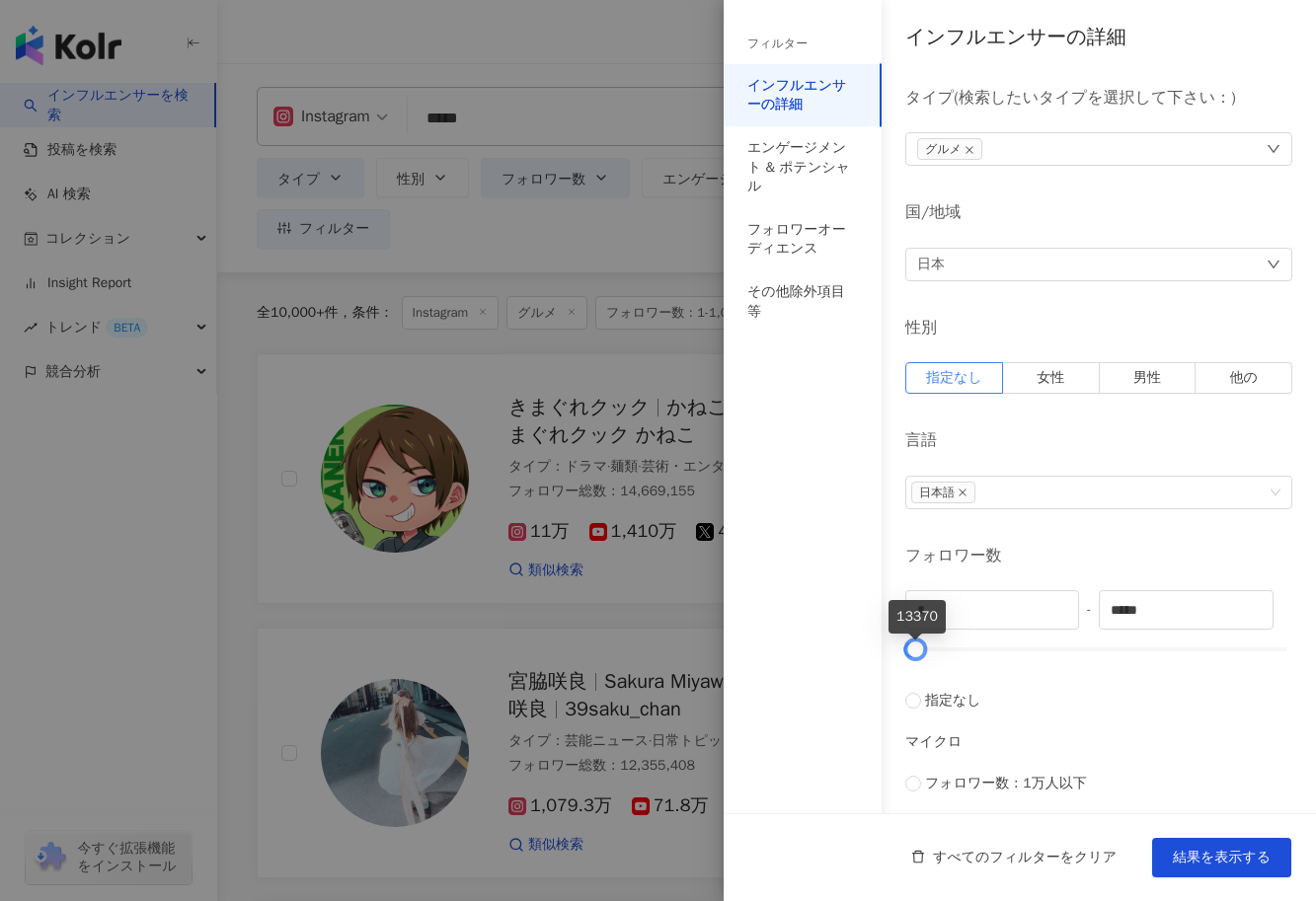 drag, startPoint x: 949, startPoint y: 654, endPoint x: 910, endPoint y: 669, distance: 41.785165 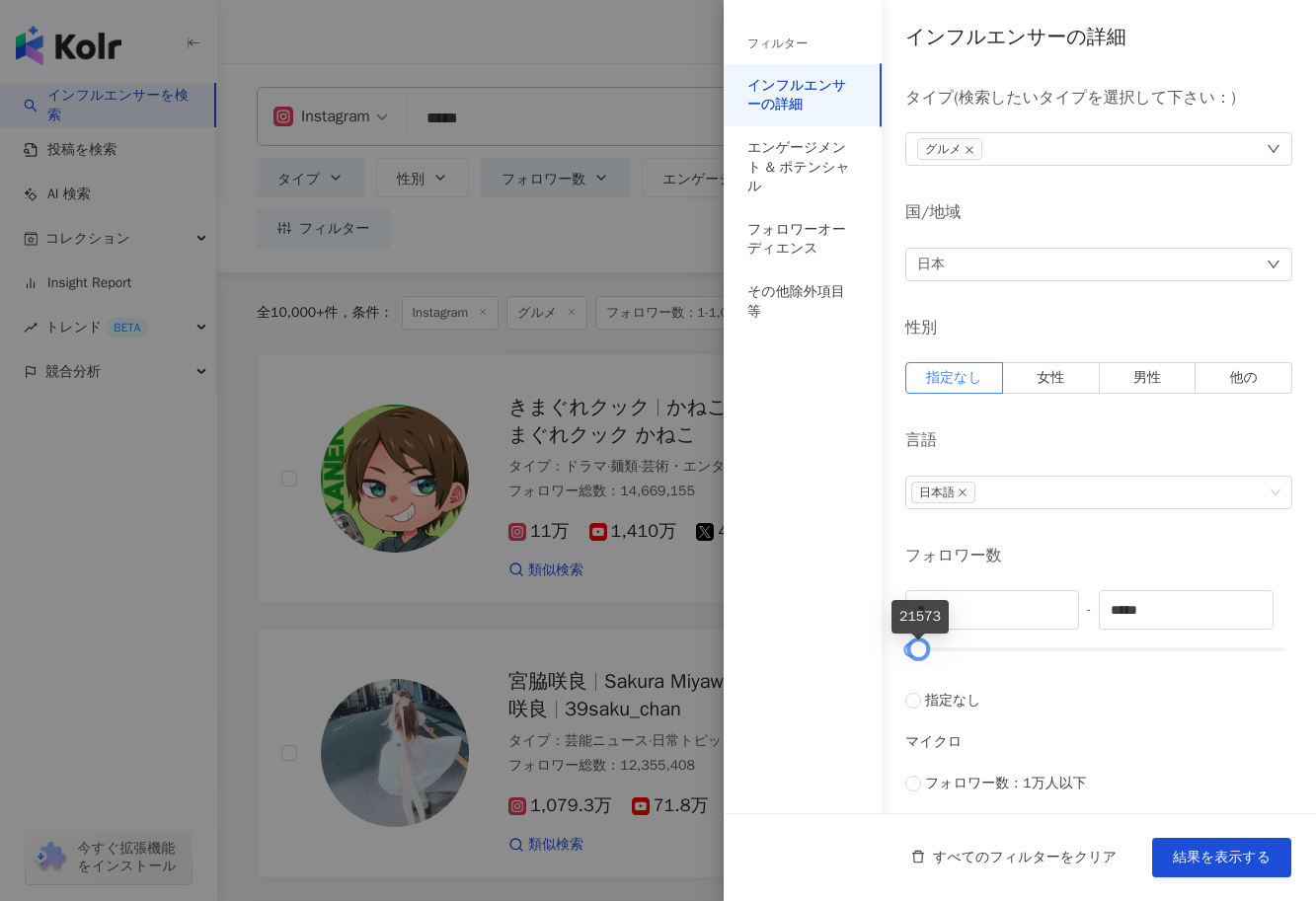 type on "*****" 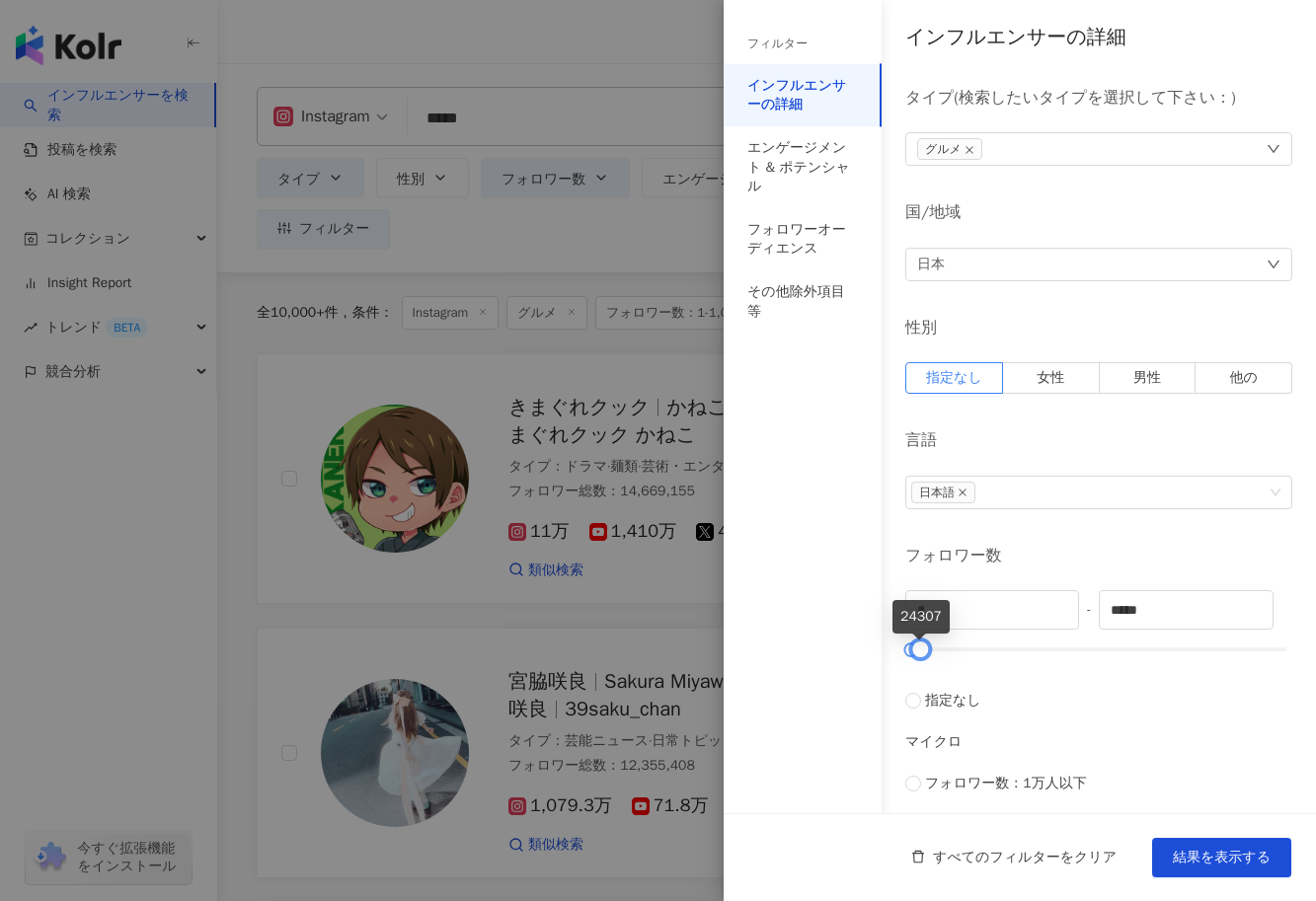 click at bounding box center (919, 649) 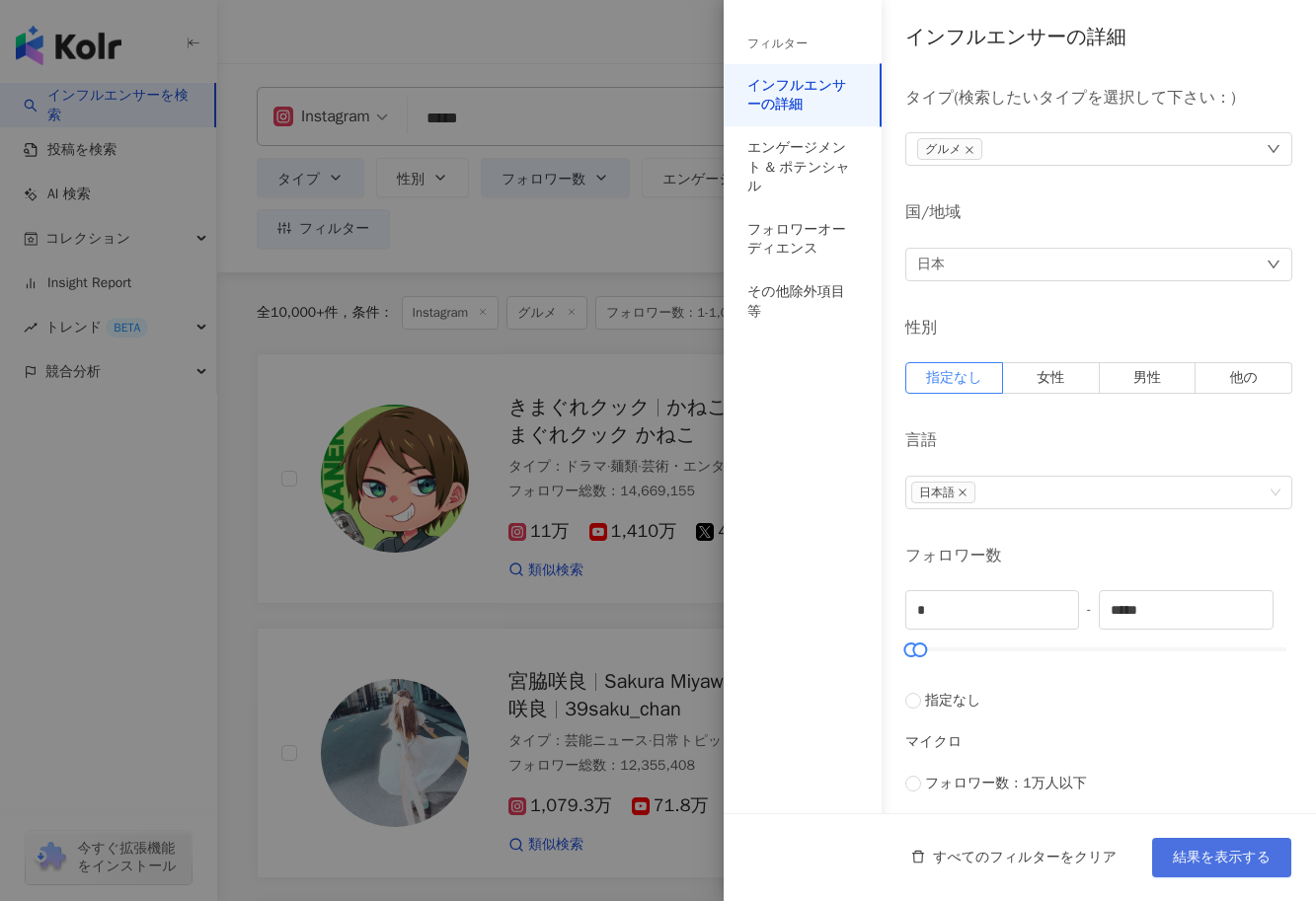 click on "結果を表示する" at bounding box center [1221, 858] 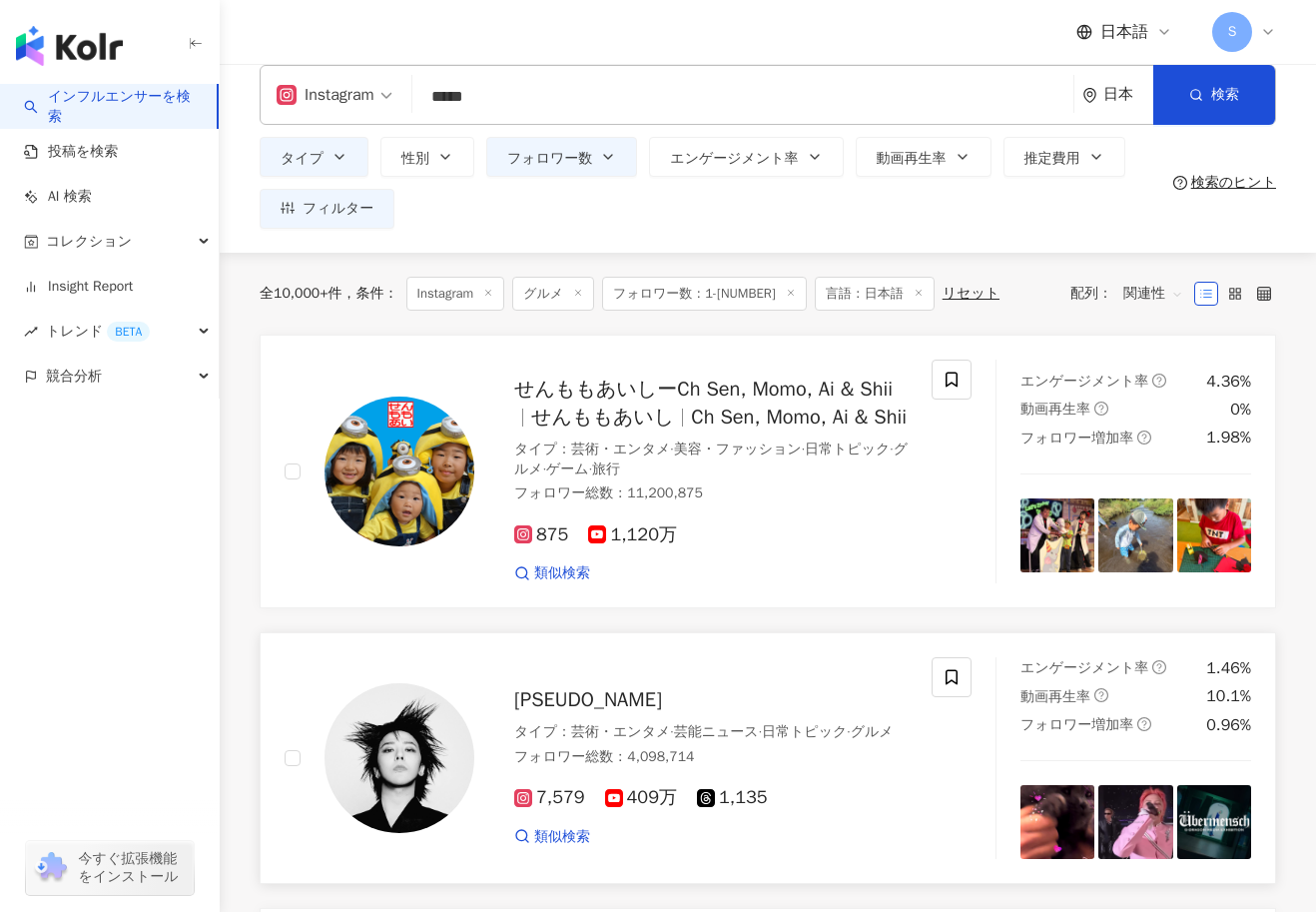 scroll, scrollTop: 0, scrollLeft: 0, axis: both 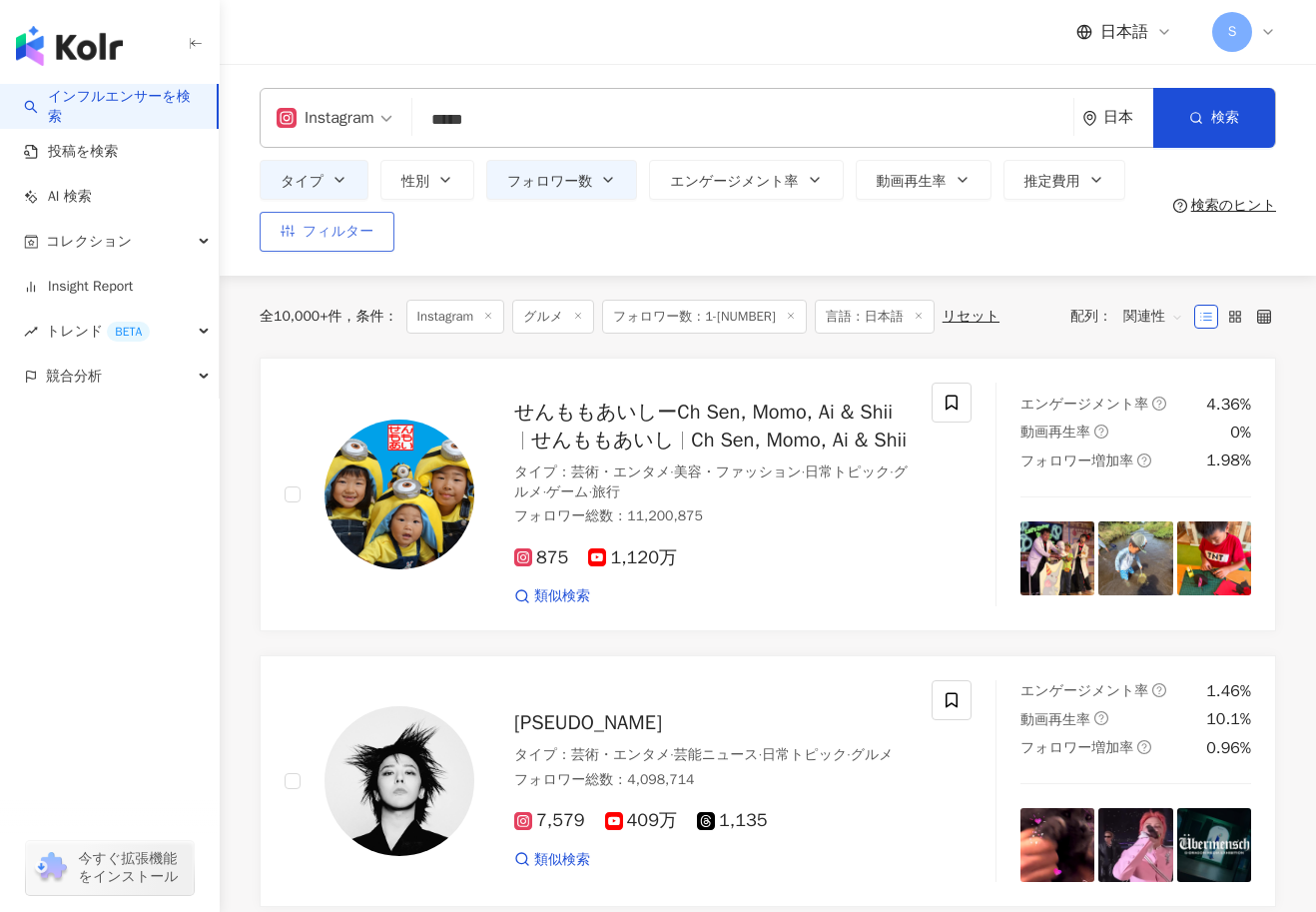 click on "フィルター" at bounding box center (327, 232) 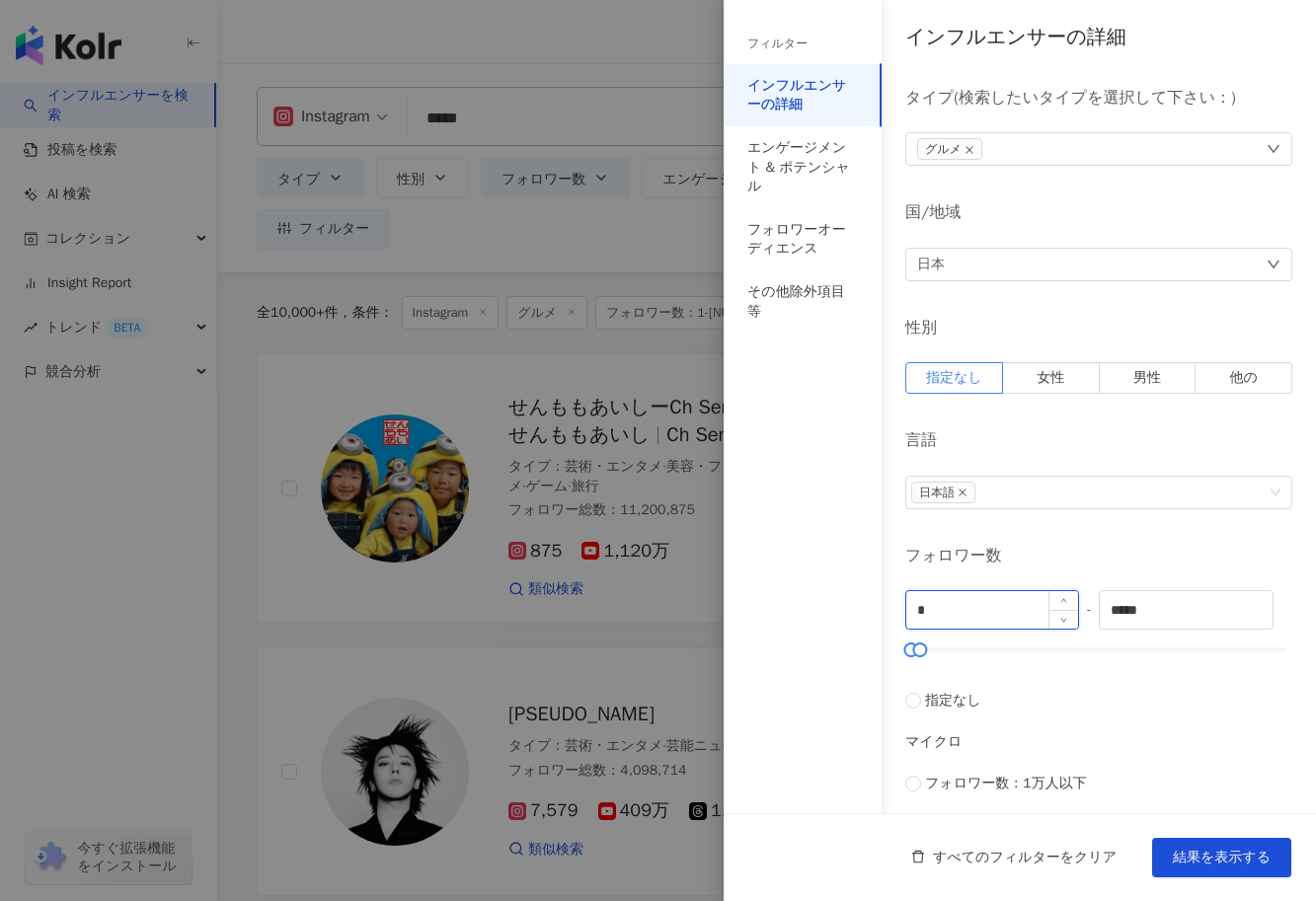 click on "*" at bounding box center (992, 610) 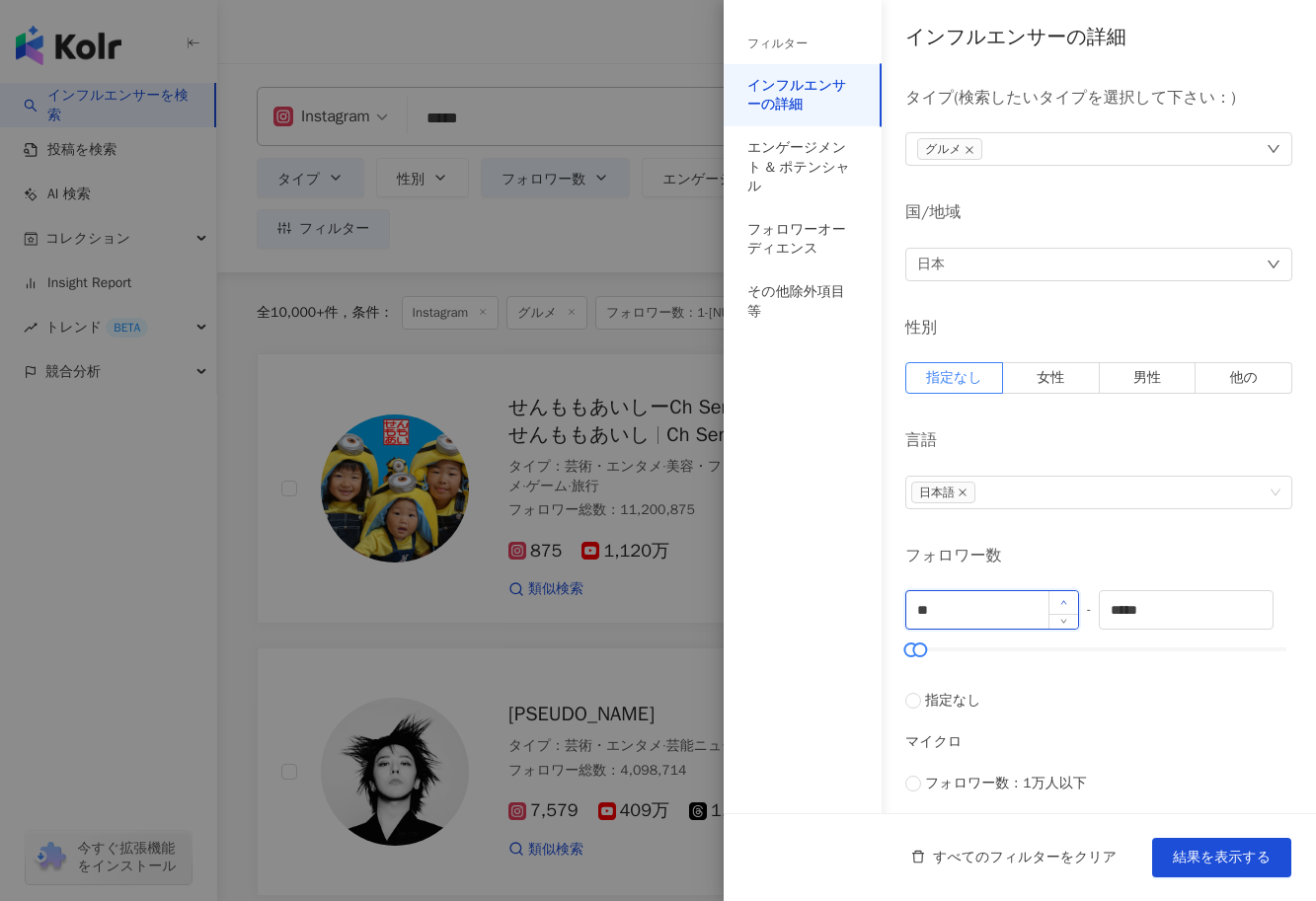 click at bounding box center [1063, 602] 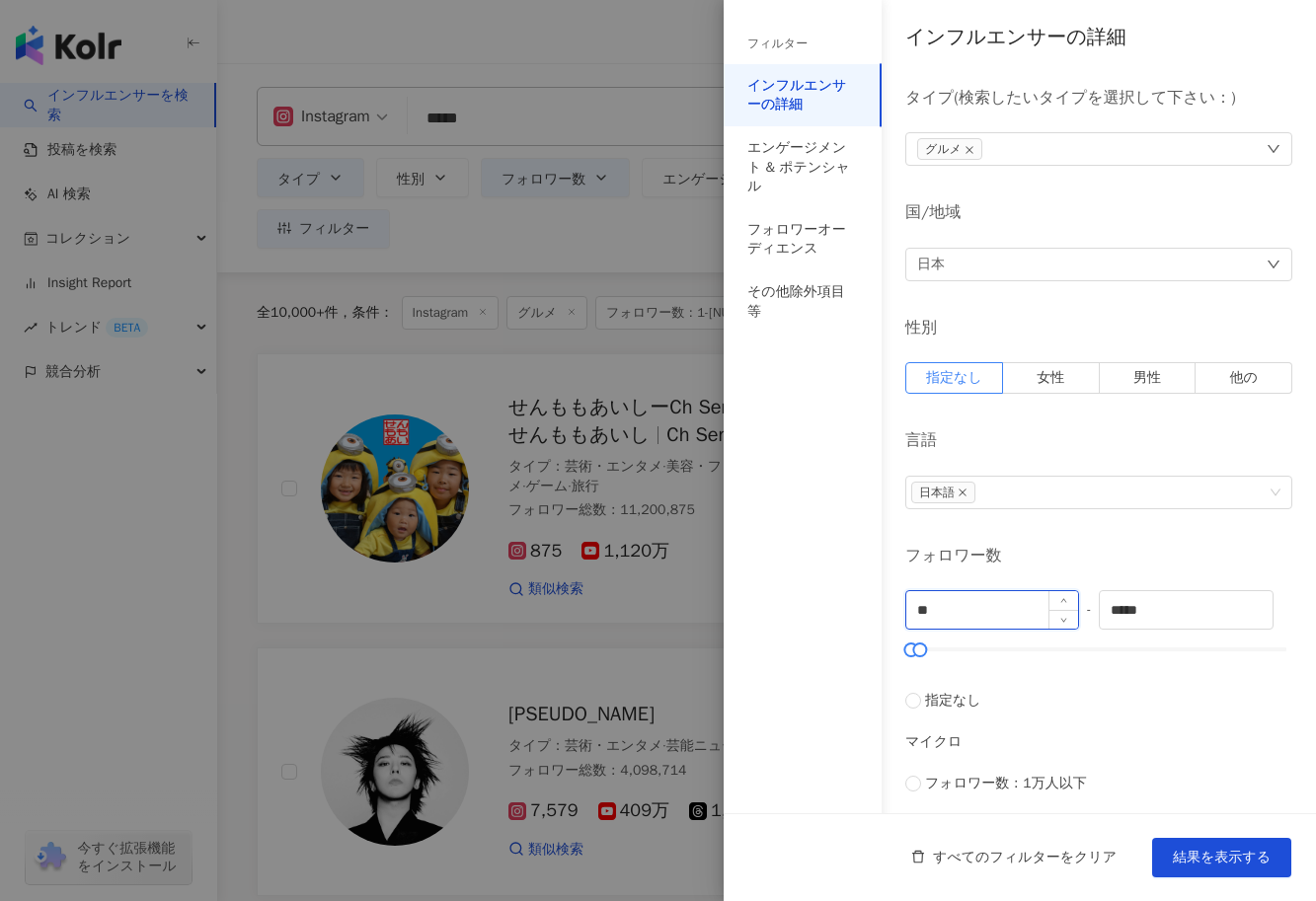 click on "**" at bounding box center [992, 610] 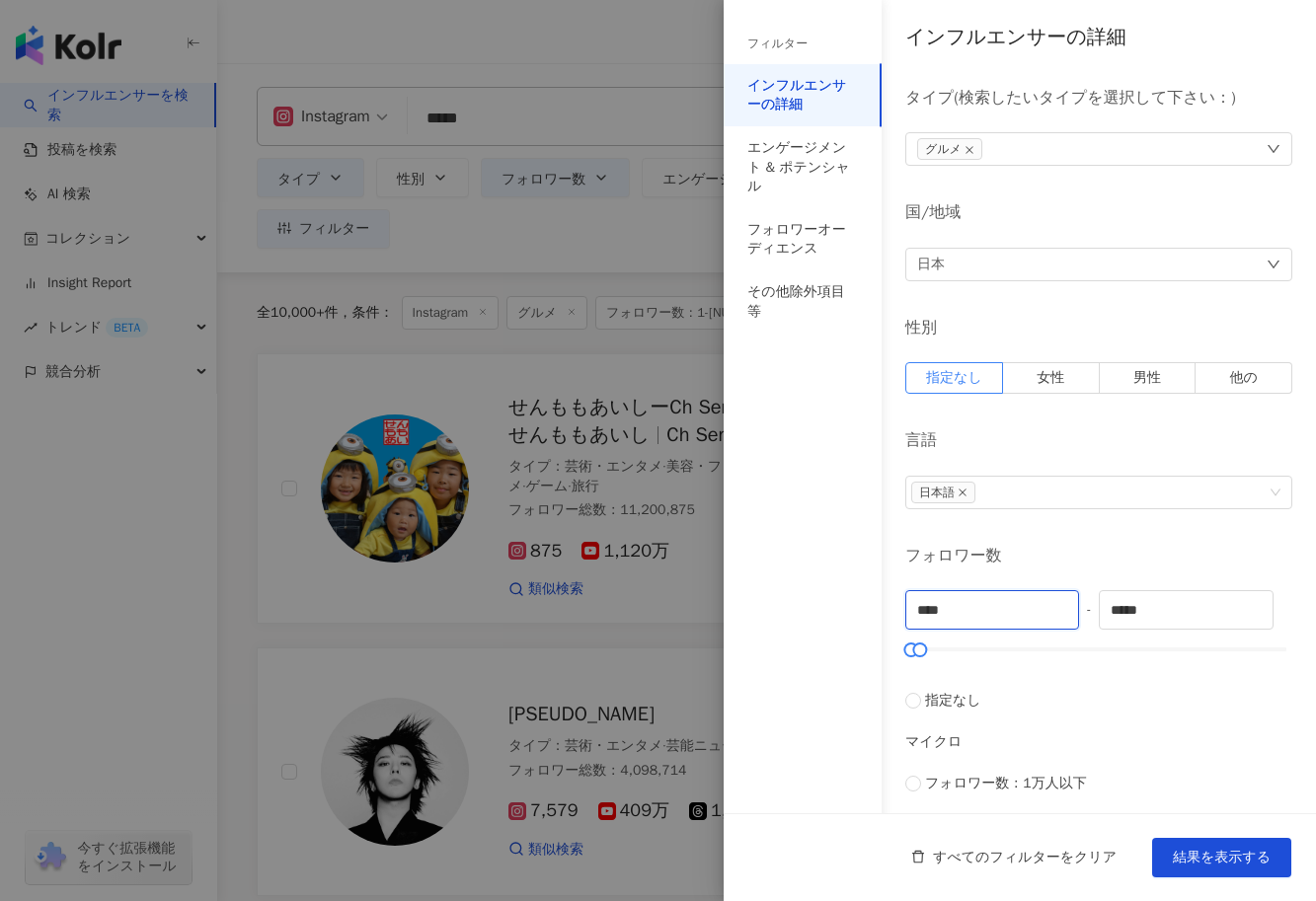 type on "****" 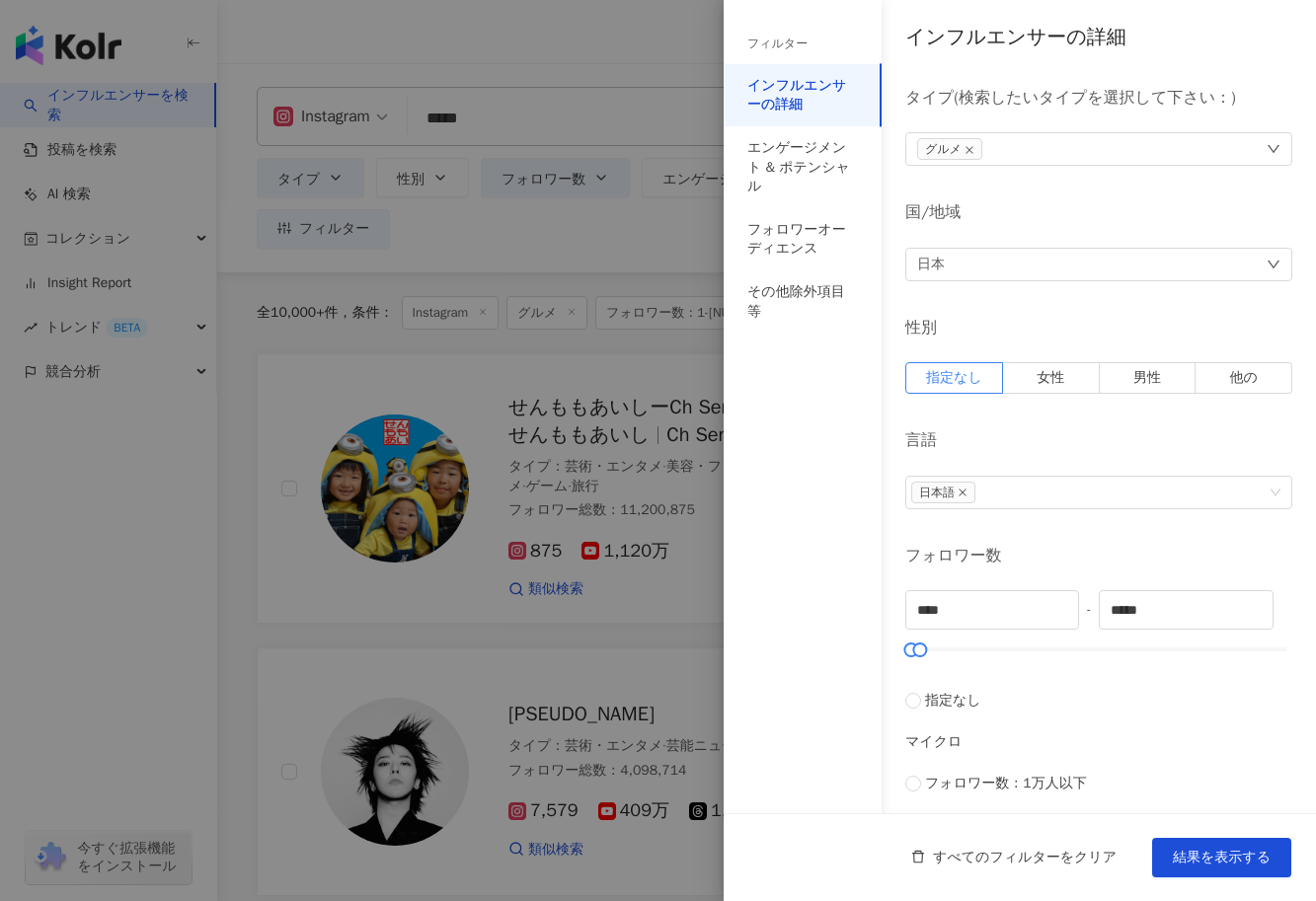 click on "フォロワー数" at bounding box center [1099, 556] 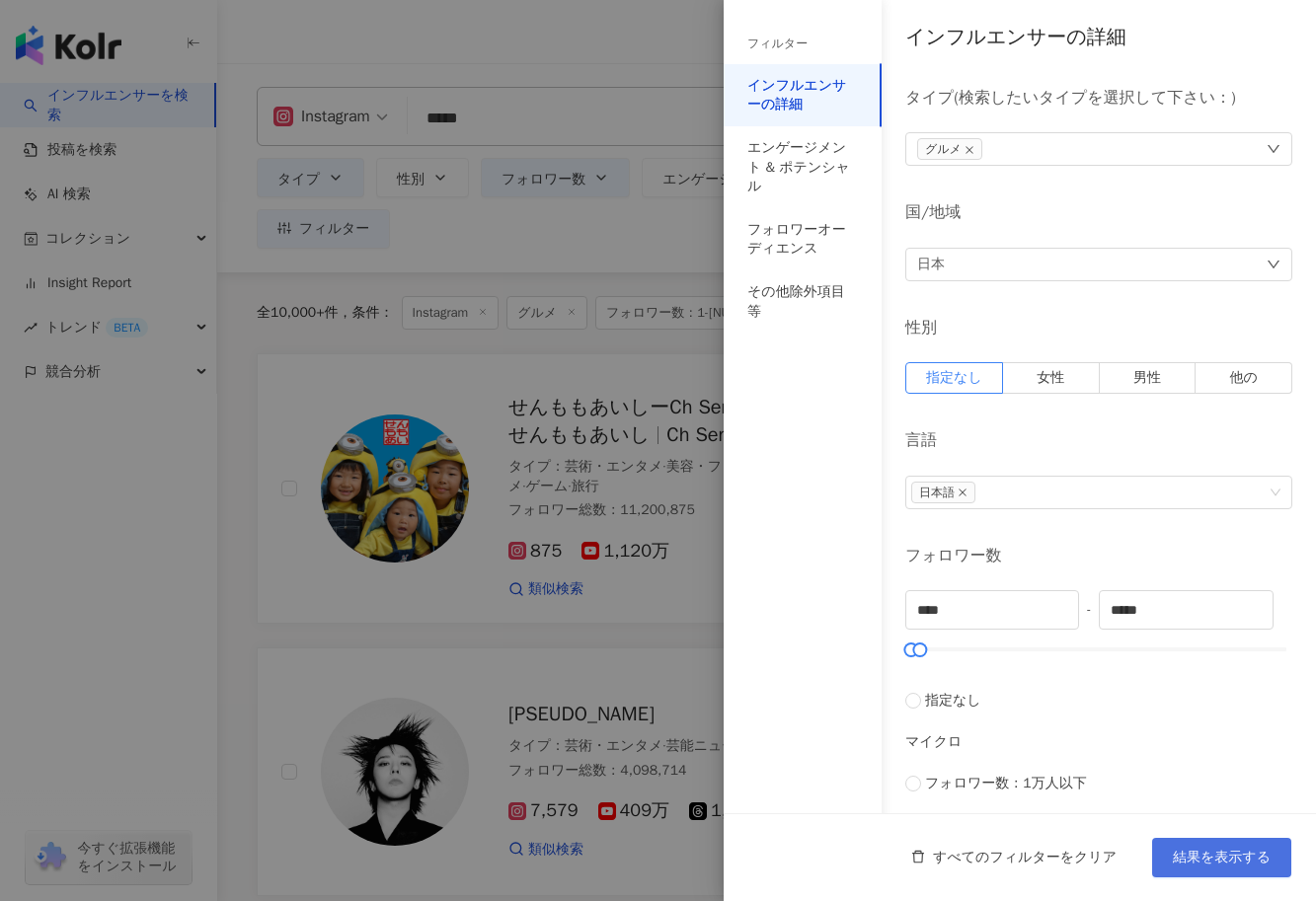 click on "結果を表示する" at bounding box center [1221, 858] 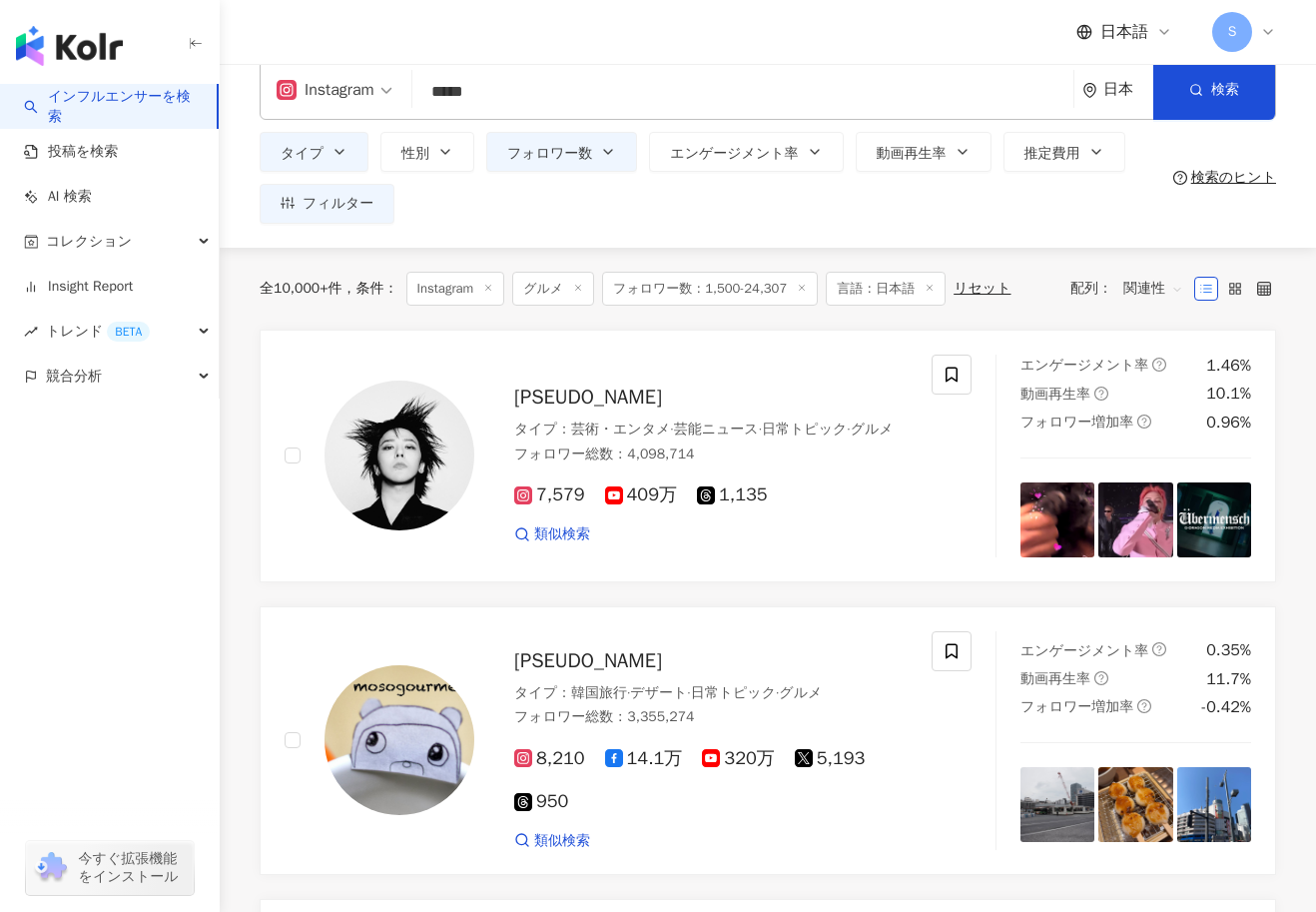 scroll, scrollTop: 0, scrollLeft: 0, axis: both 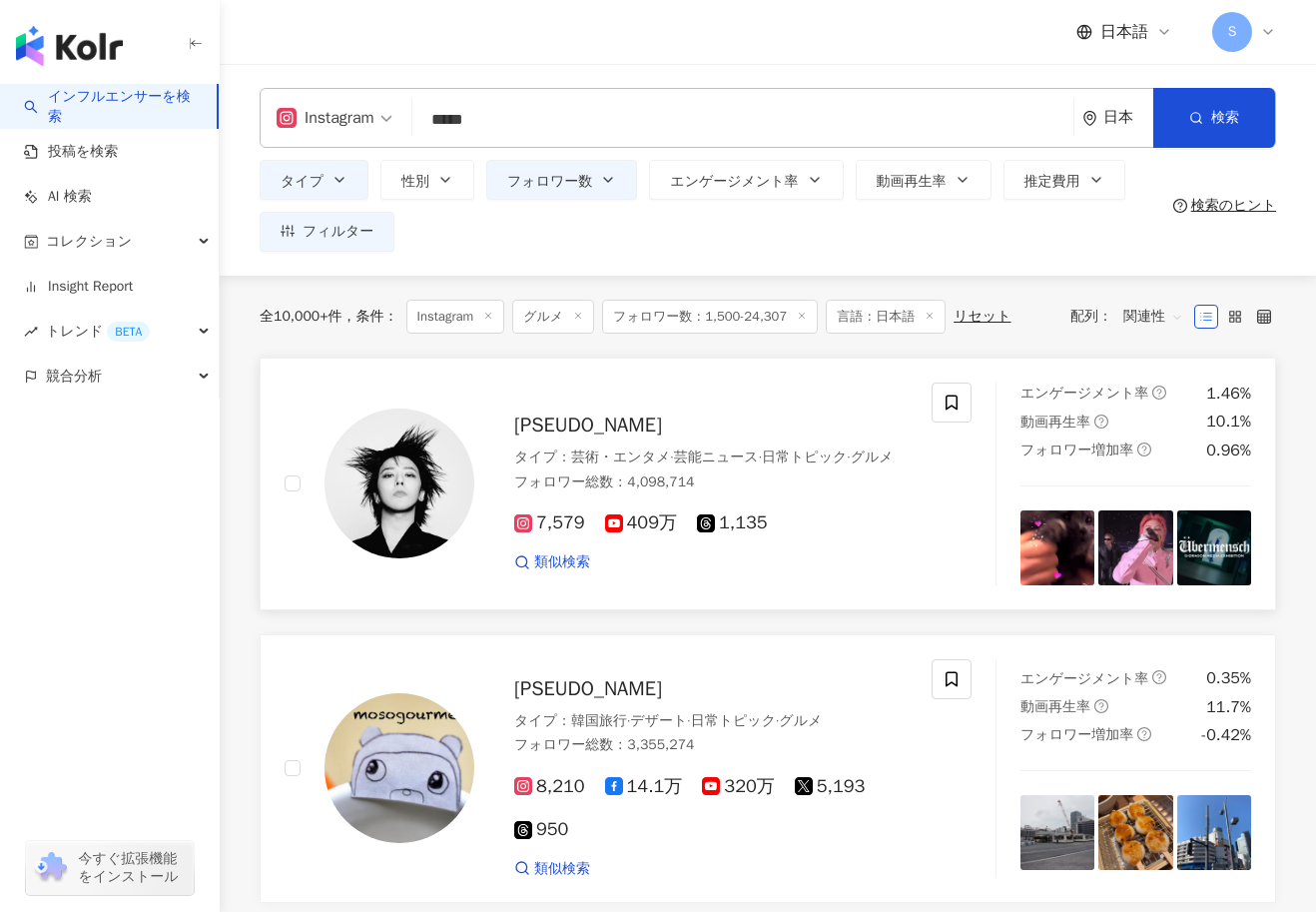 click on "[PSEUDO_NAME]" at bounding box center (711, 426) 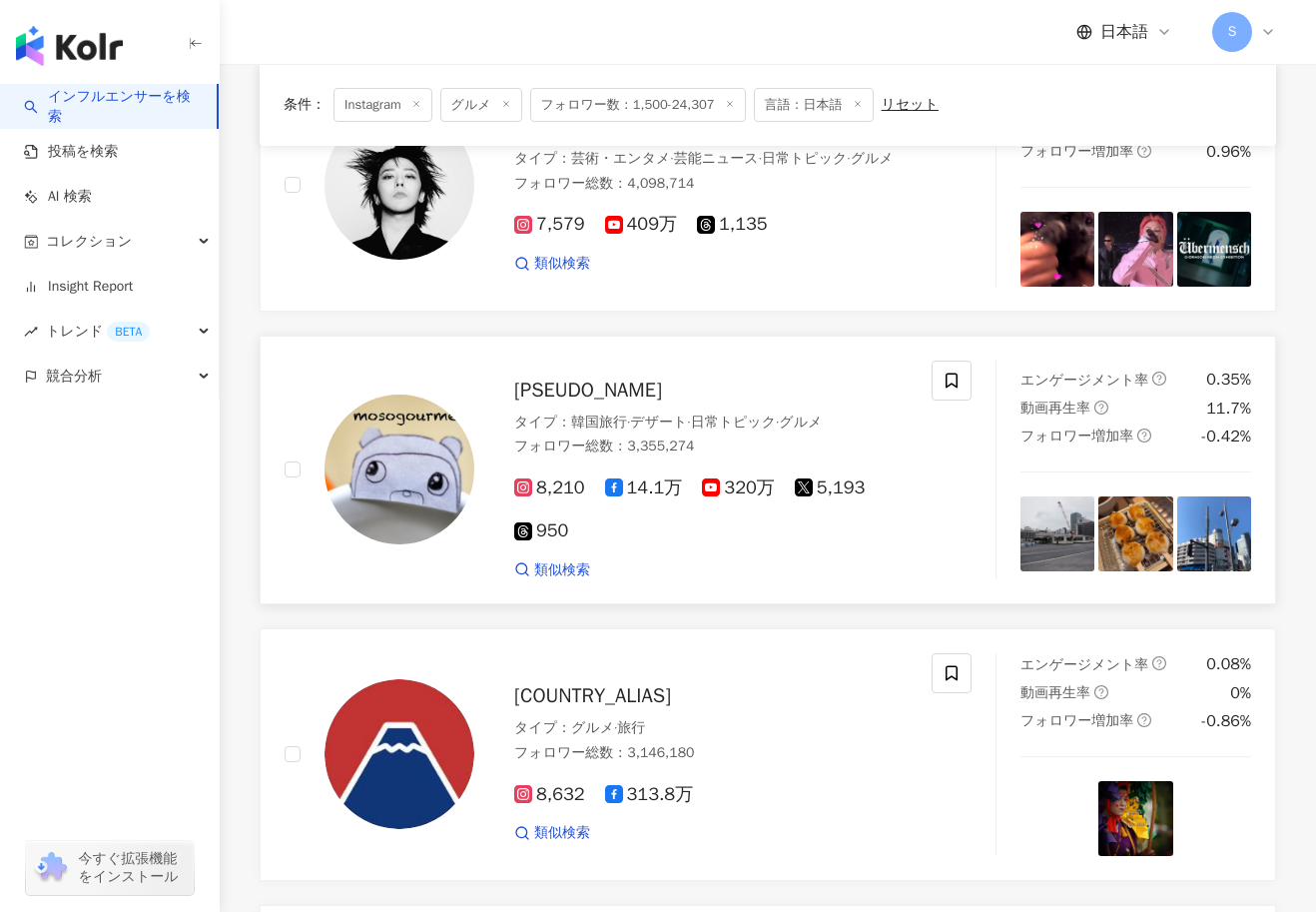 scroll, scrollTop: 300, scrollLeft: 0, axis: vertical 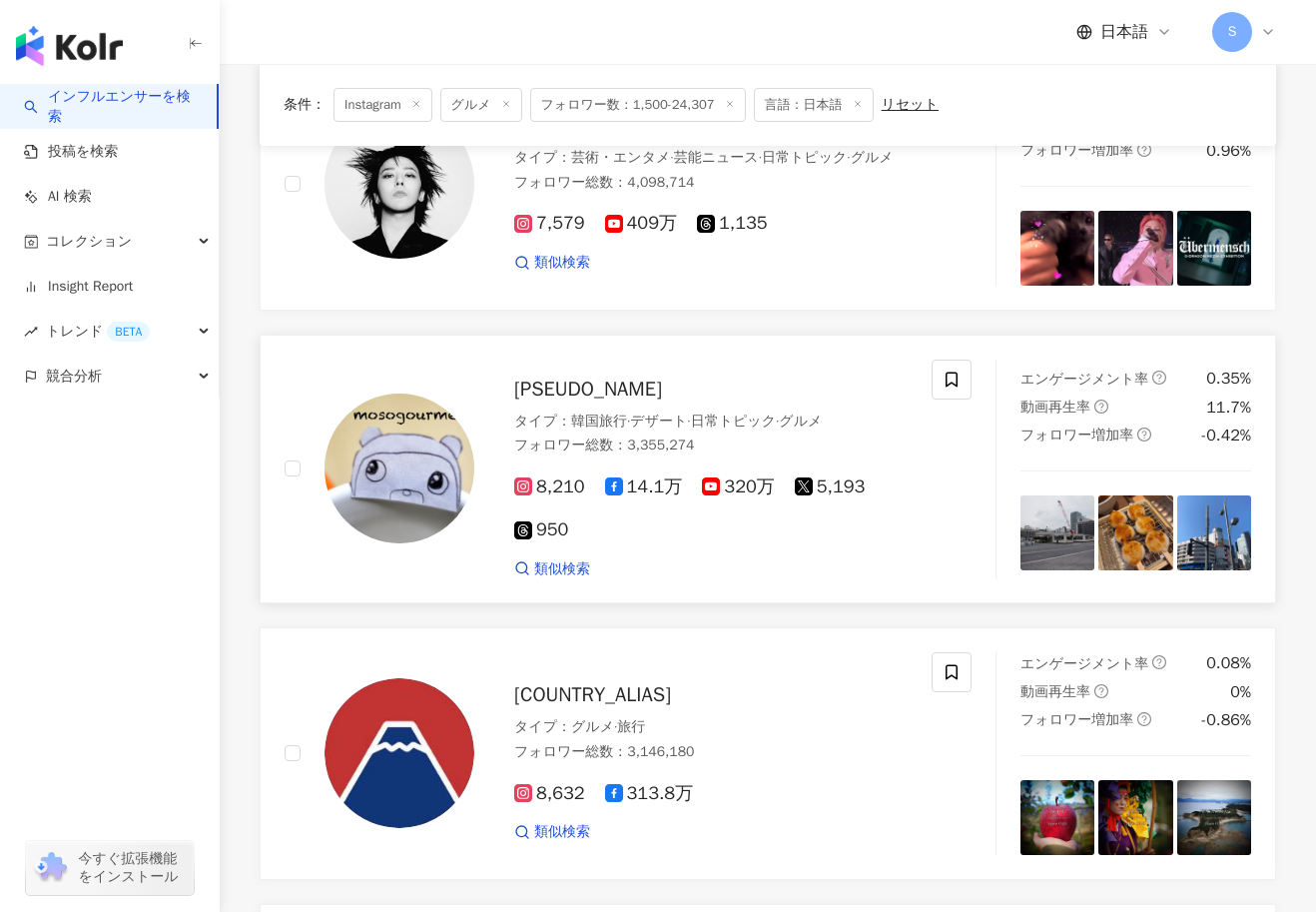 click on "[PSEUDO_NAME]" at bounding box center (588, 389) 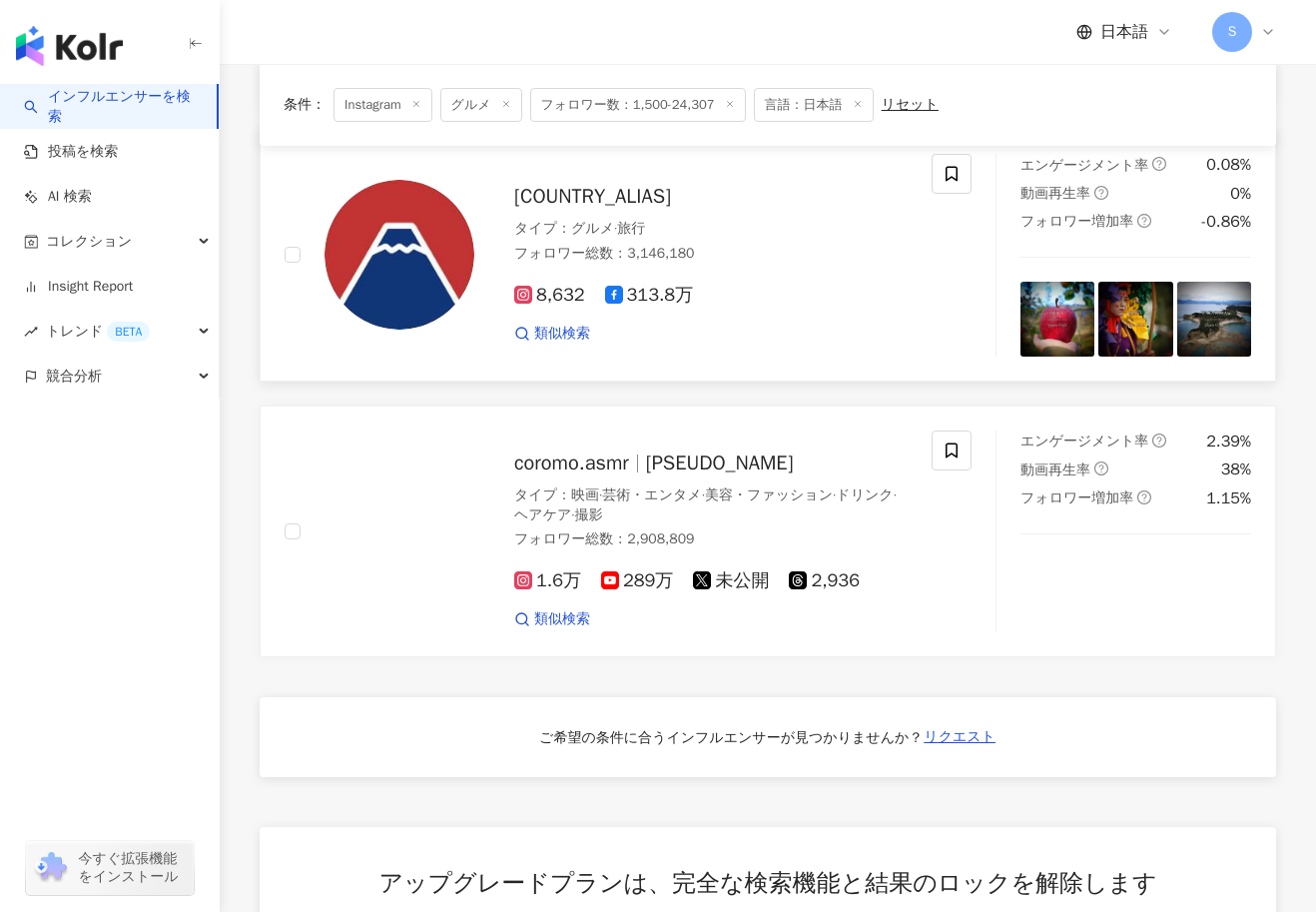scroll, scrollTop: 799, scrollLeft: 0, axis: vertical 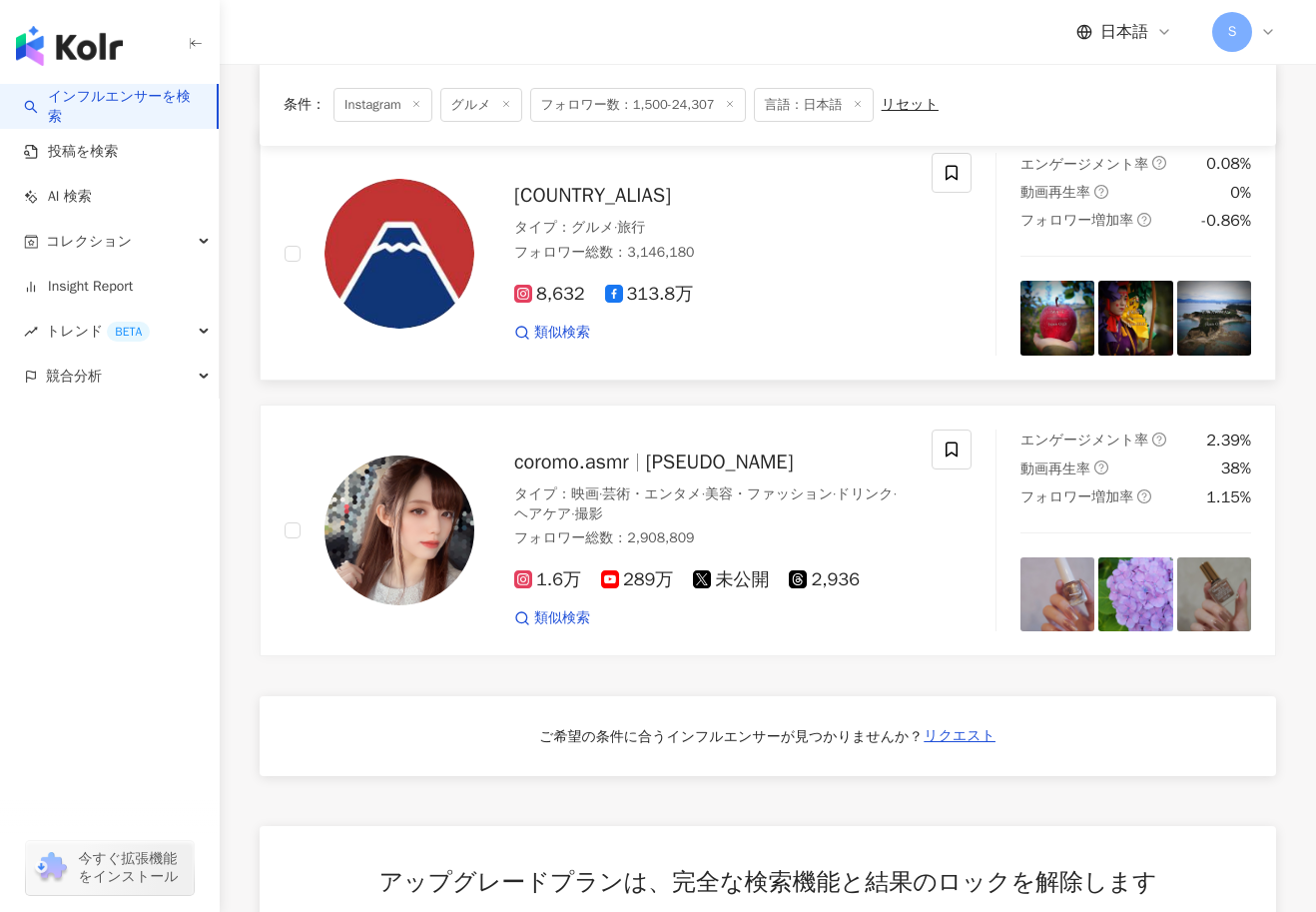 click on "[COUNTRY_ALIAS]" at bounding box center (592, 195) 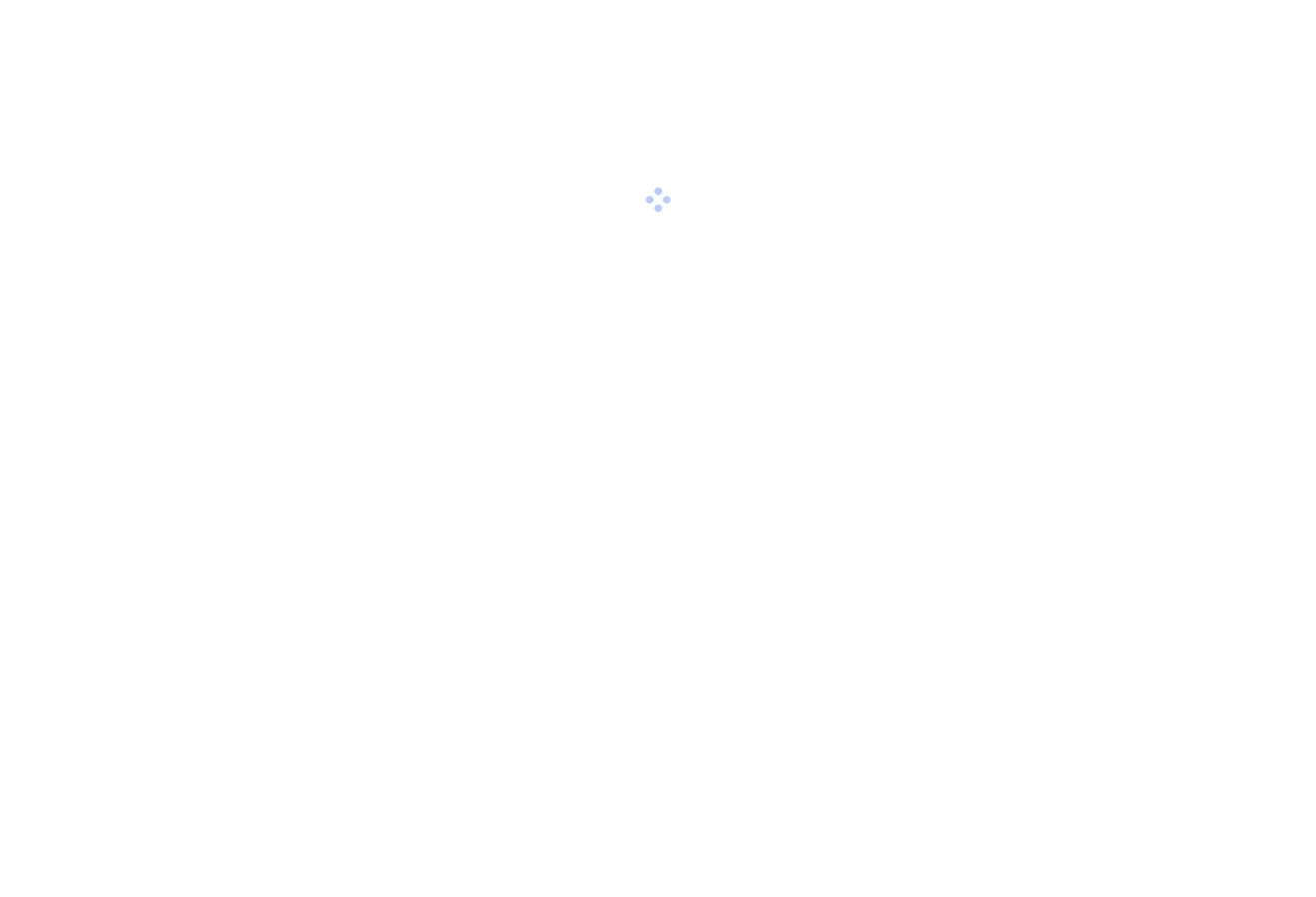 scroll, scrollTop: 0, scrollLeft: 0, axis: both 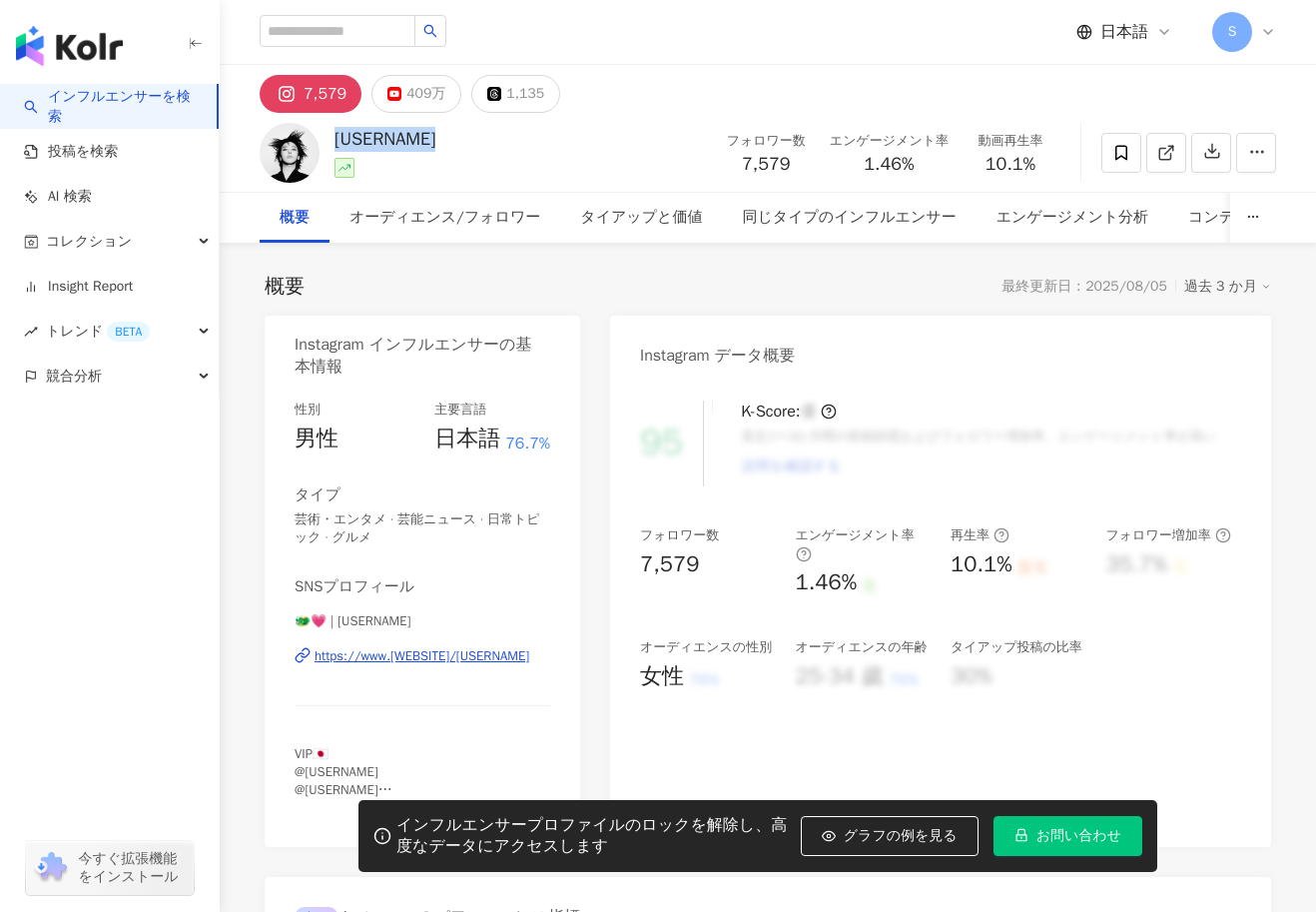 drag, startPoint x: 431, startPoint y: 144, endPoint x: 336, endPoint y: 141, distance: 95.047357 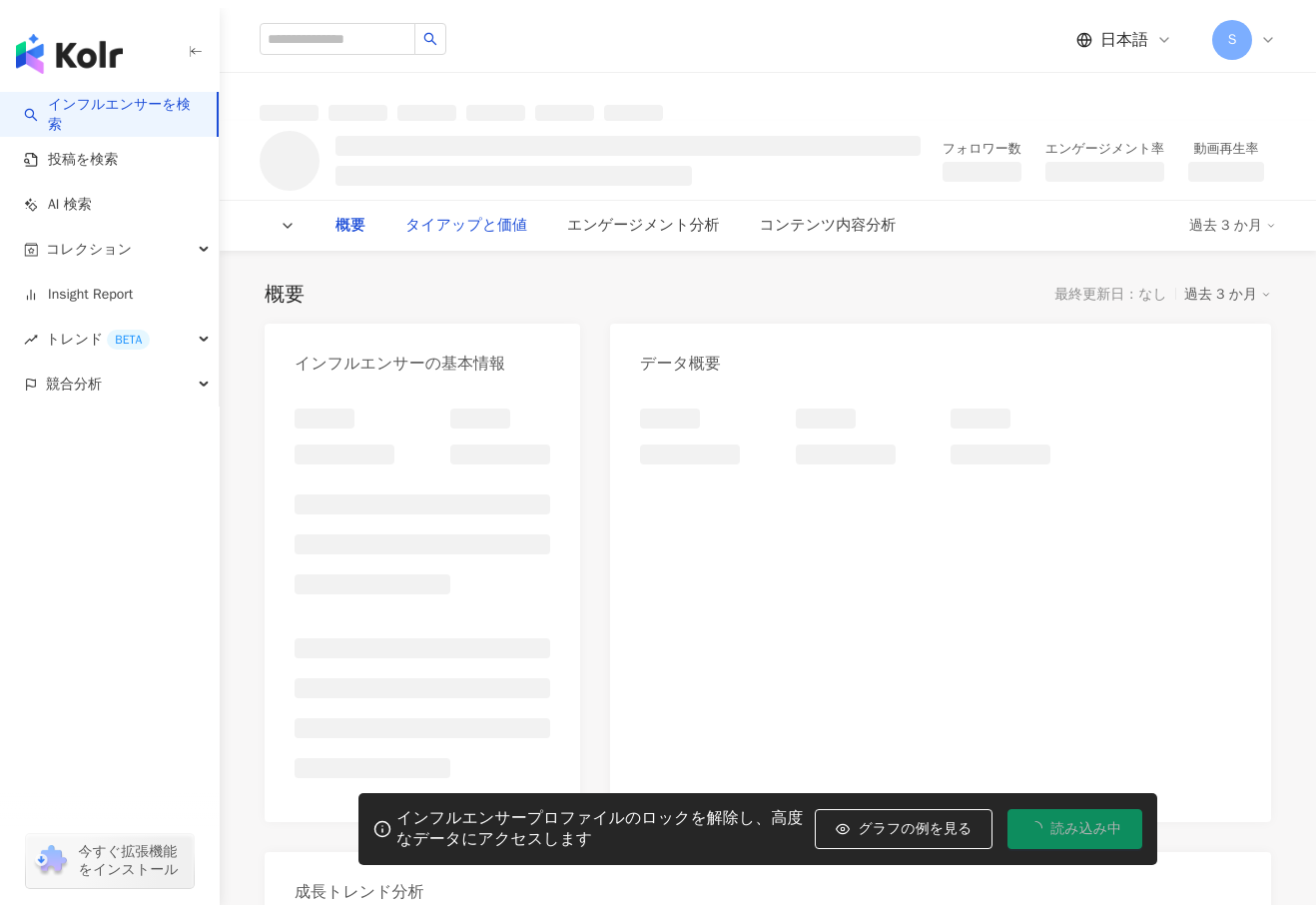 scroll, scrollTop: 0, scrollLeft: 0, axis: both 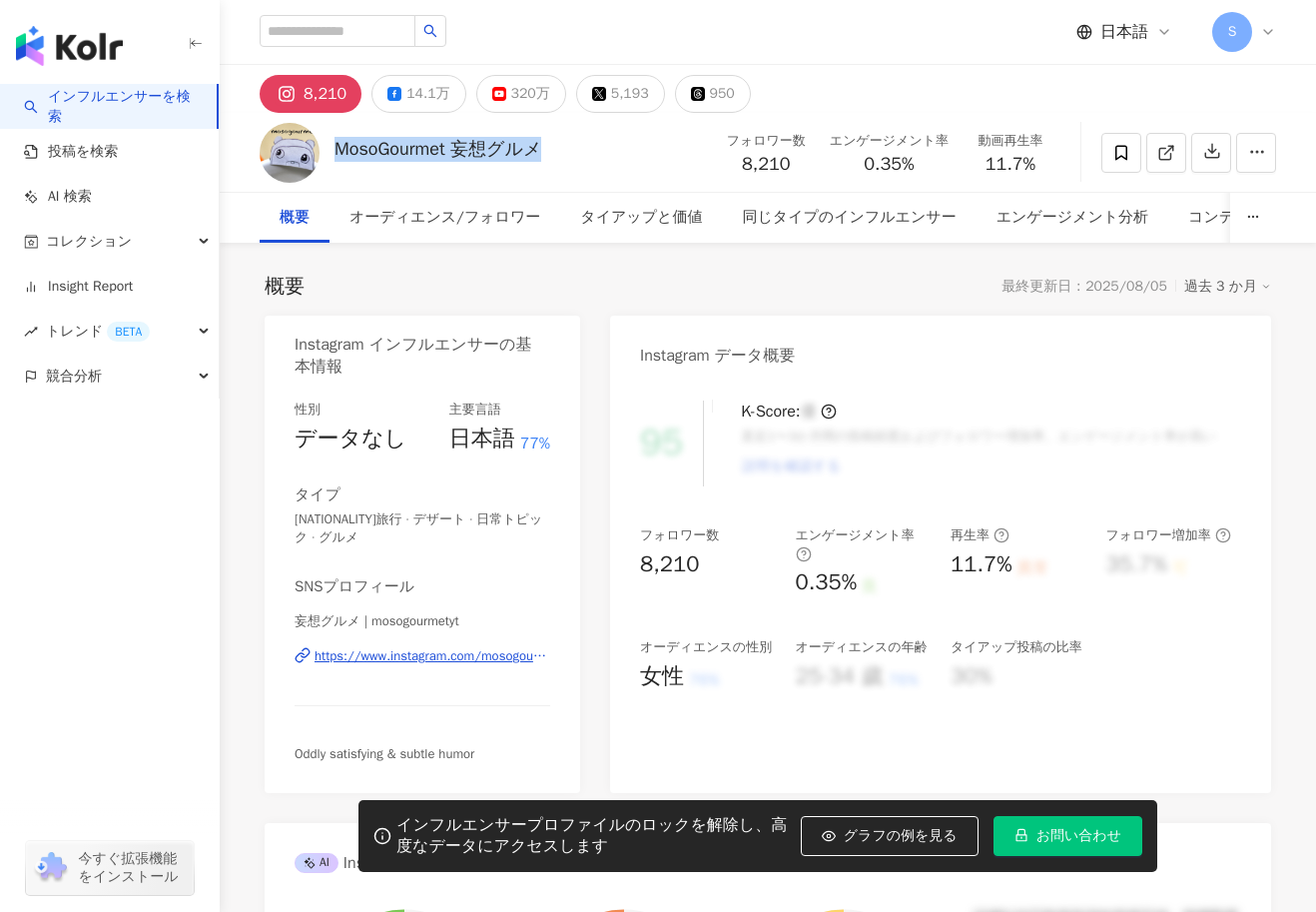 drag, startPoint x: 338, startPoint y: 152, endPoint x: 588, endPoint y: 147, distance: 250.05 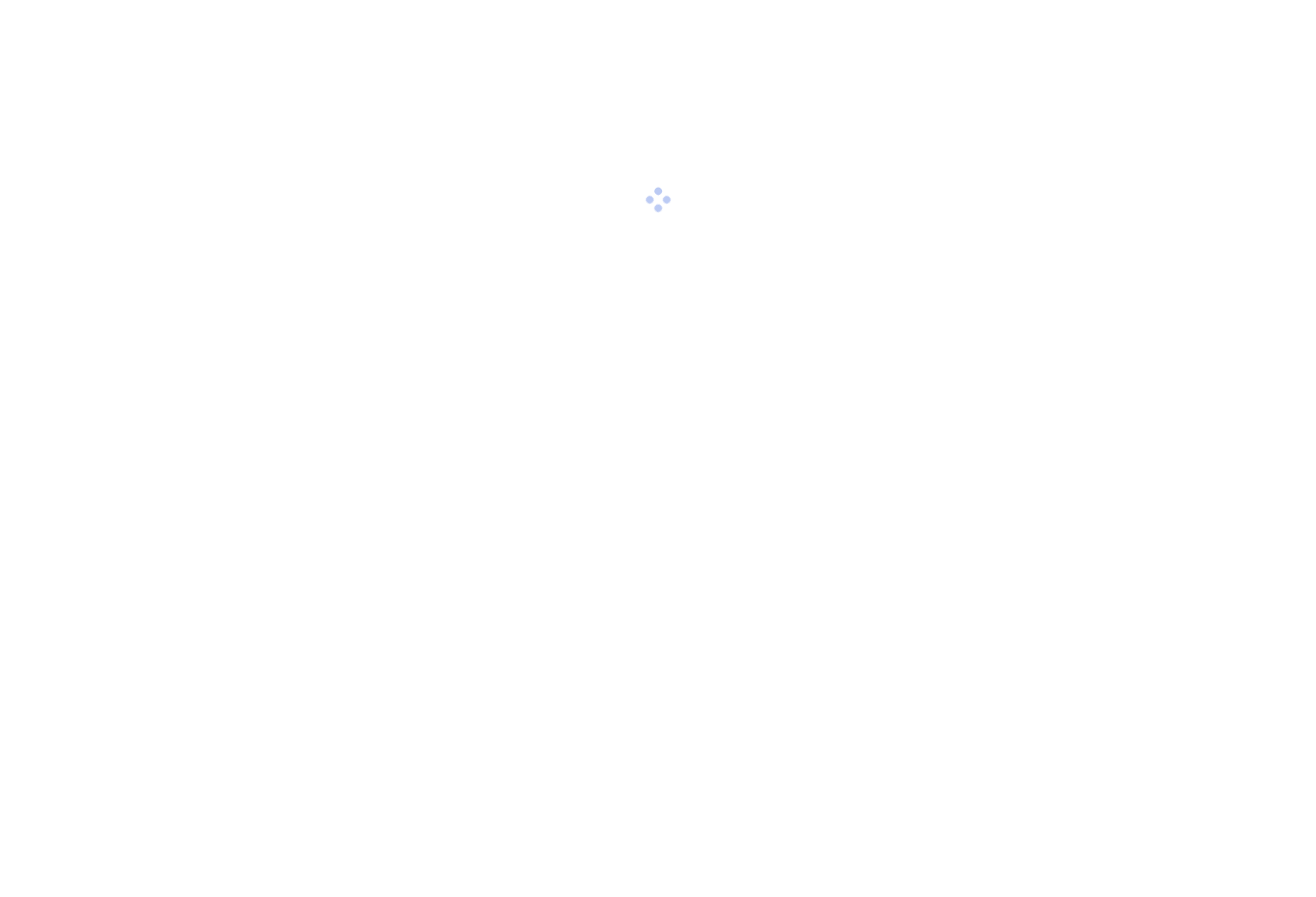 scroll, scrollTop: 0, scrollLeft: 0, axis: both 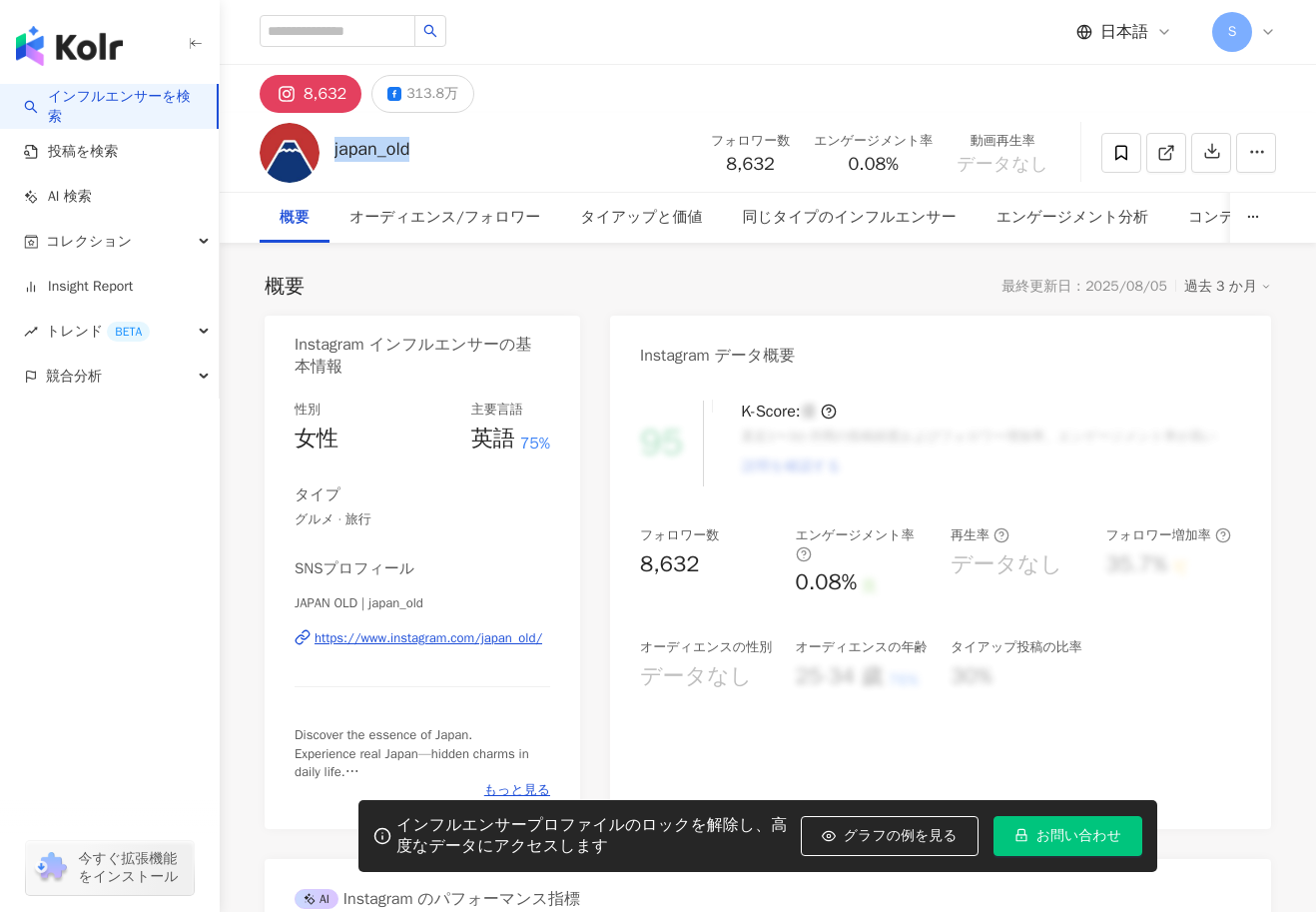 drag, startPoint x: 472, startPoint y: 146, endPoint x: 328, endPoint y: 149, distance: 144.03125 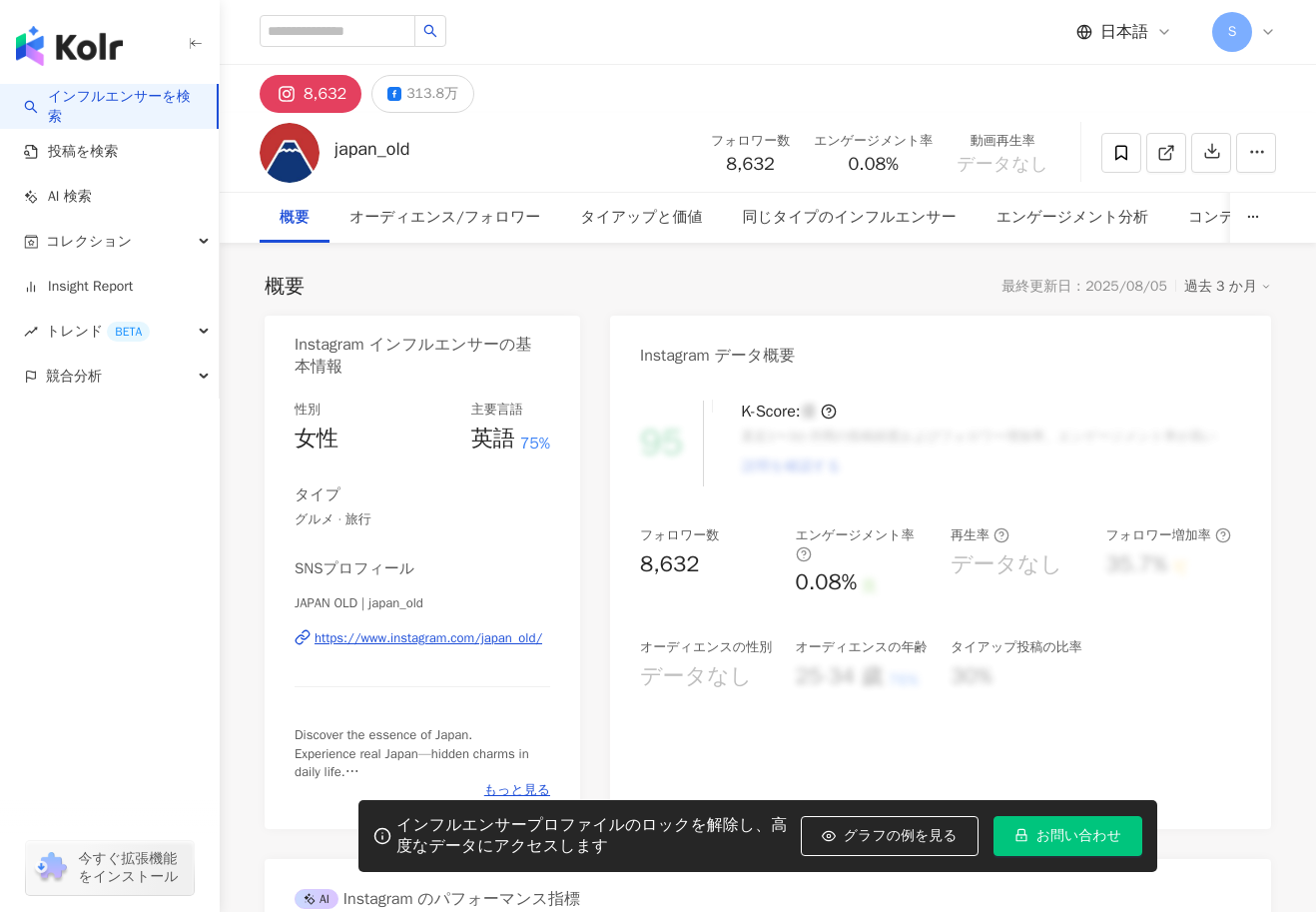 click on "8,632 313.8万" at bounding box center [768, 89] 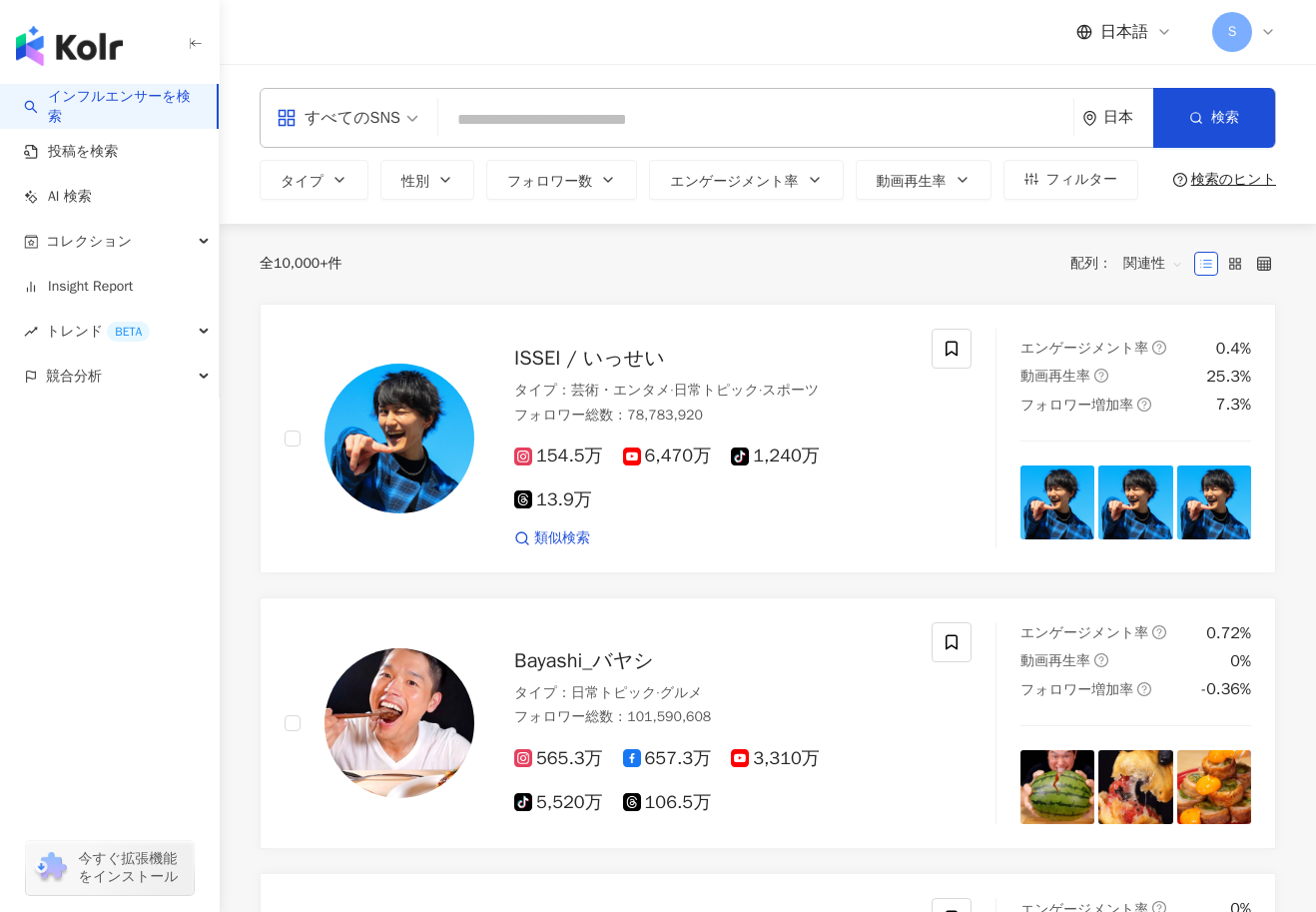 click on "S" at bounding box center [1232, 32] 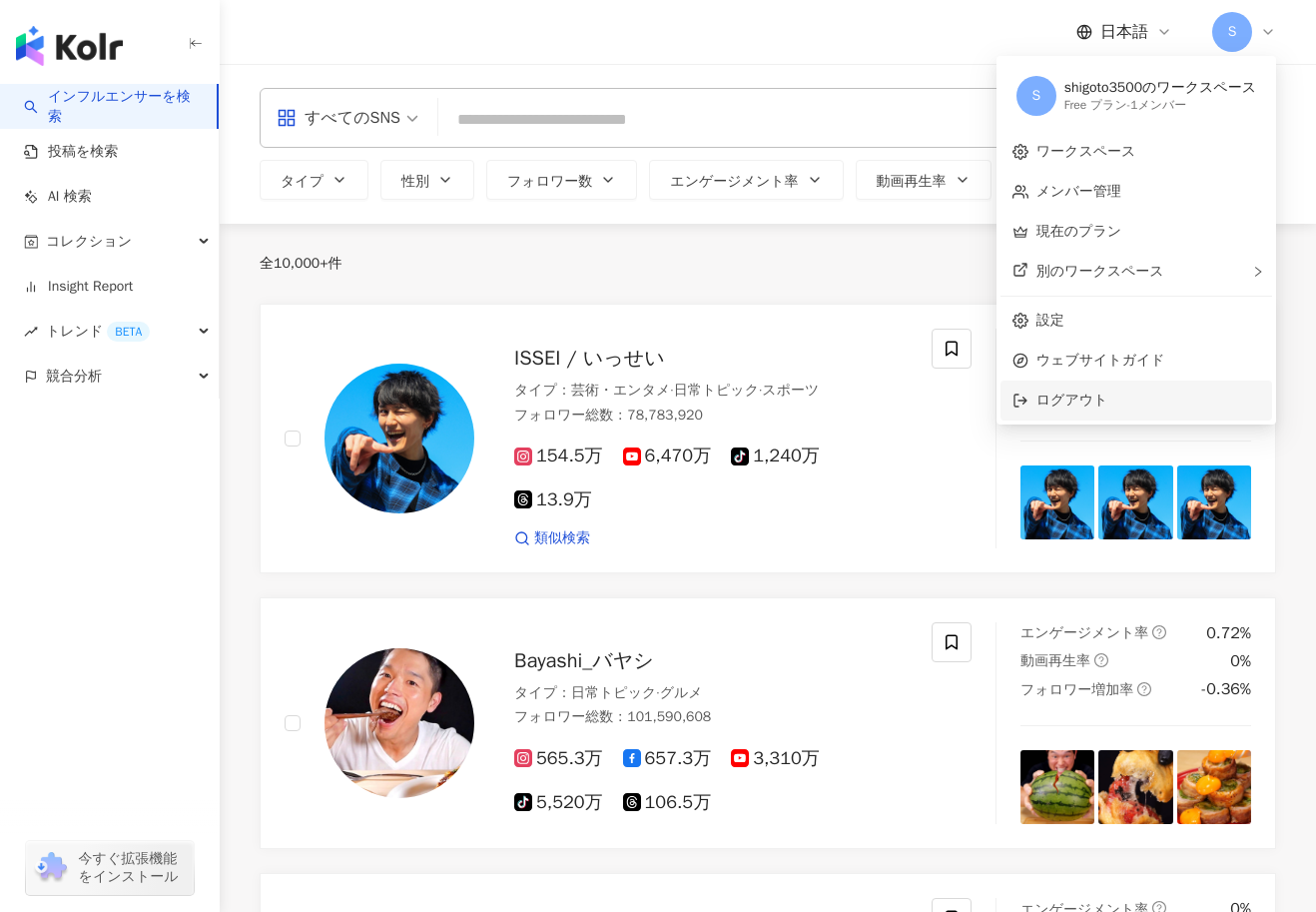 click on "ログアウト" at bounding box center (1148, 401) 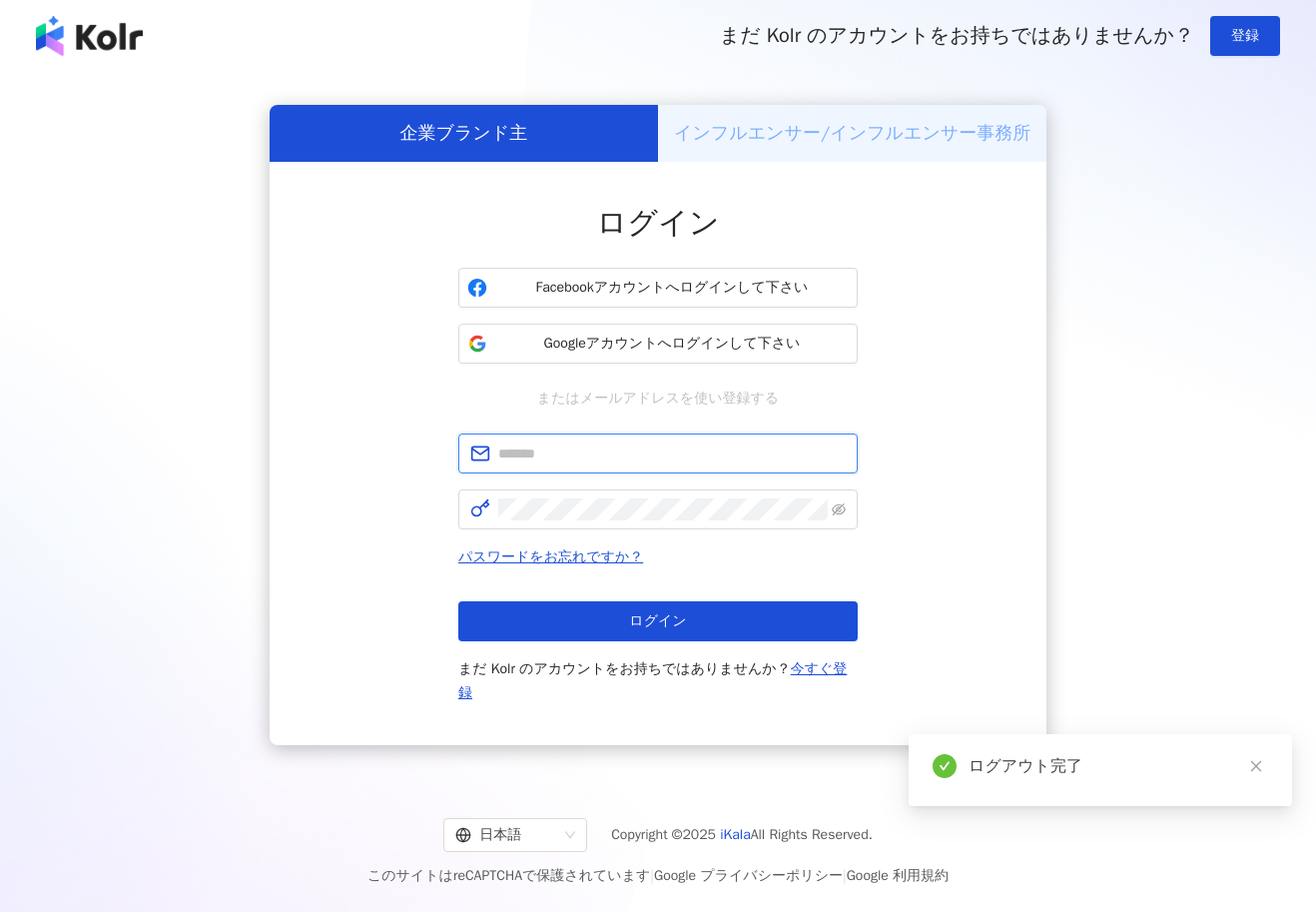 type on "**********" 